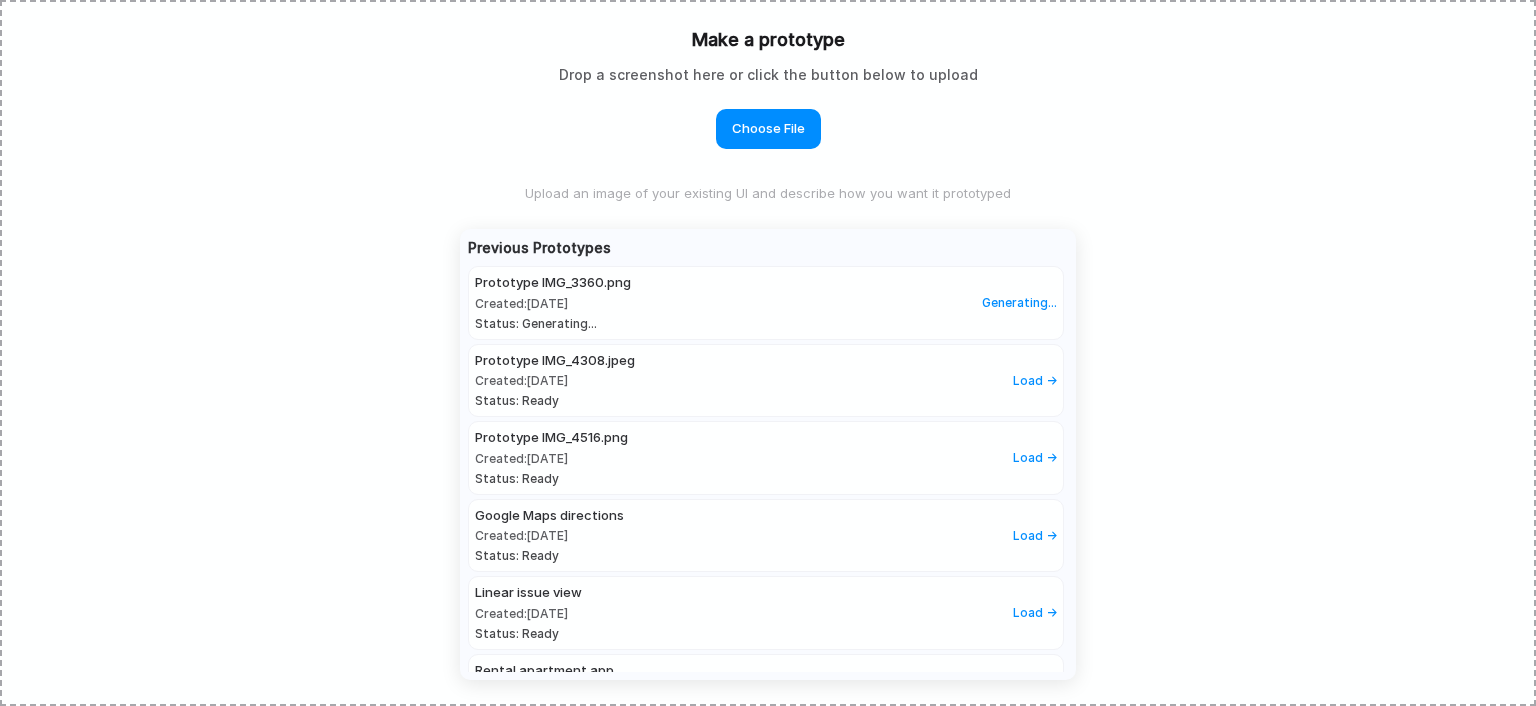 scroll, scrollTop: 0, scrollLeft: 0, axis: both 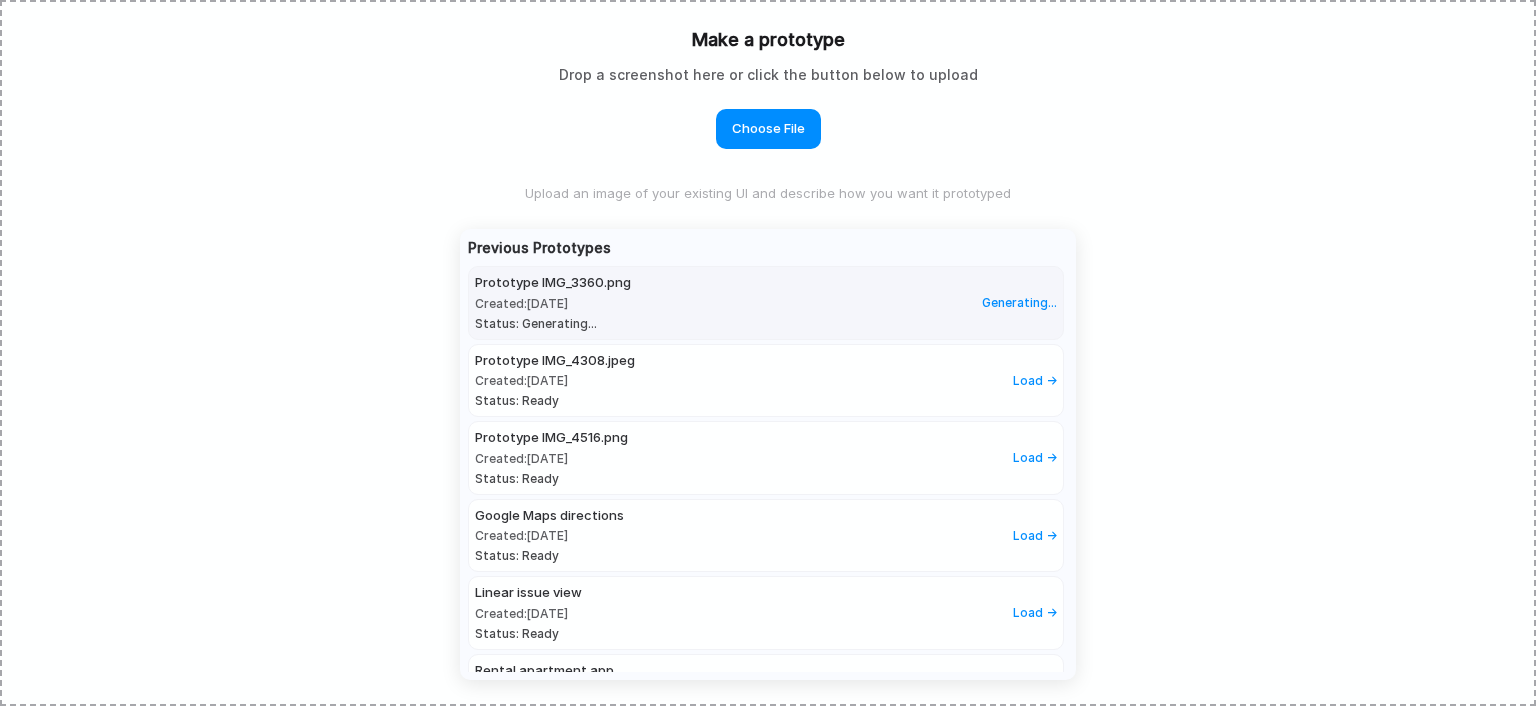 click on "Prototype IMG_3360.png Created:  11/07/2025 Status:   Generating... Generating..." at bounding box center [766, 303] 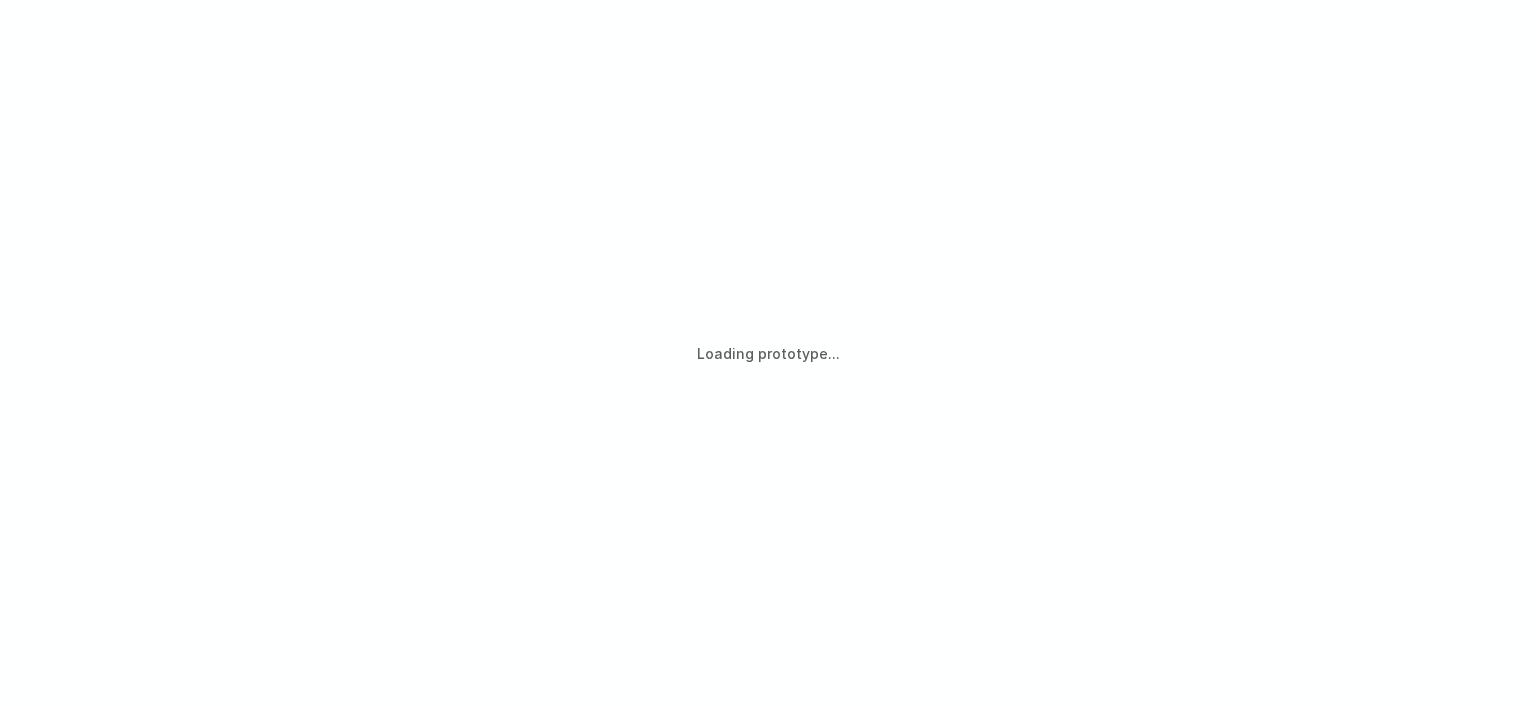scroll, scrollTop: 1, scrollLeft: 0, axis: vertical 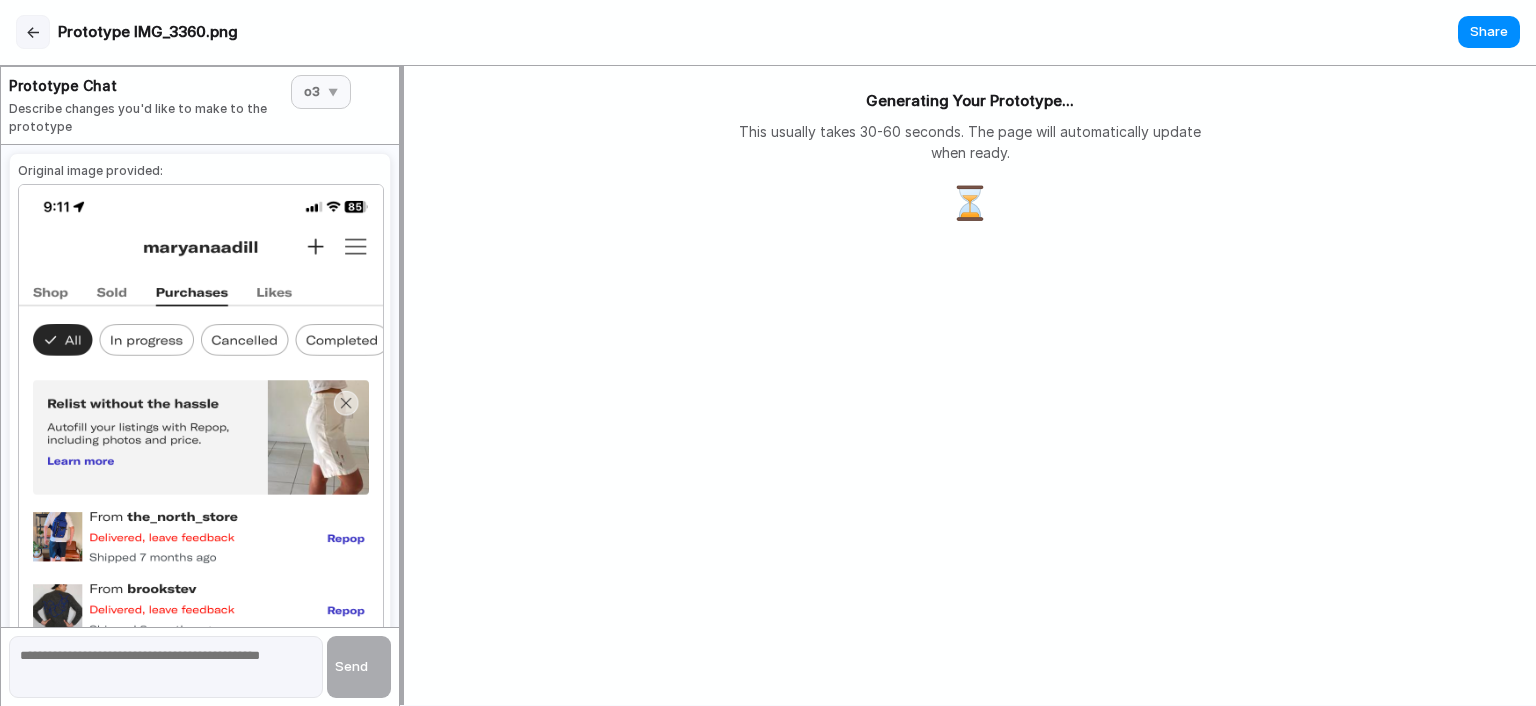 click on "←" at bounding box center (33, 32) 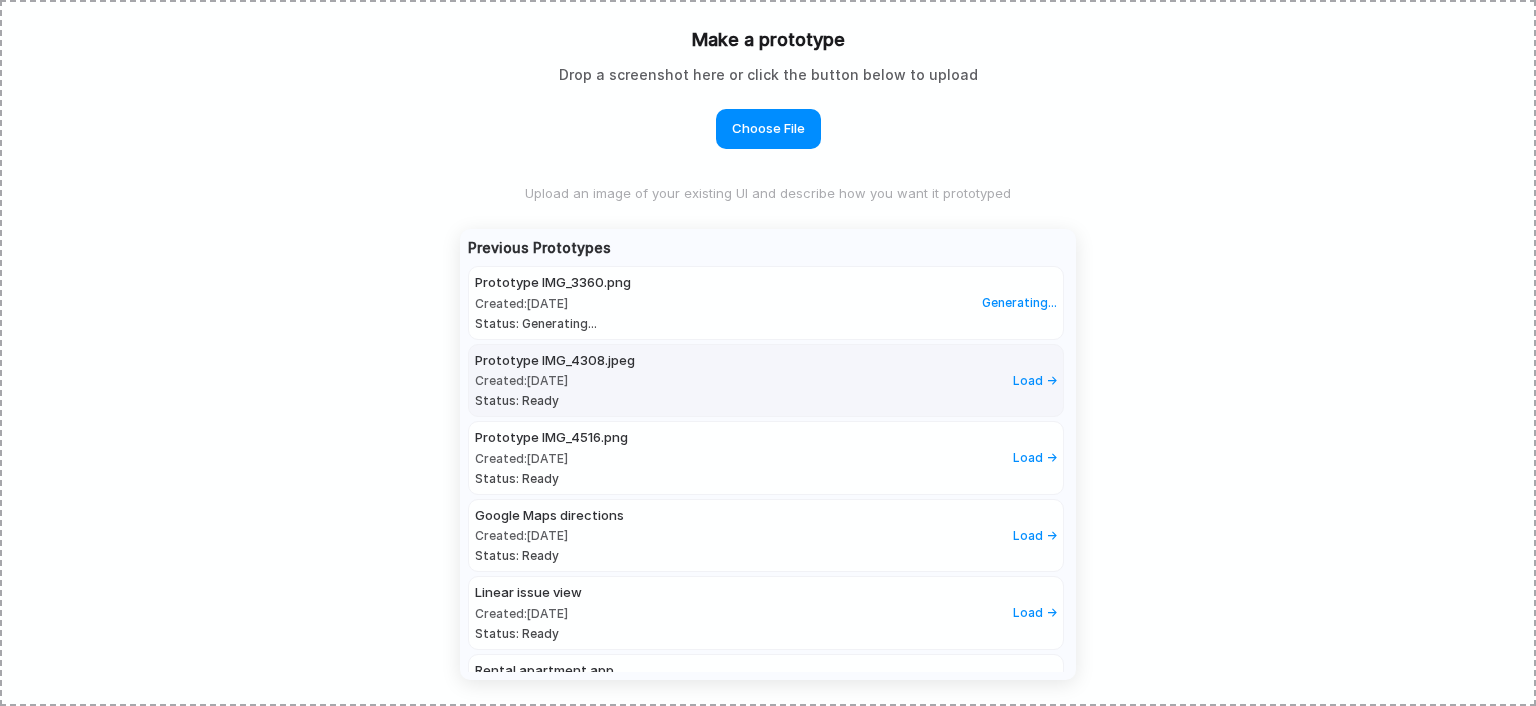 click on "Created:  11/07/2025" at bounding box center [555, 381] 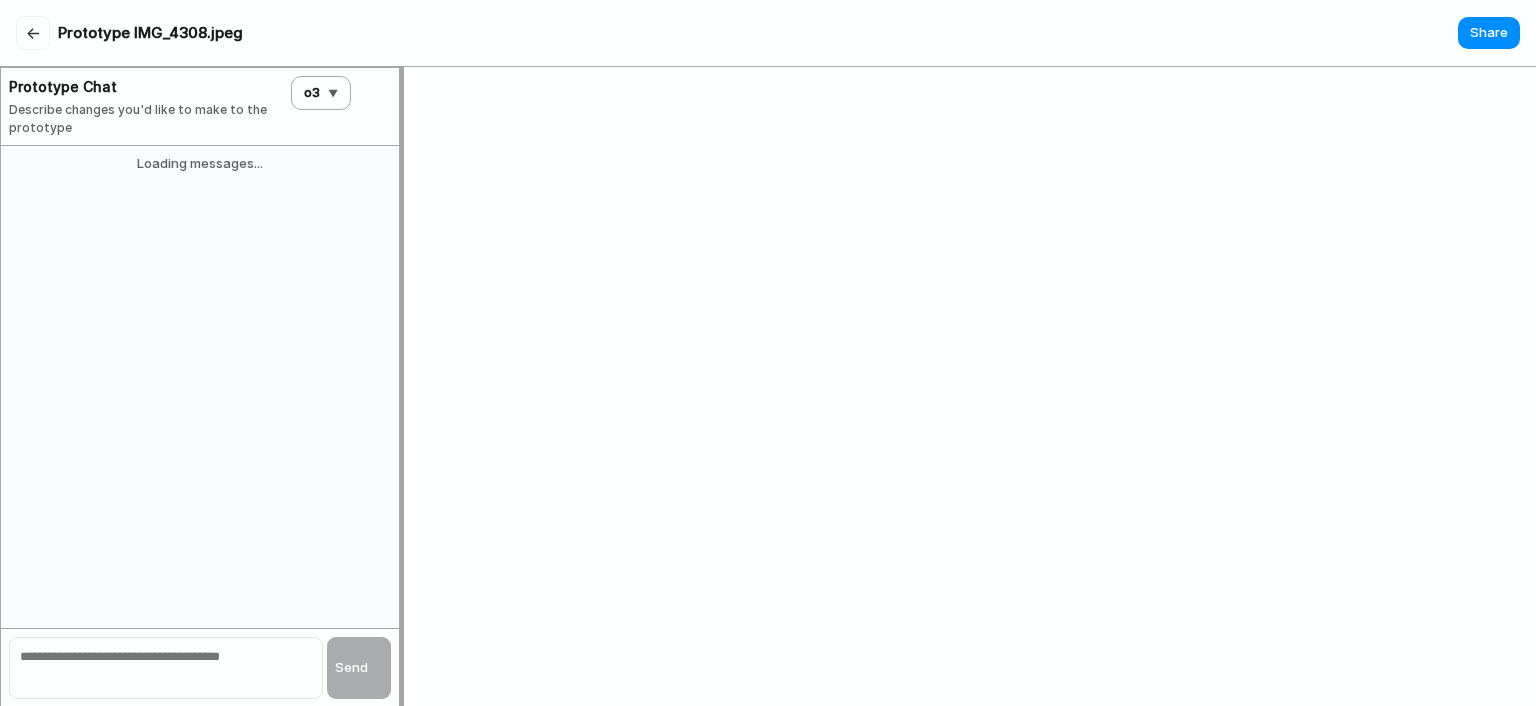 scroll, scrollTop: 6, scrollLeft: 0, axis: vertical 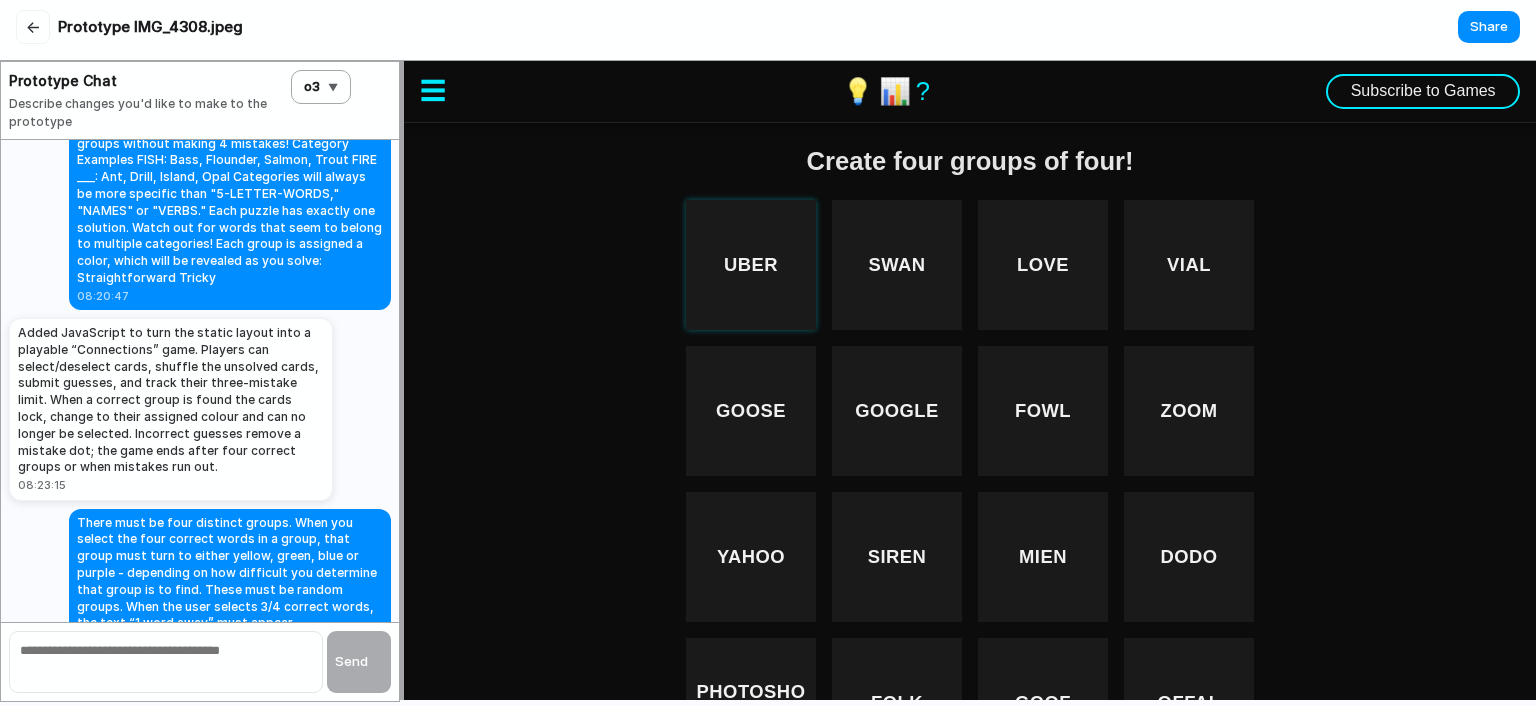click on "UBER" at bounding box center [751, 265] 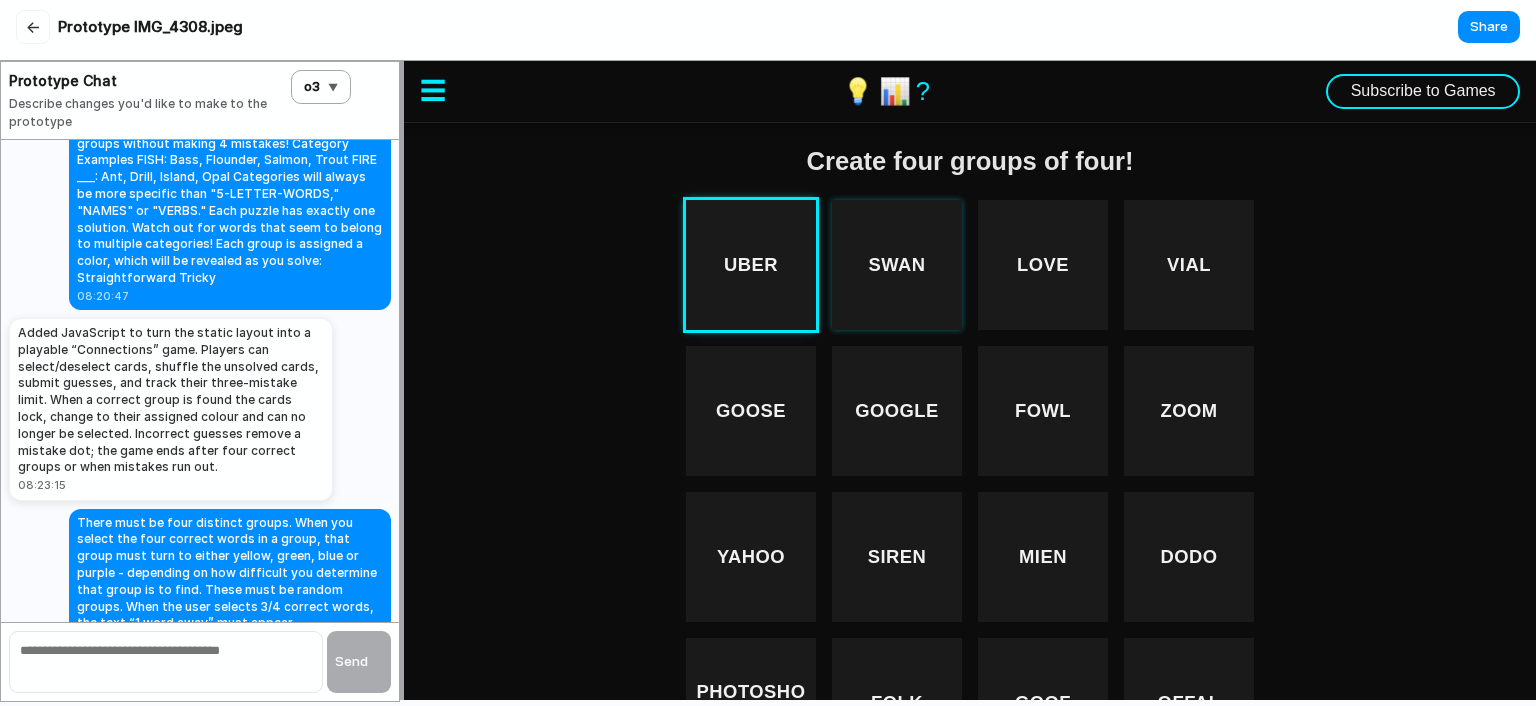 click on "SWAN" at bounding box center (897, 265) 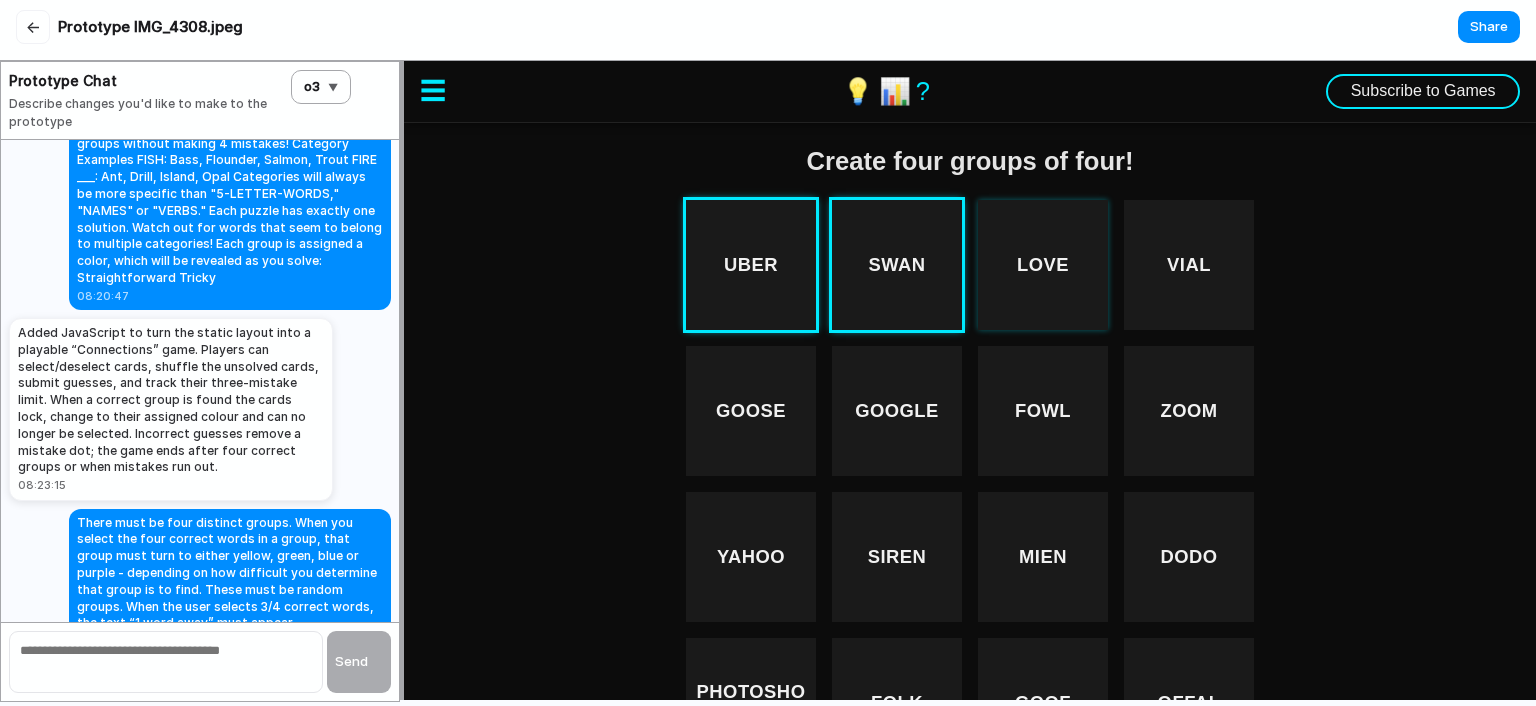 click on "LOVE" at bounding box center [1043, 265] 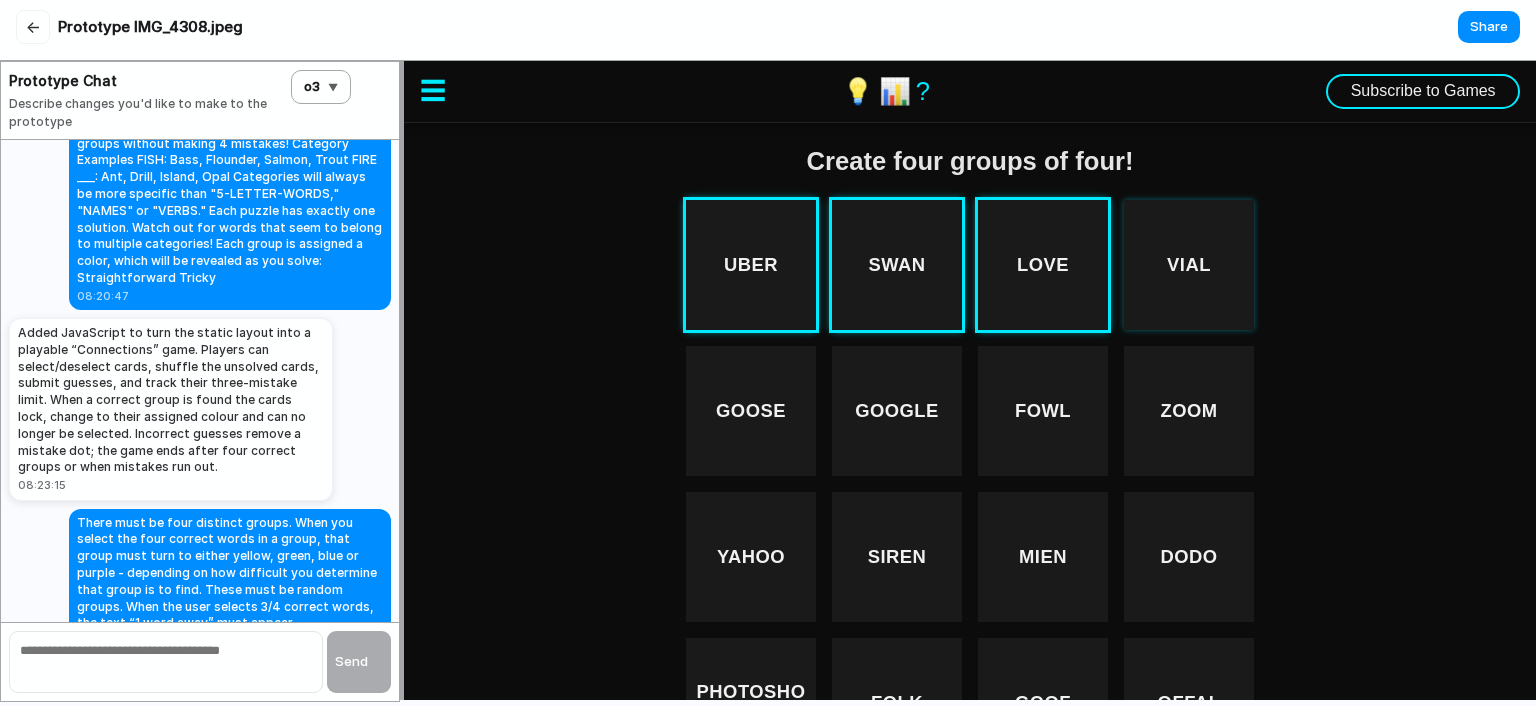 click on "VIAL" at bounding box center (1189, 265) 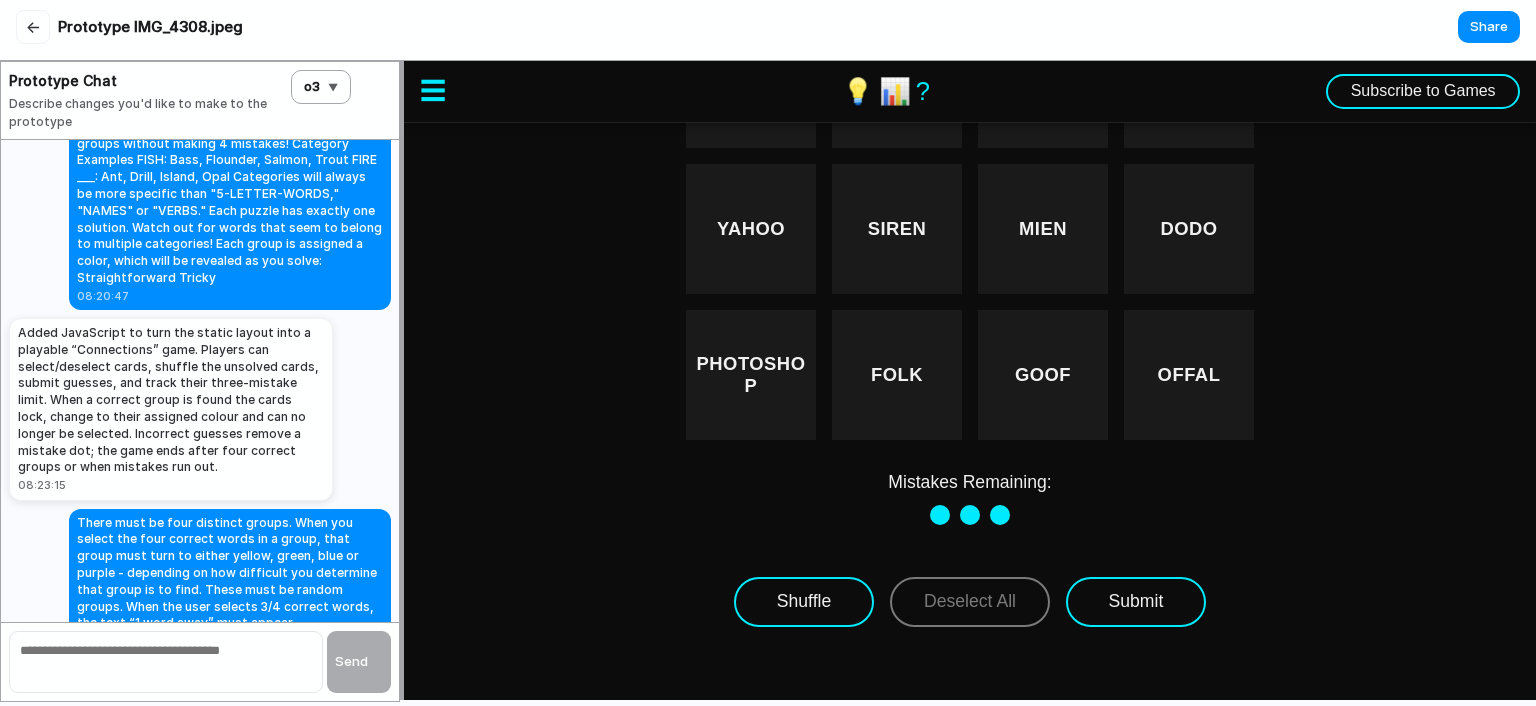 scroll, scrollTop: 345, scrollLeft: 0, axis: vertical 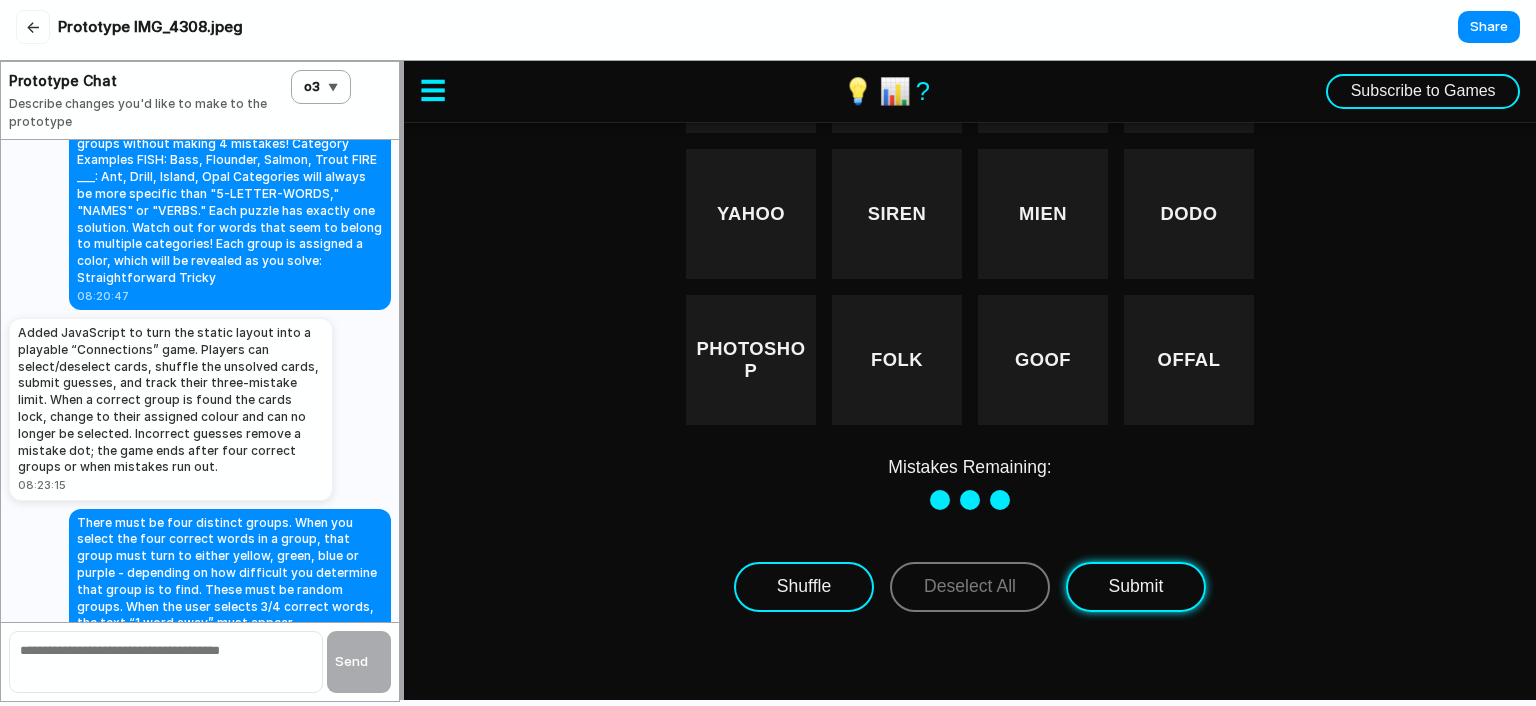click on "Submit" at bounding box center (1136, 587) 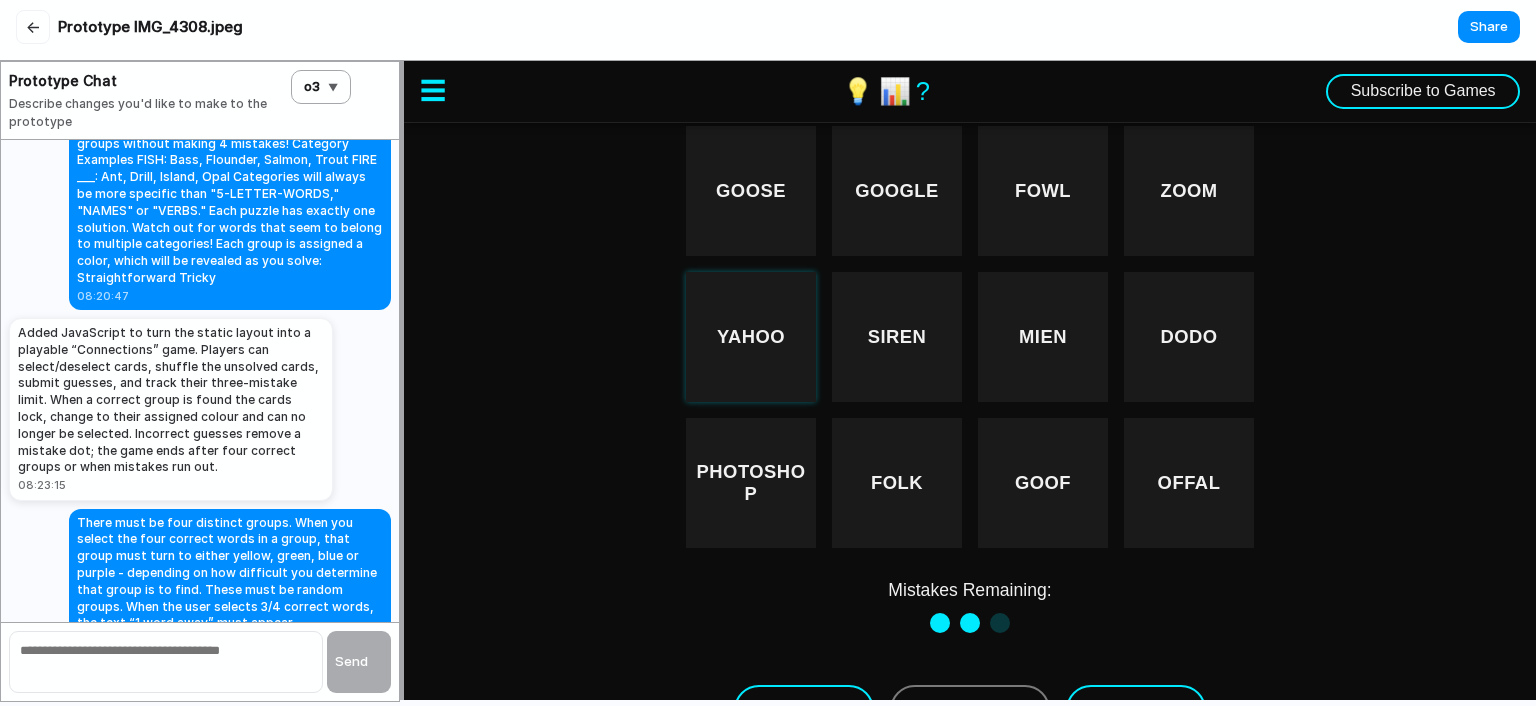 scroll, scrollTop: 299, scrollLeft: 0, axis: vertical 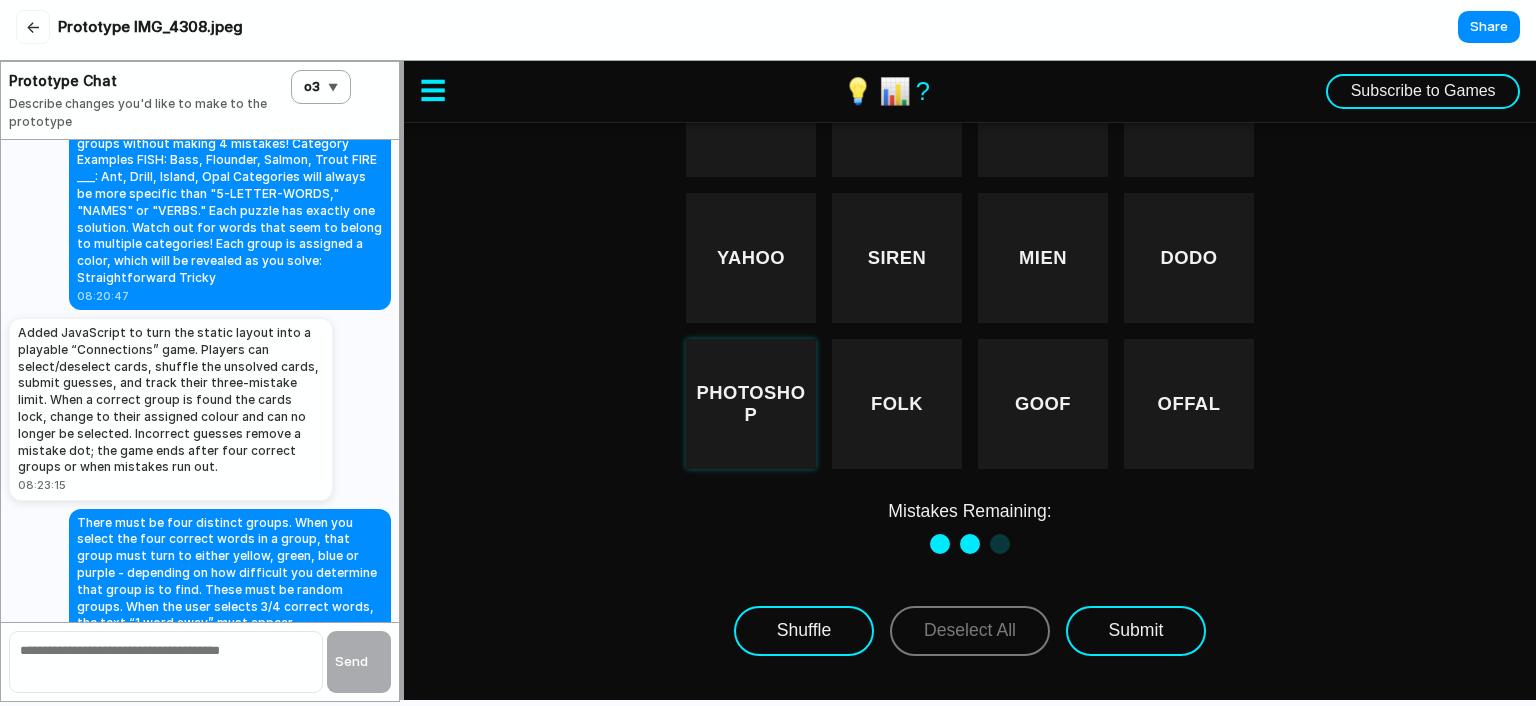 click on "PHOTOSHOP" at bounding box center [751, 404] 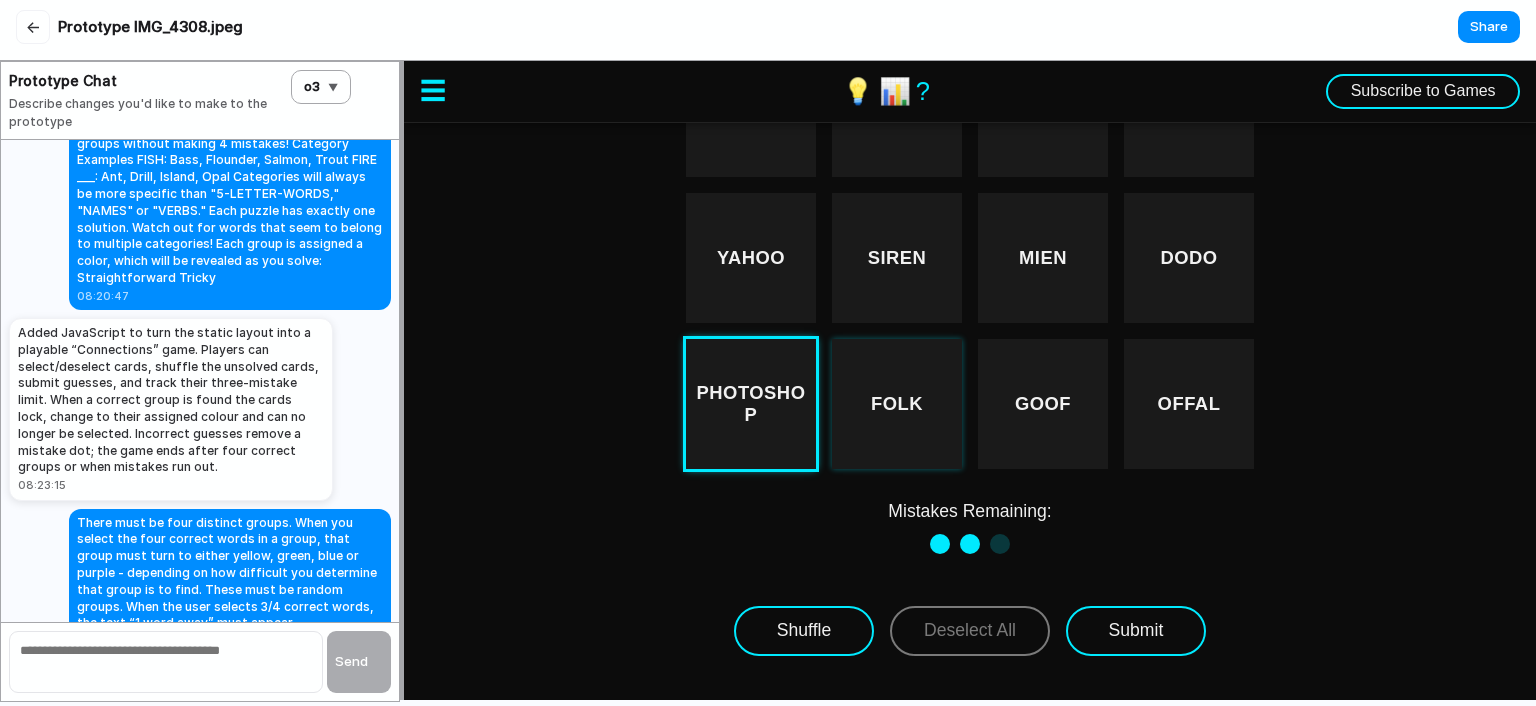click on "FOLK" at bounding box center (897, 404) 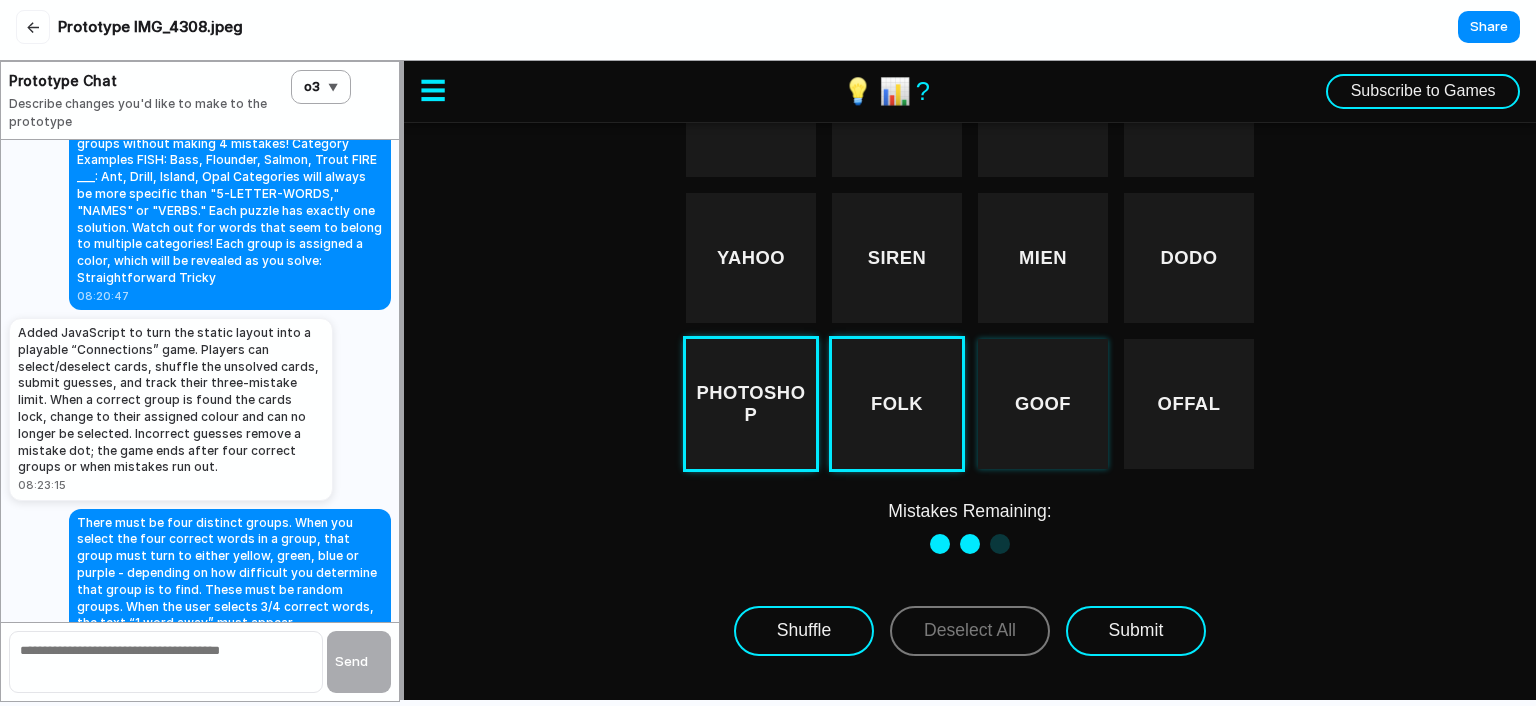 click on "GOOF" at bounding box center [1043, 404] 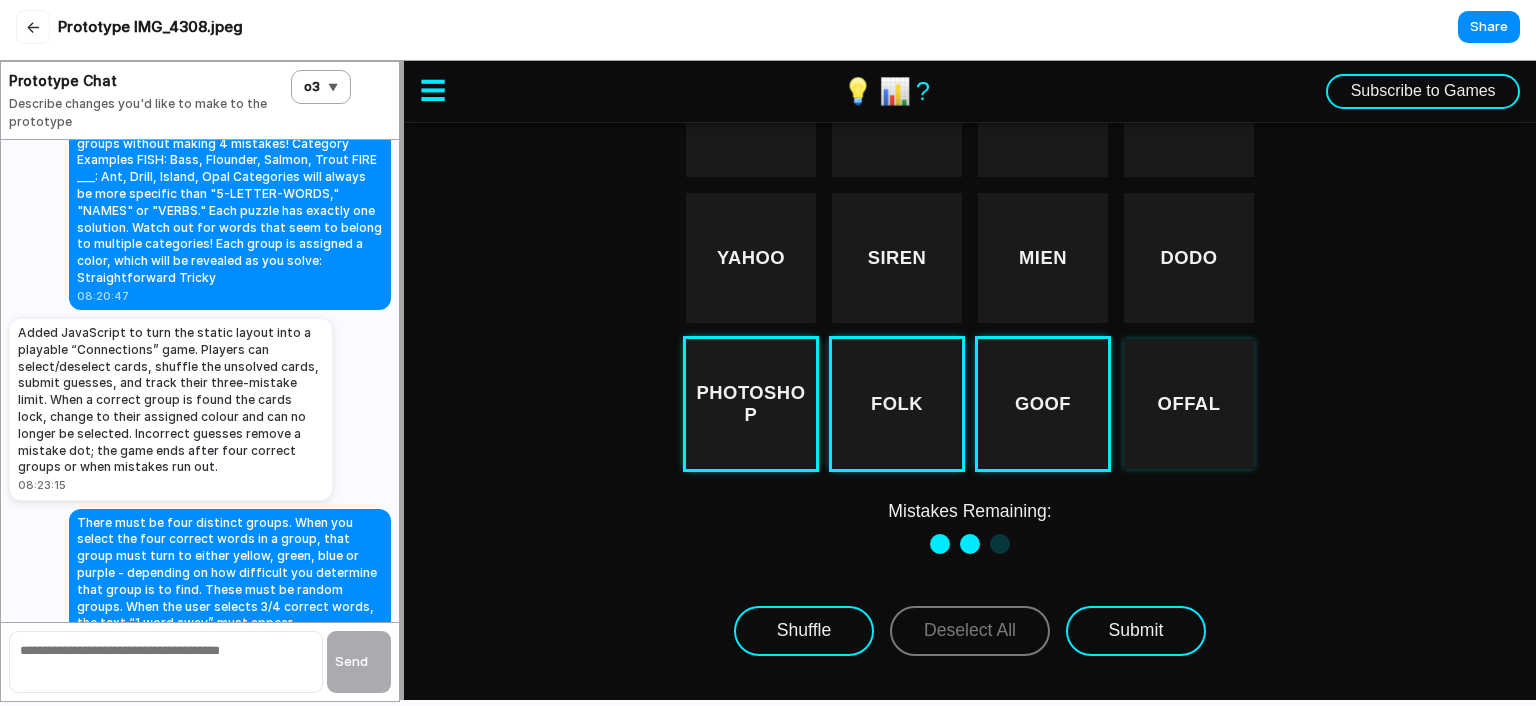 click on "OFFAL" at bounding box center (1189, 404) 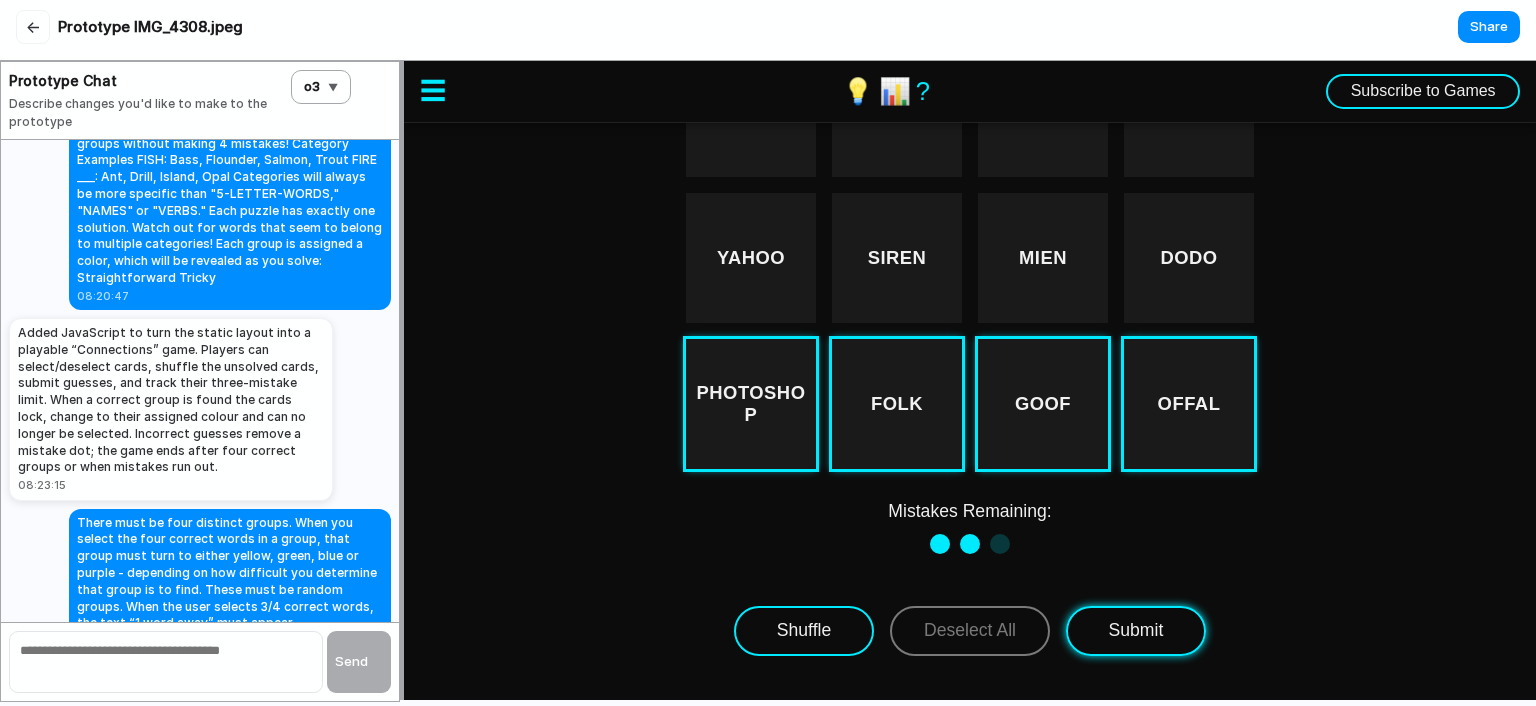 click on "Submit" at bounding box center (1136, 631) 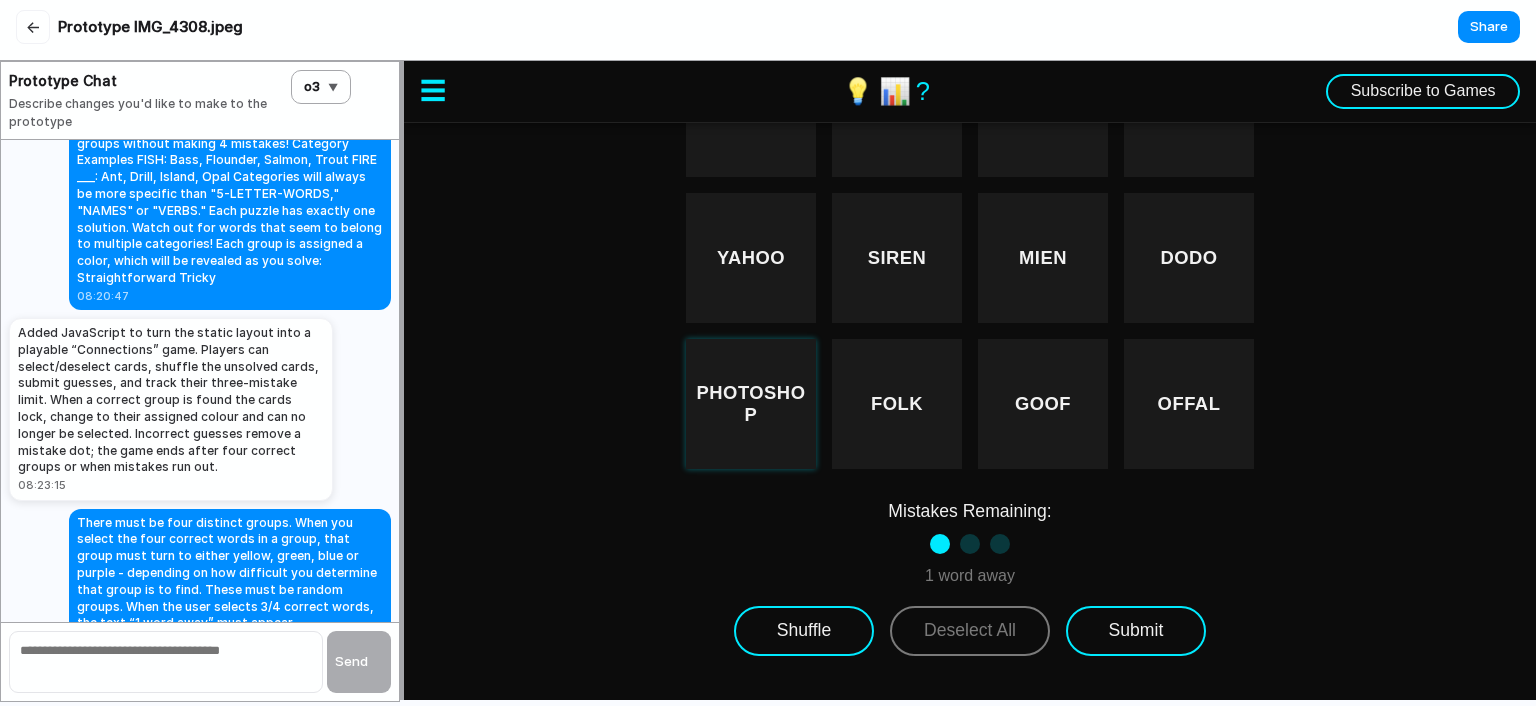 click on "PHOTOSHOP" at bounding box center (751, 404) 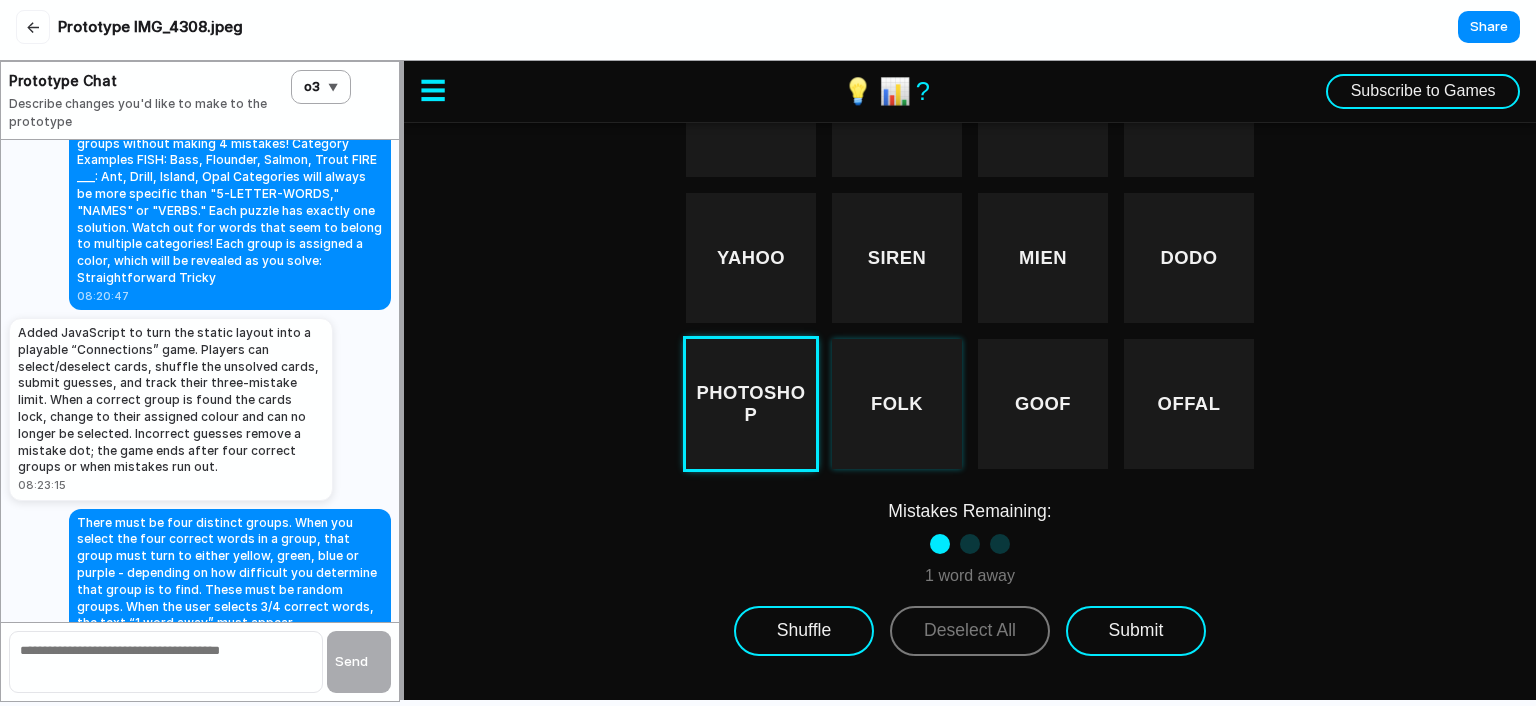 click on "FOLK" at bounding box center (897, 404) 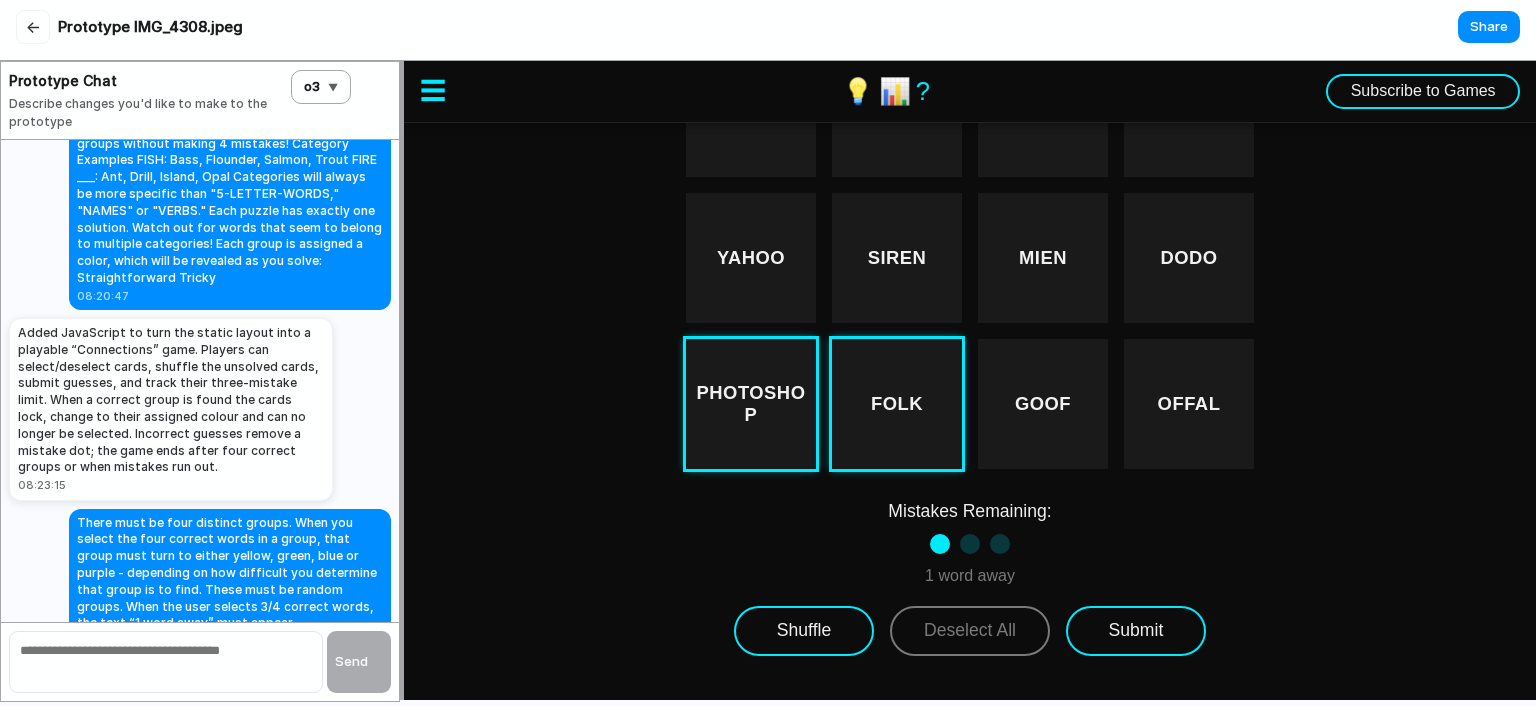 click on "UBER
SWAN
LOVE
VIAL
GOOSE
GOOGLE
FOWL
ZOOM
YAHOO
SIREN
MIEN
DODO
PHOTOSHOP
FOLK
GOOF
OFFAL" at bounding box center (970, 185) 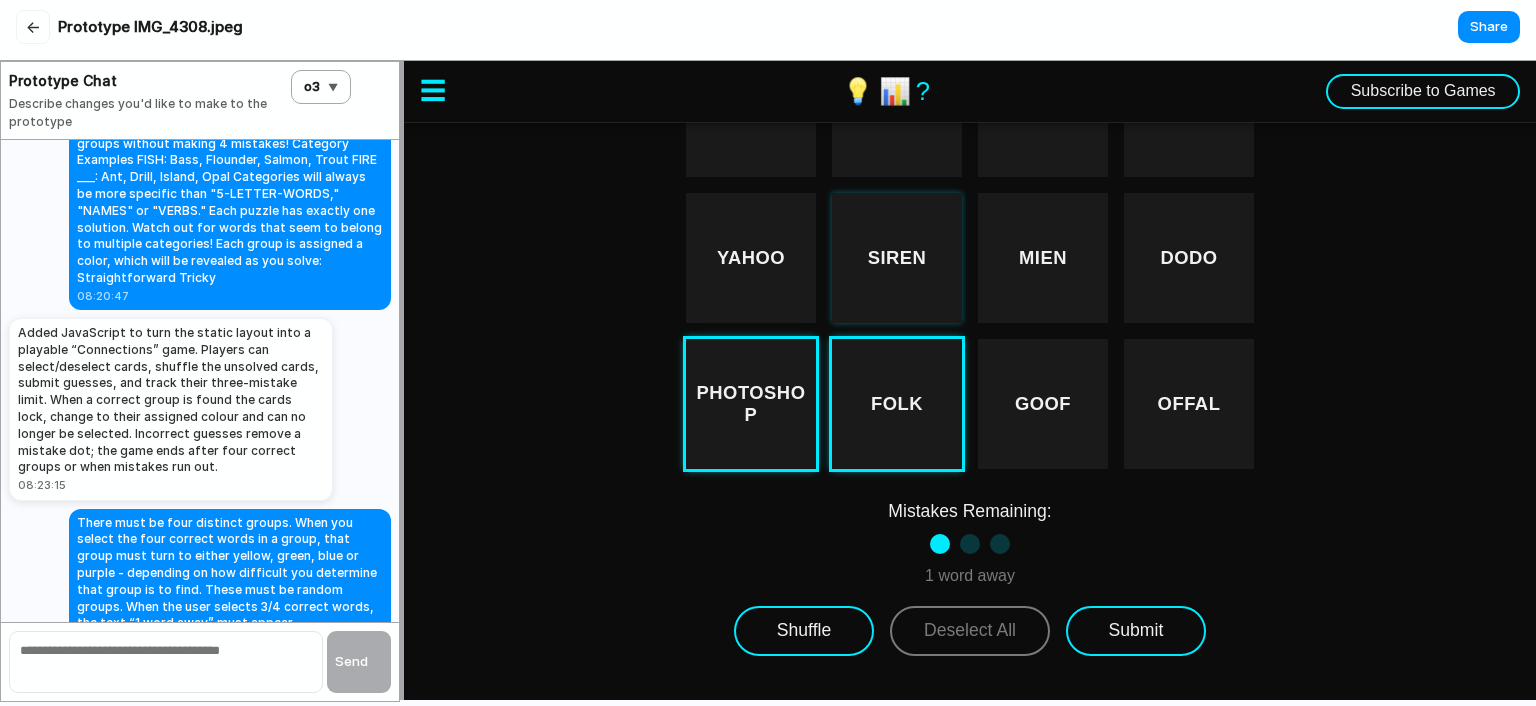 click on "SIREN" at bounding box center (897, 258) 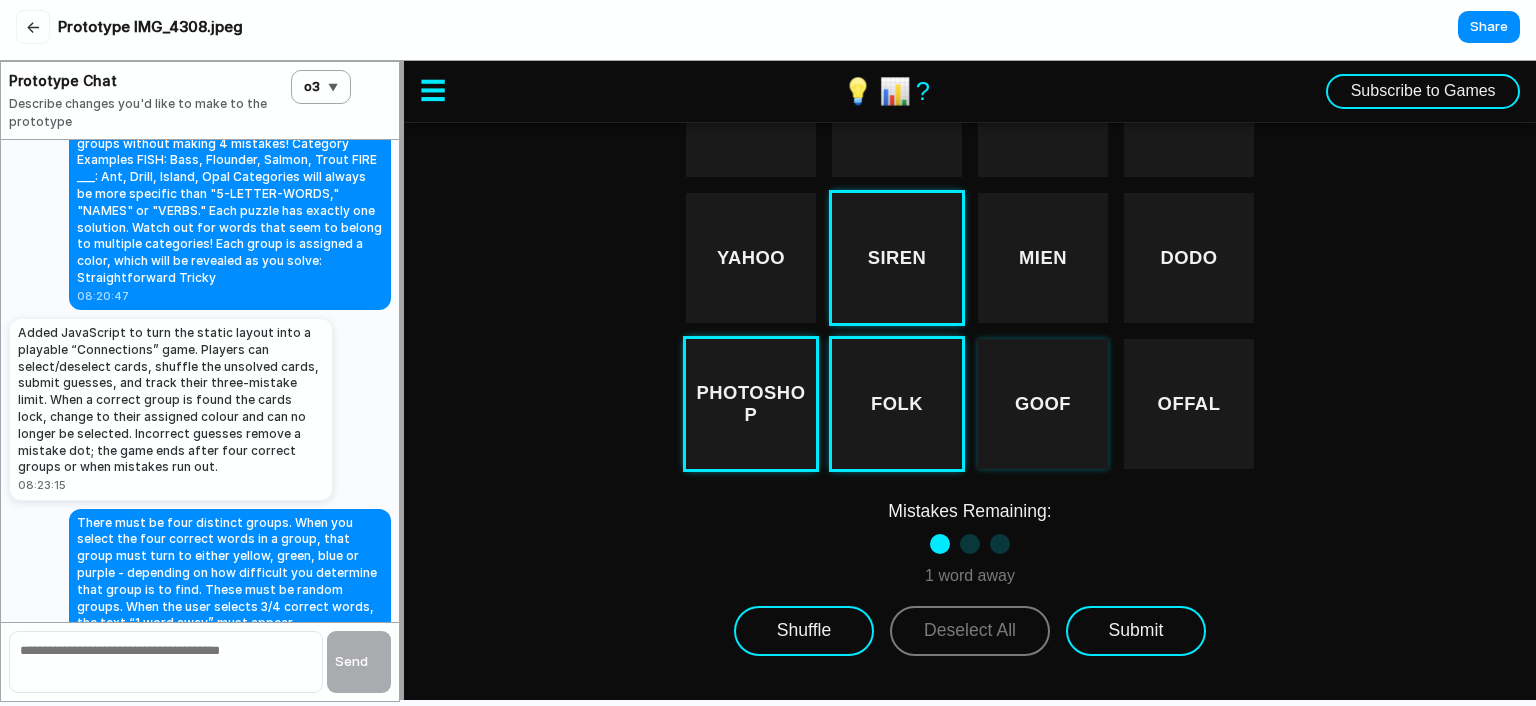 click on "GOOF" at bounding box center (1043, 404) 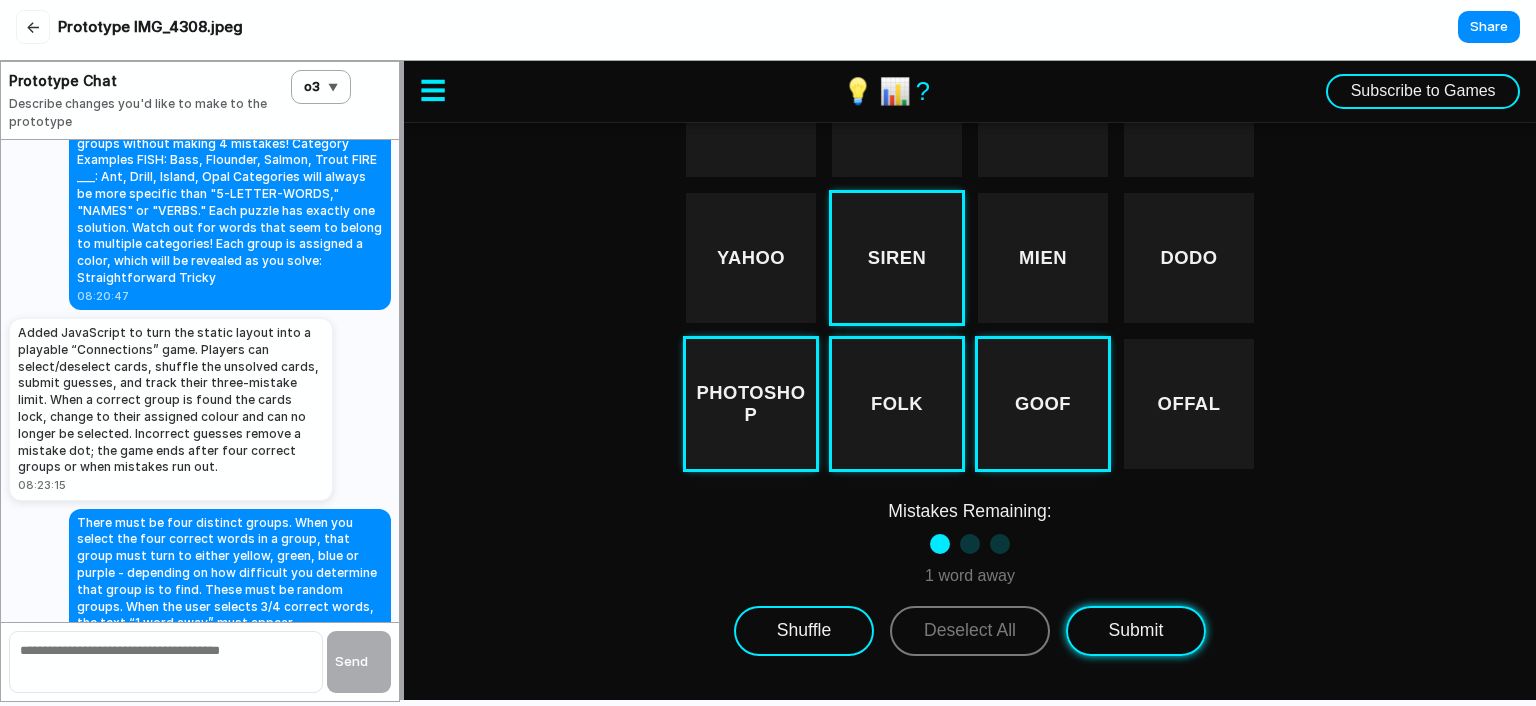 click on "Submit" at bounding box center (1136, 631) 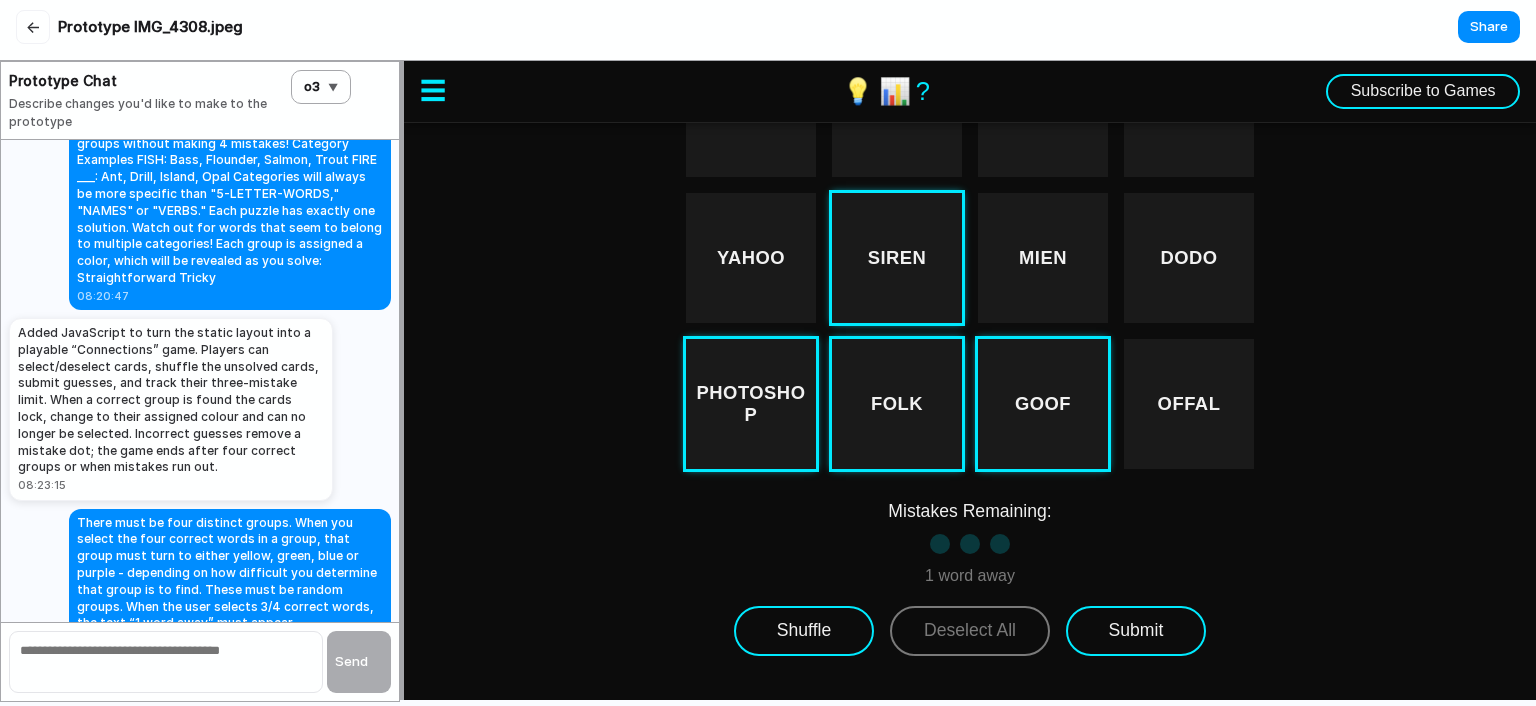 scroll, scrollTop: 0, scrollLeft: 0, axis: both 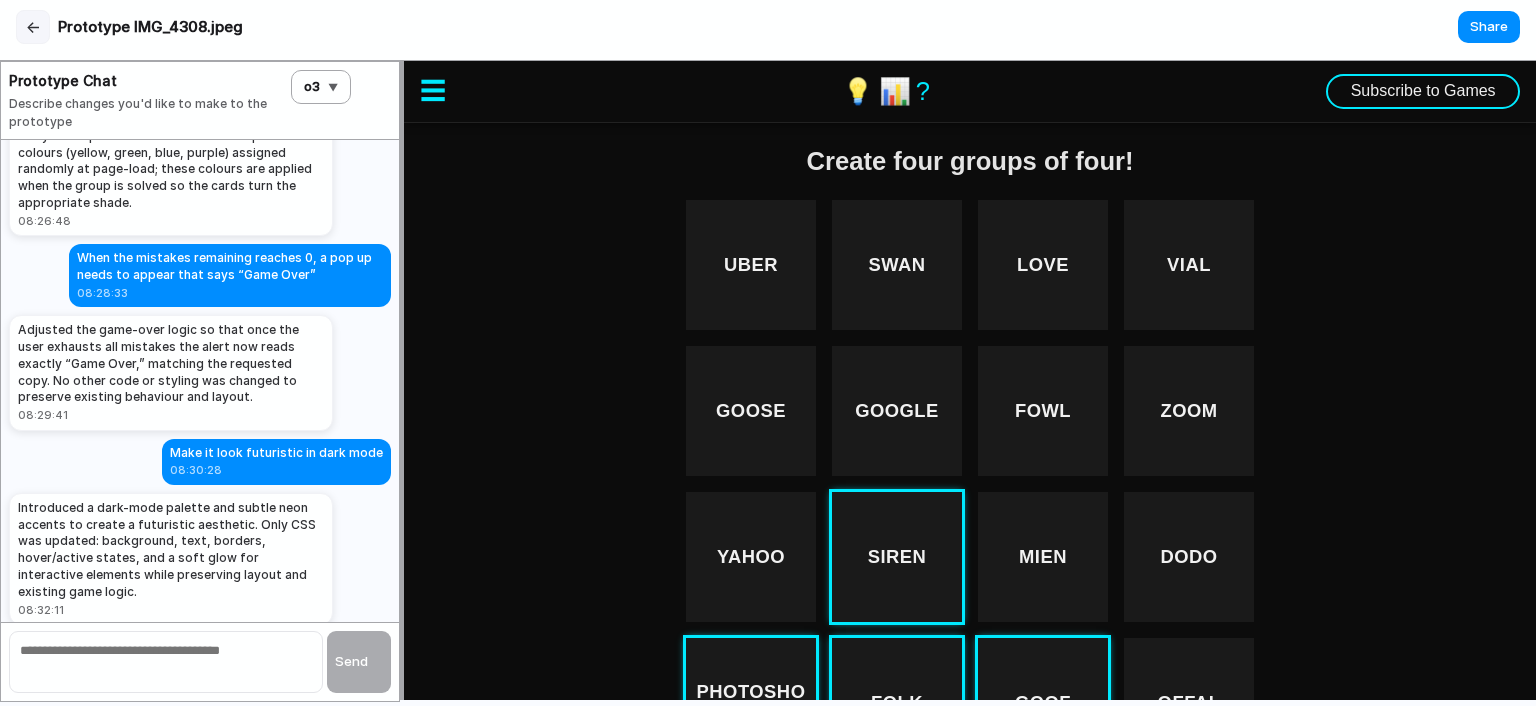 click on "←" at bounding box center [33, 27] 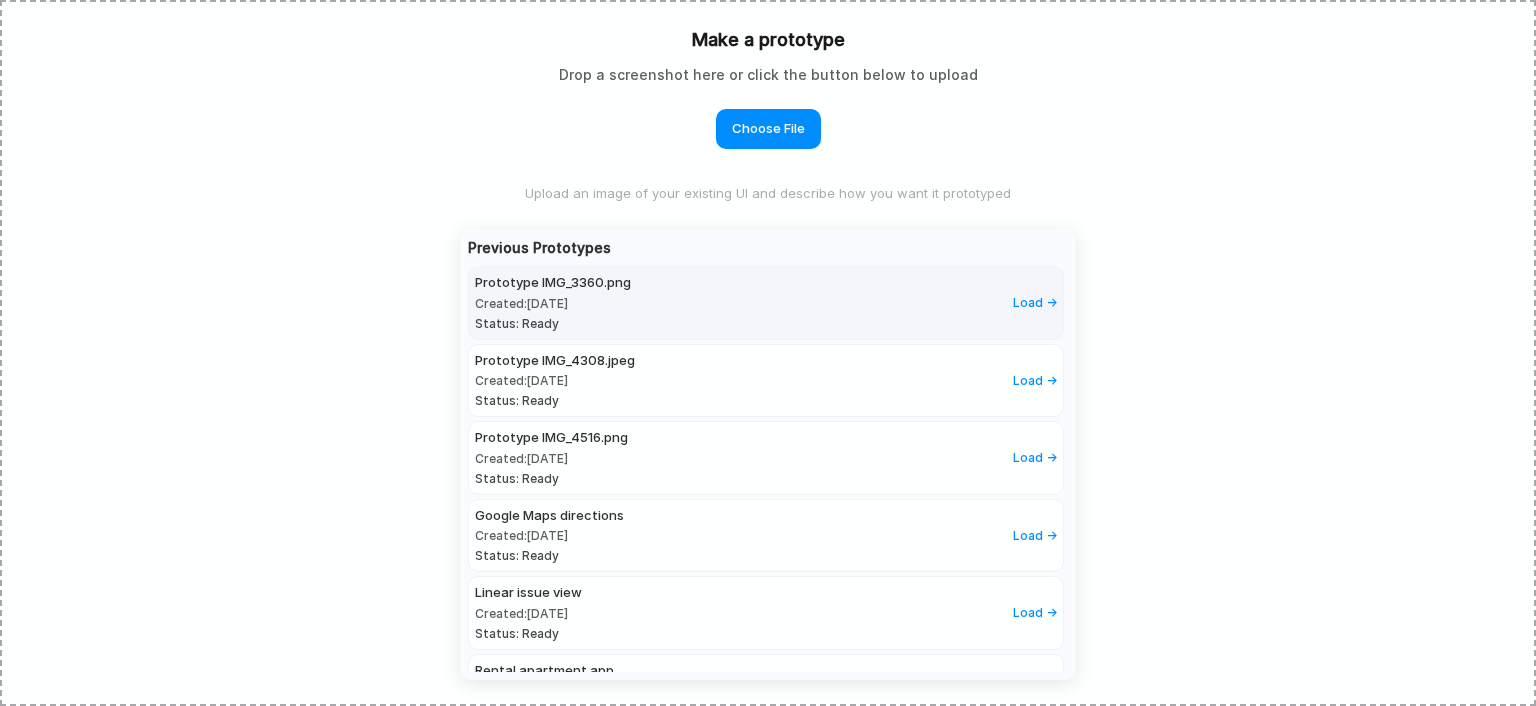 click on "Load →" at bounding box center [1035, 303] 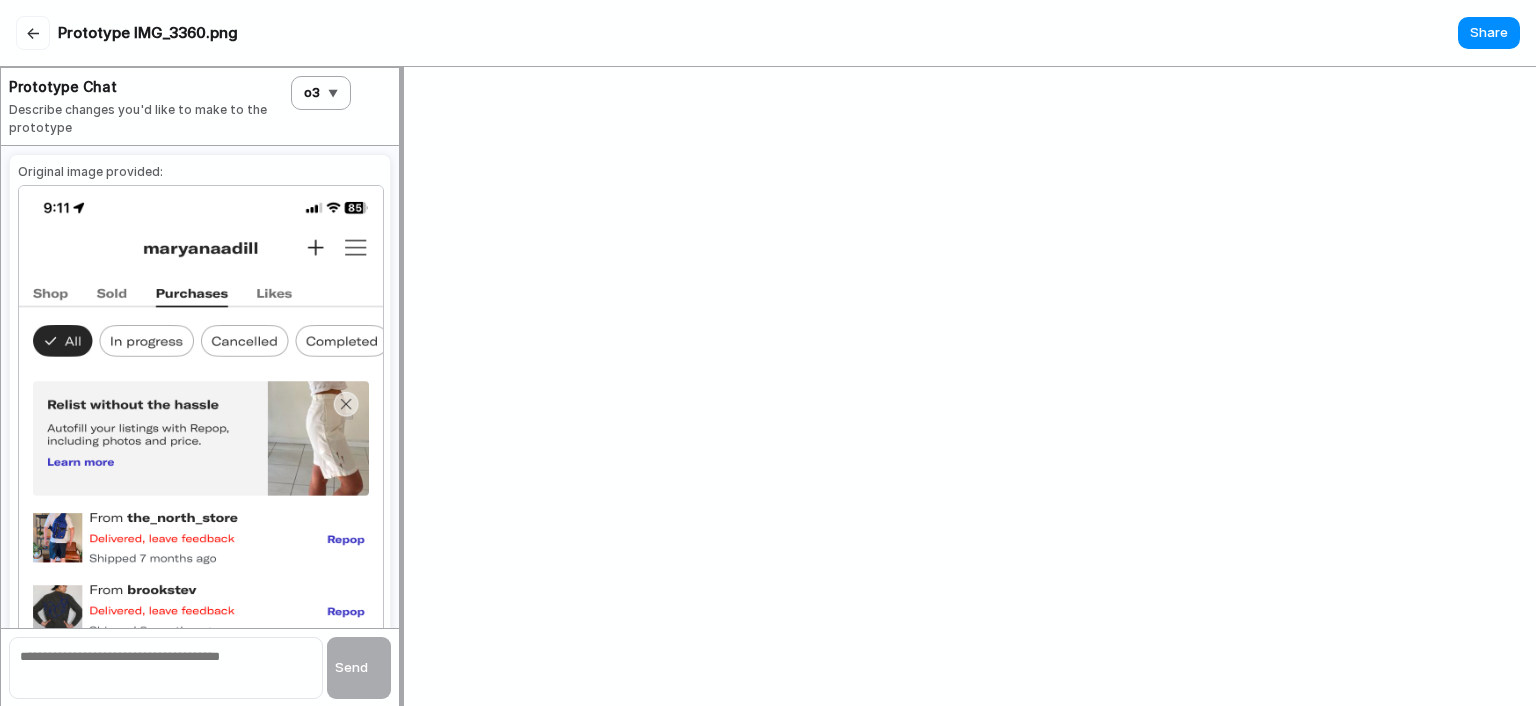scroll, scrollTop: 6, scrollLeft: 0, axis: vertical 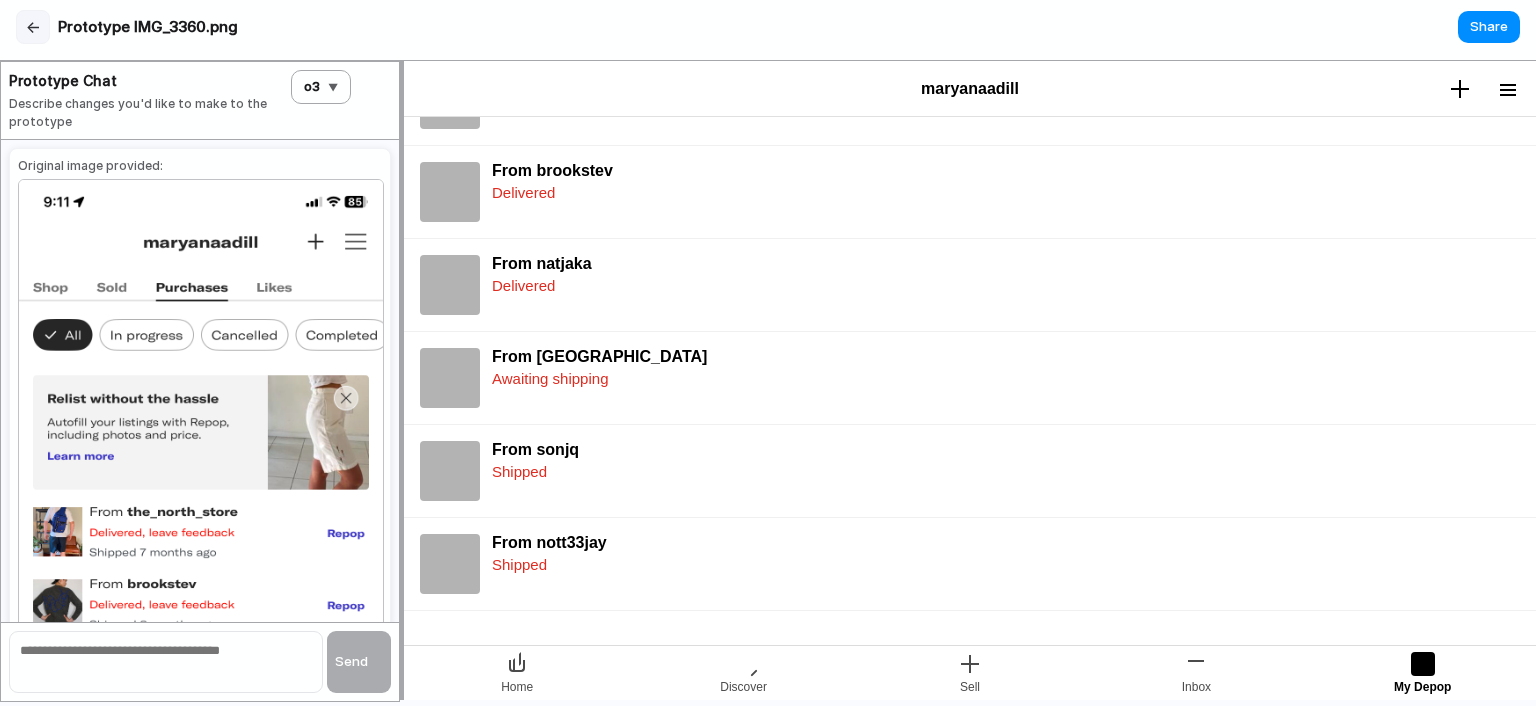 click on "←" at bounding box center [33, 27] 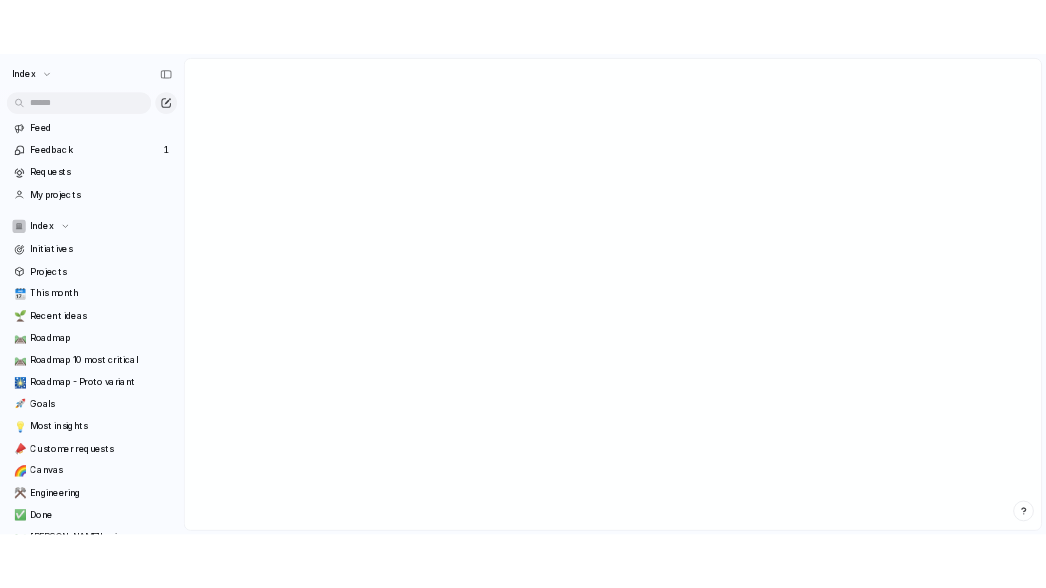 scroll, scrollTop: 0, scrollLeft: 0, axis: both 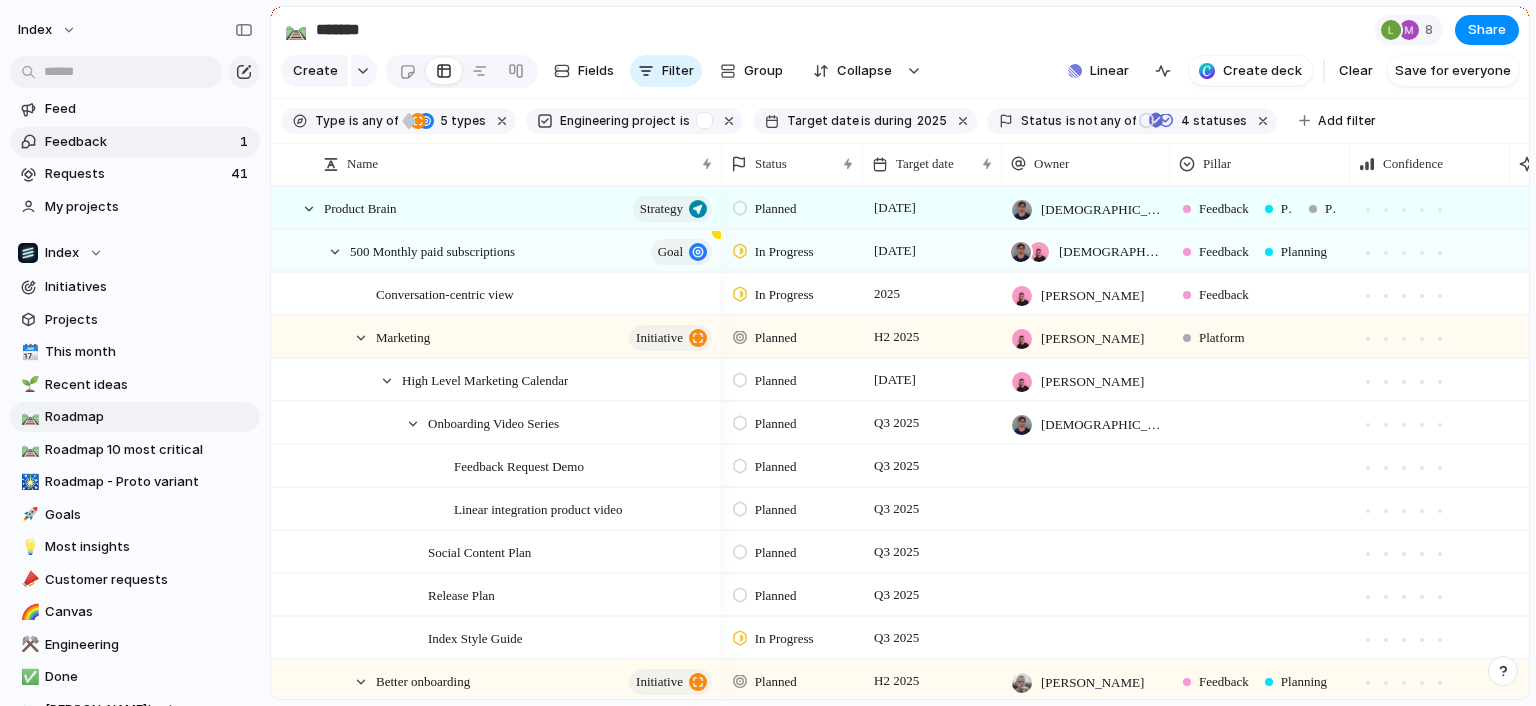 click on "Feedback" at bounding box center (139, 142) 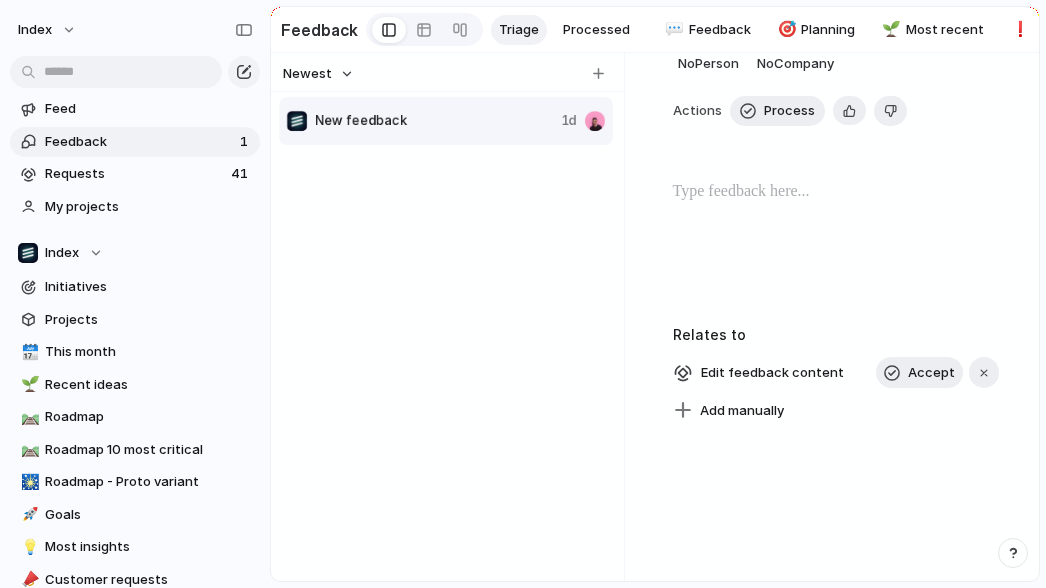 scroll, scrollTop: 0, scrollLeft: 0, axis: both 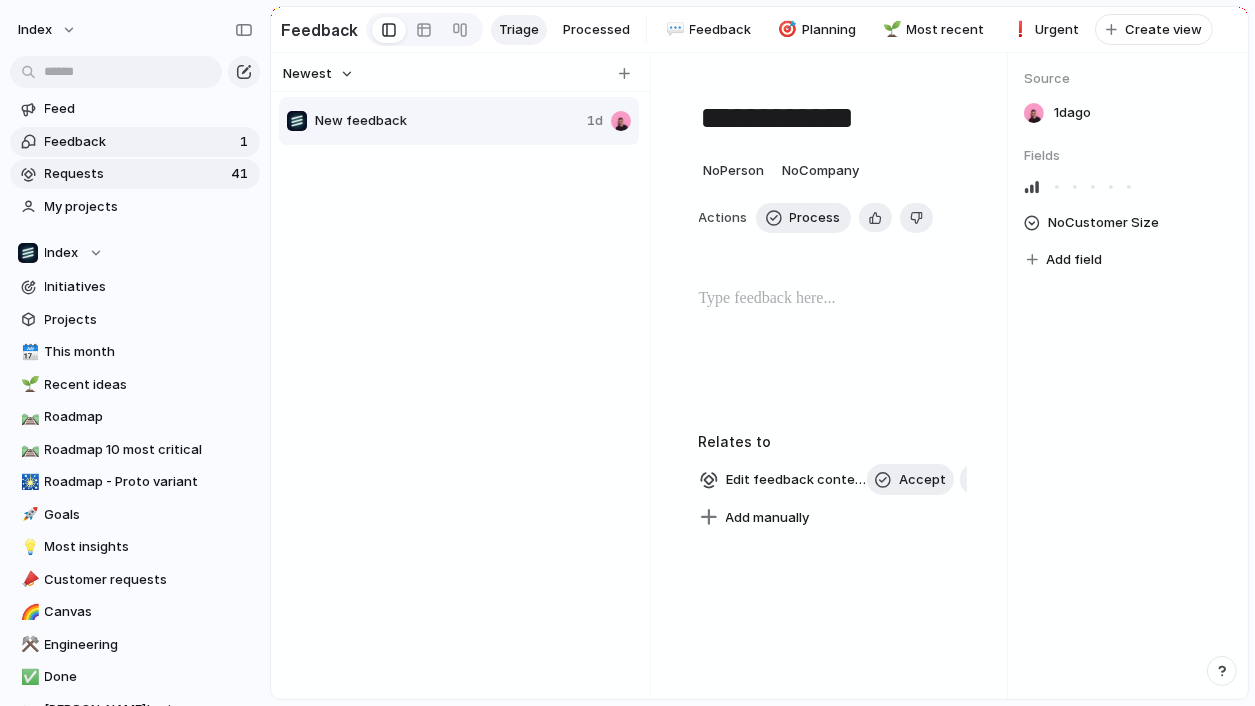 click on "Requests" at bounding box center [135, 174] 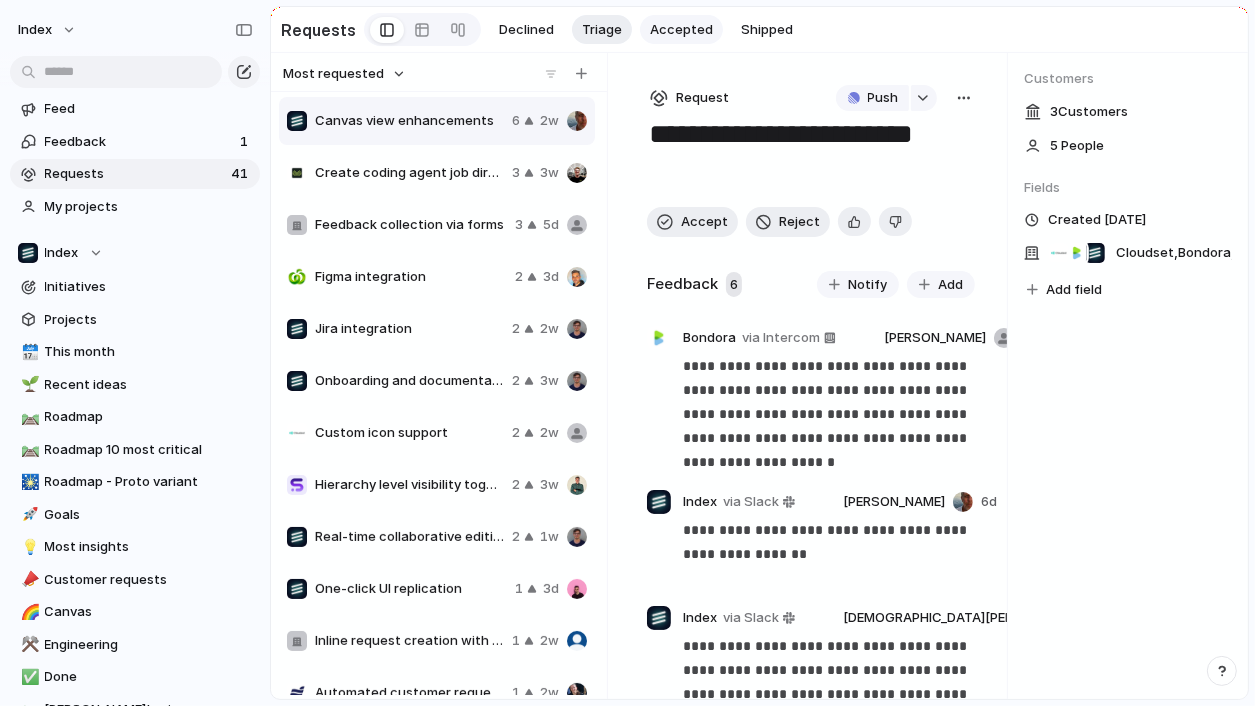 click on "Accepted" at bounding box center [681, 30] 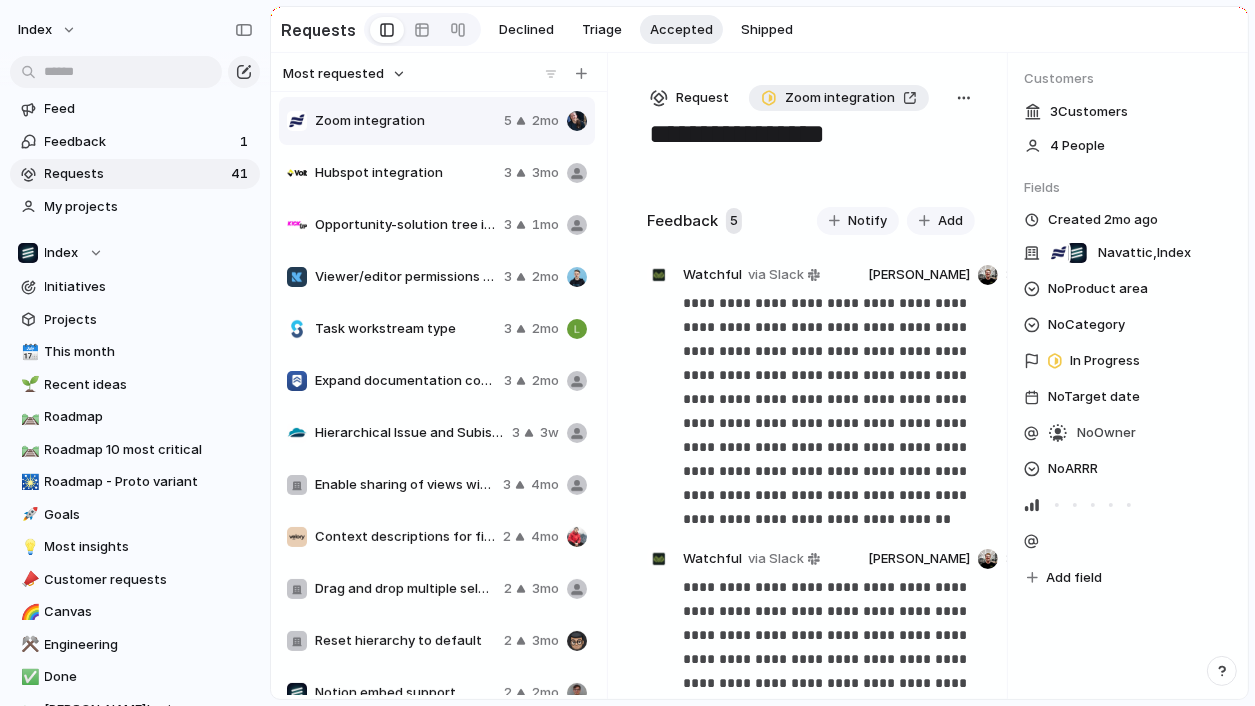 click on "Zoom integration" at bounding box center (839, 98) 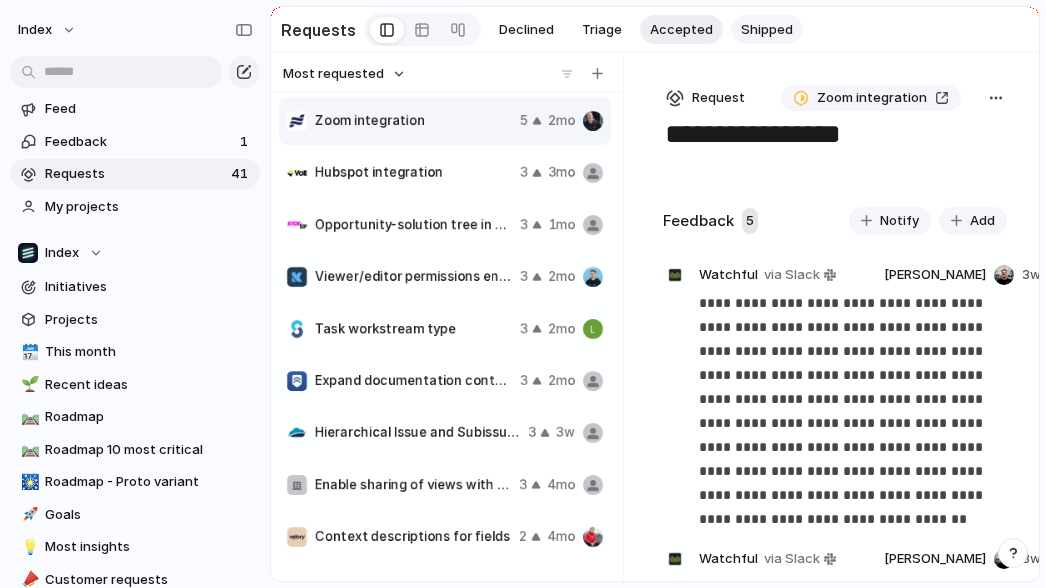 click on "Shipped" at bounding box center [767, 30] 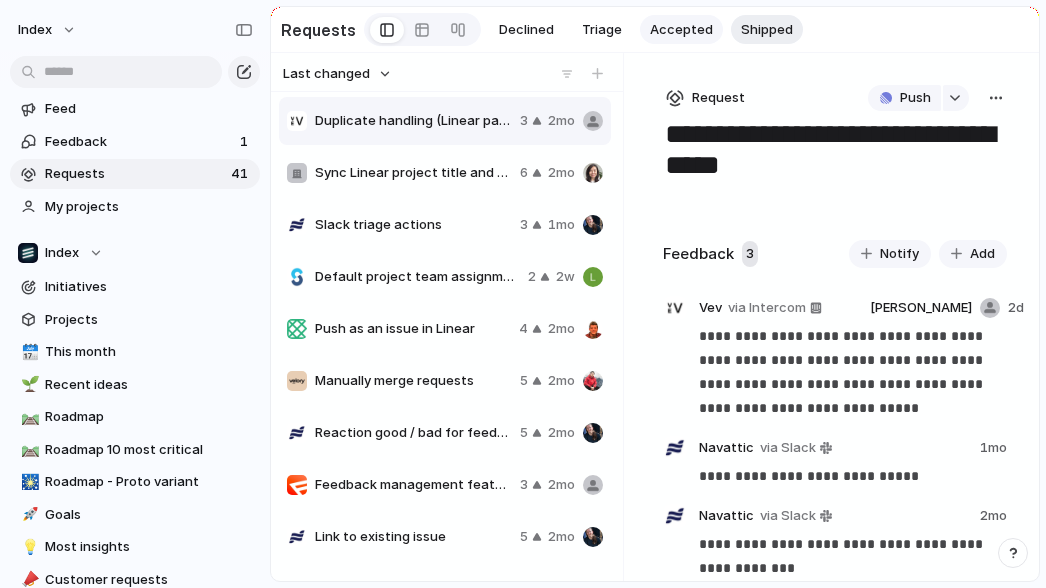 click on "Accepted" at bounding box center (681, 30) 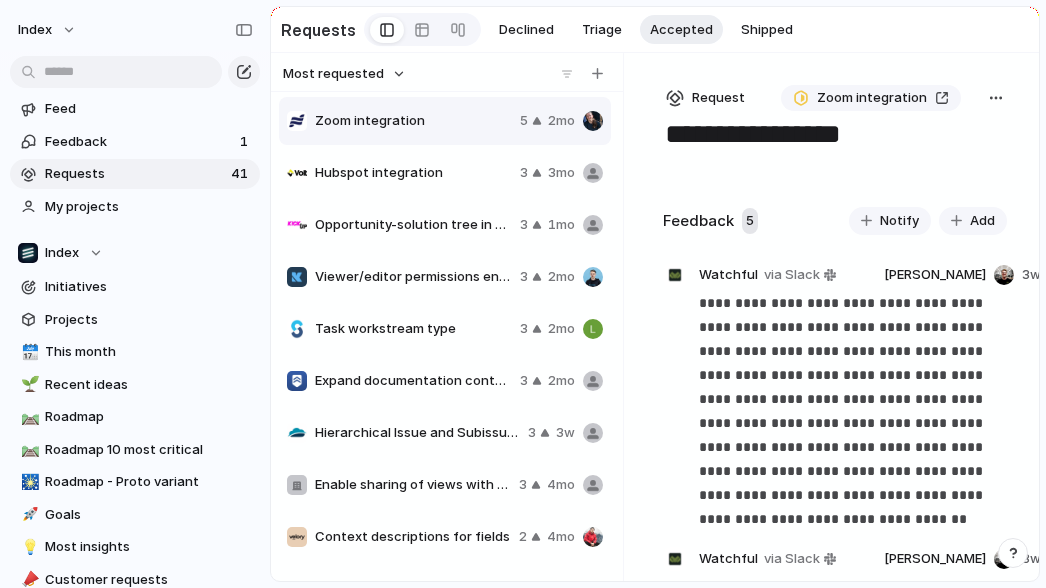 click at bounding box center (996, 98) 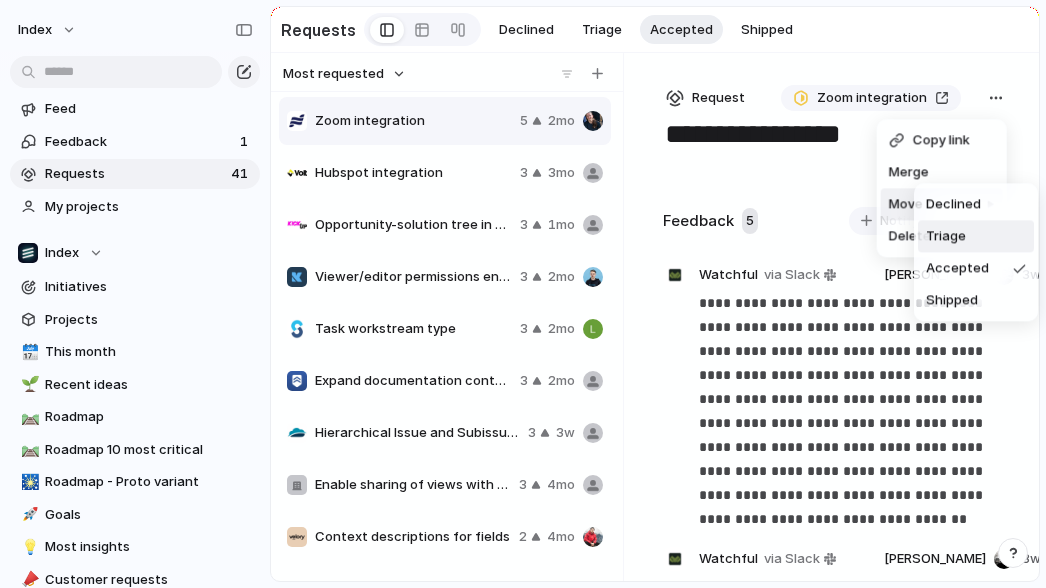 click on "Triage" at bounding box center (946, 237) 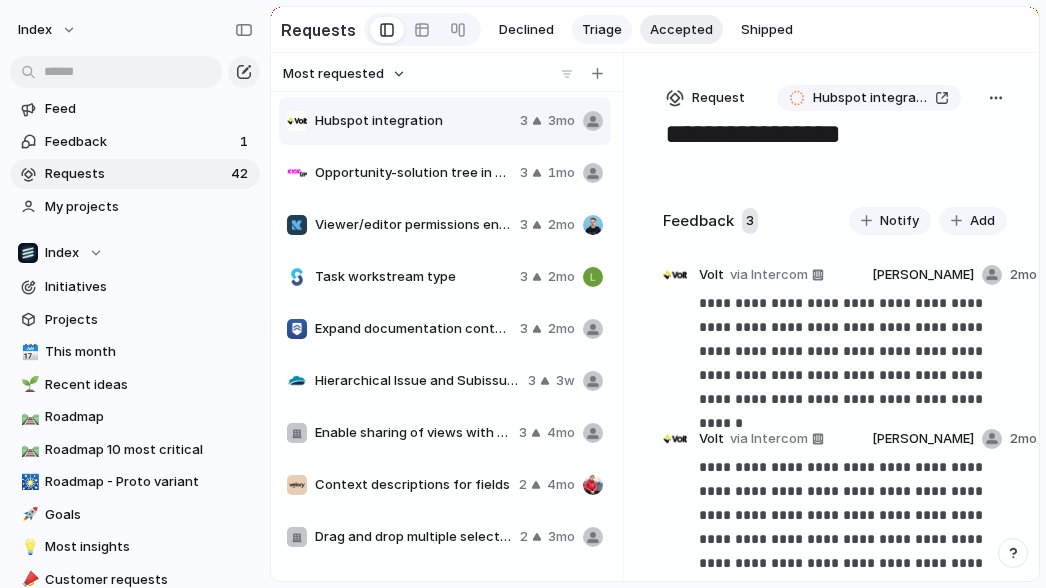 click on "Triage" at bounding box center [602, 30] 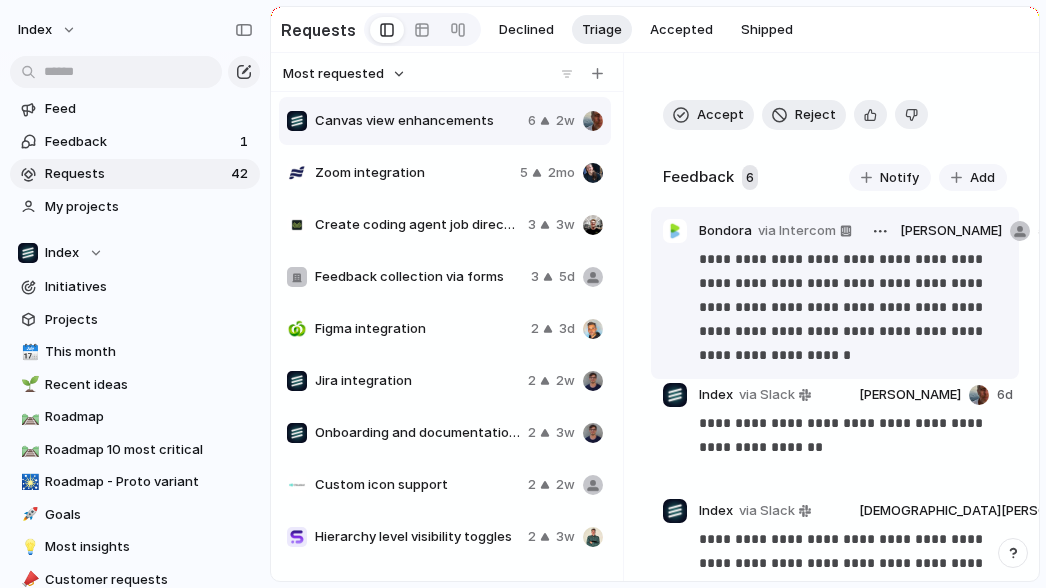 scroll, scrollTop: 0, scrollLeft: 0, axis: both 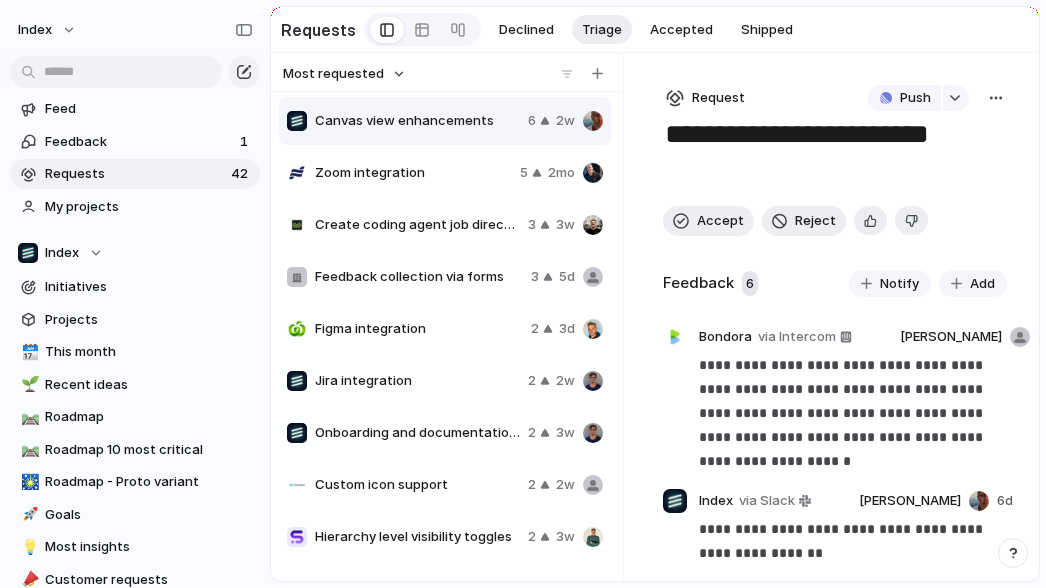 click on "Most requested" at bounding box center [333, 74] 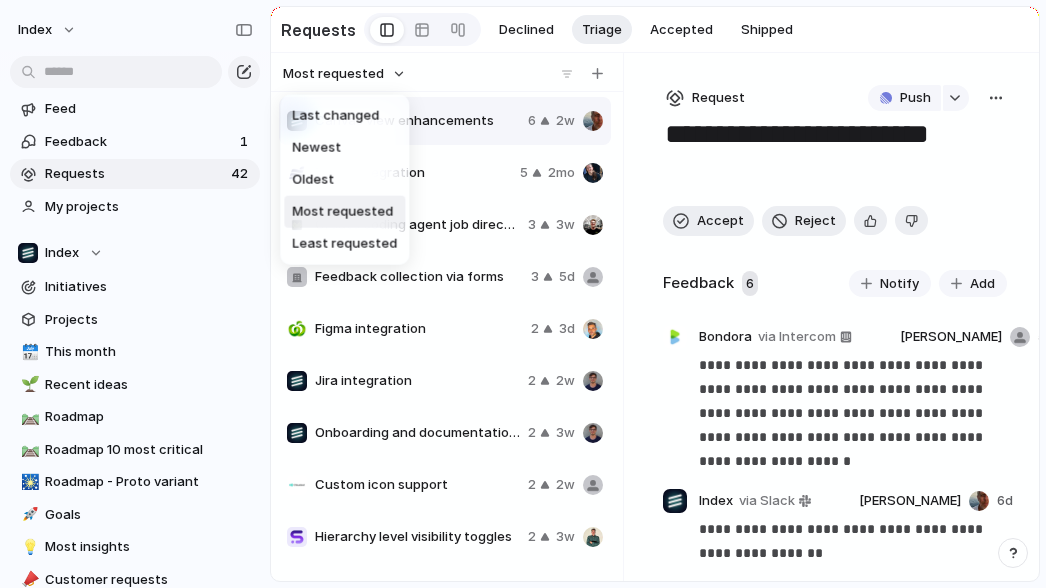 click on "Last changed   Newest   Oldest   Most requested   Least requested" at bounding box center [523, 294] 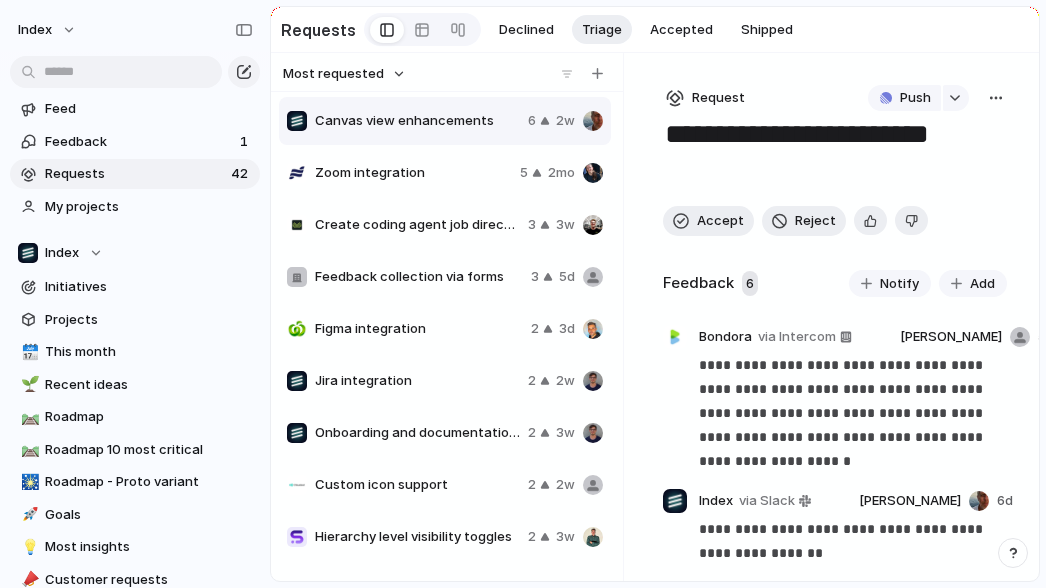 click on "Zoom integration" at bounding box center (413, 173) 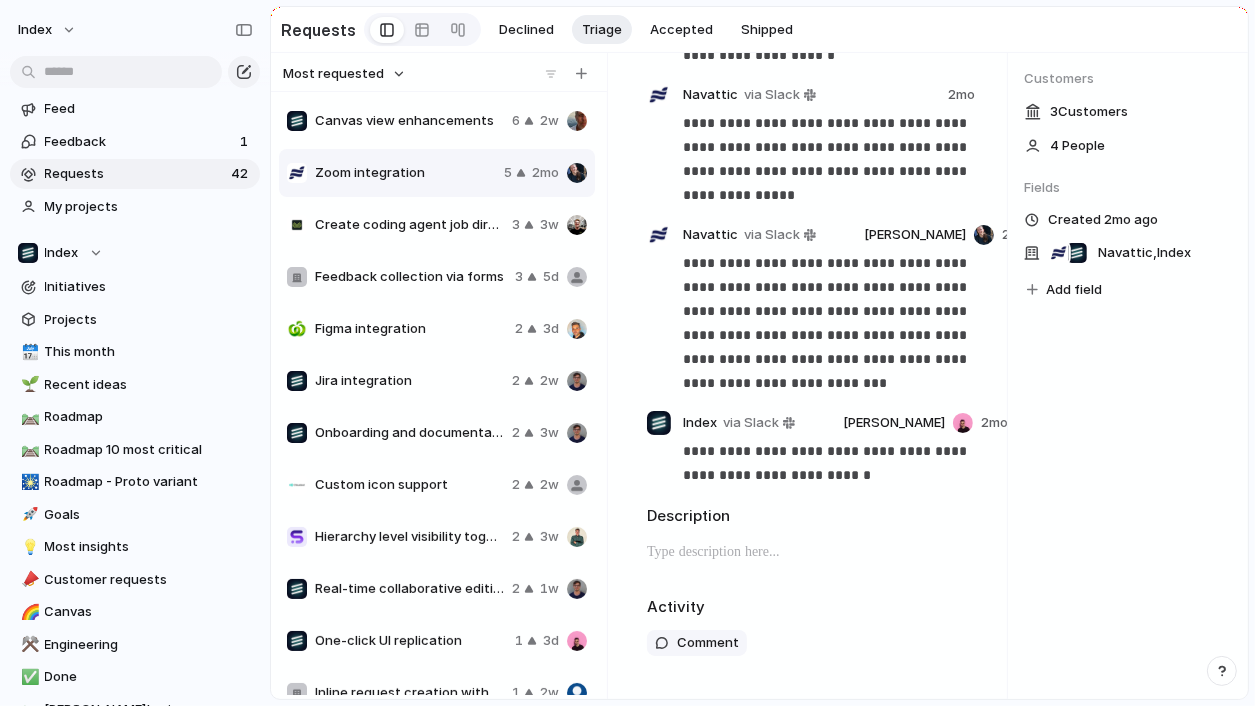 scroll, scrollTop: 0, scrollLeft: 0, axis: both 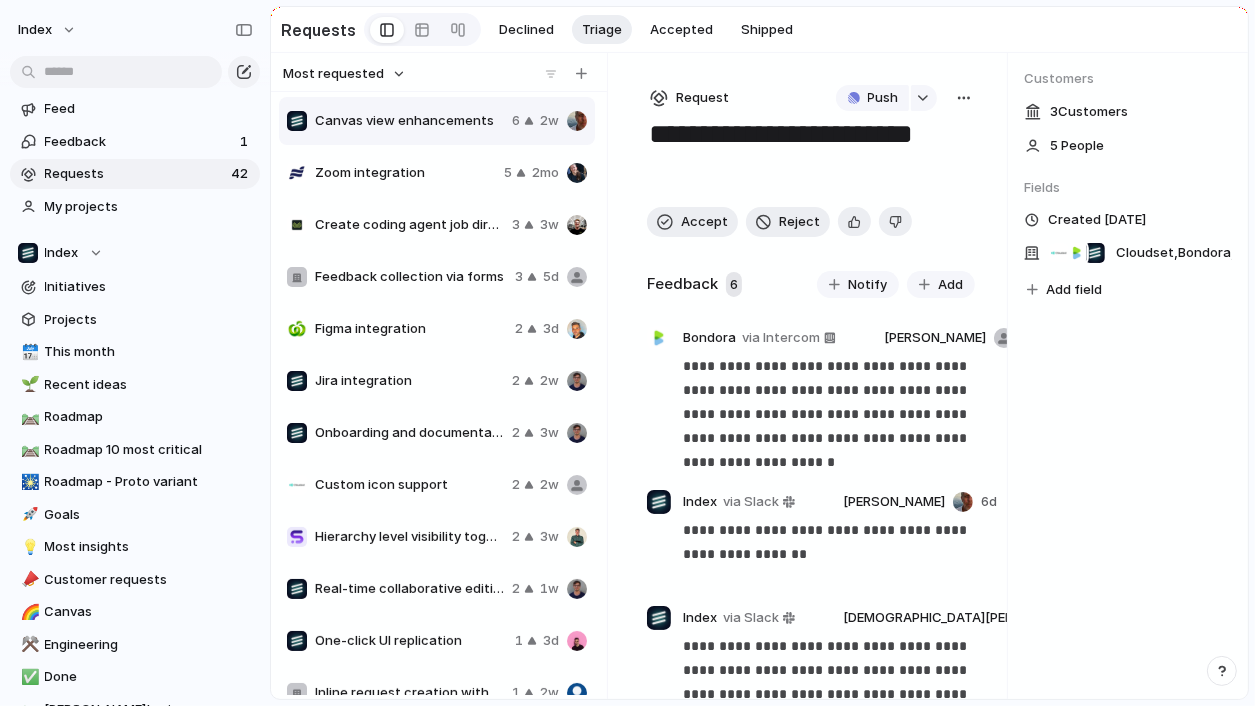 click at bounding box center (964, 98) 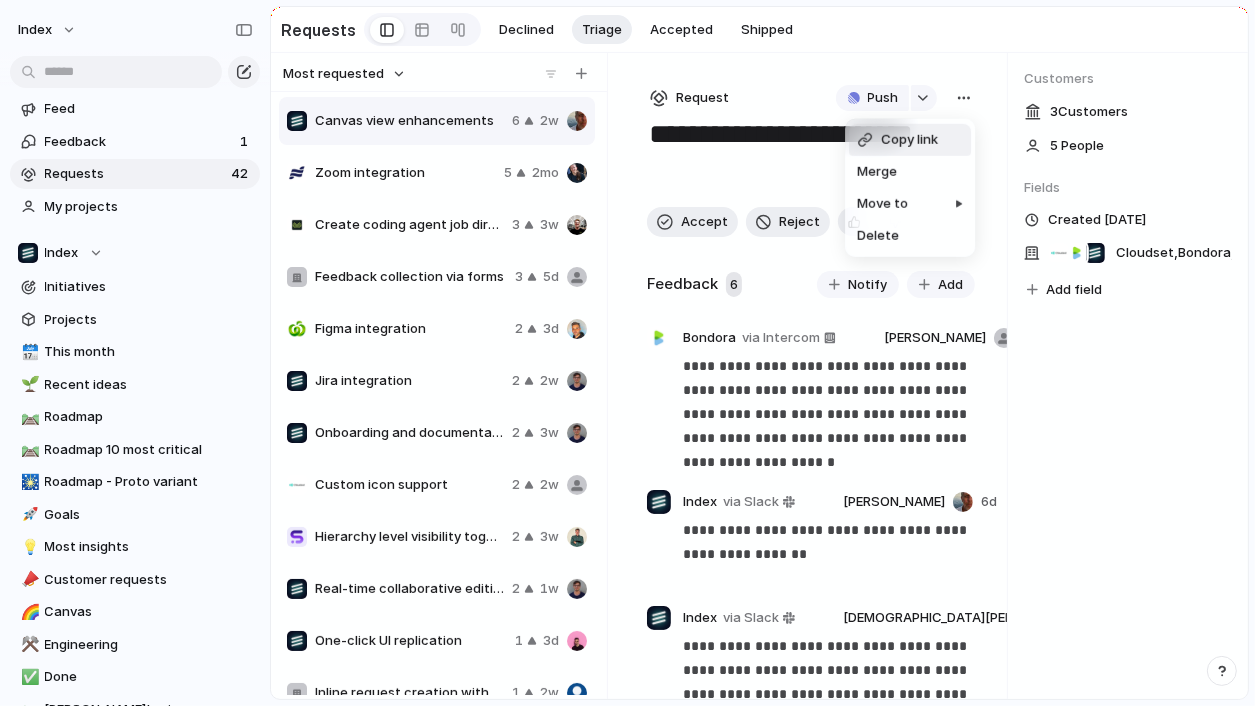 click on "Copy link   Merge   Move to   [GEOGRAPHIC_DATA]" at bounding box center (627, 353) 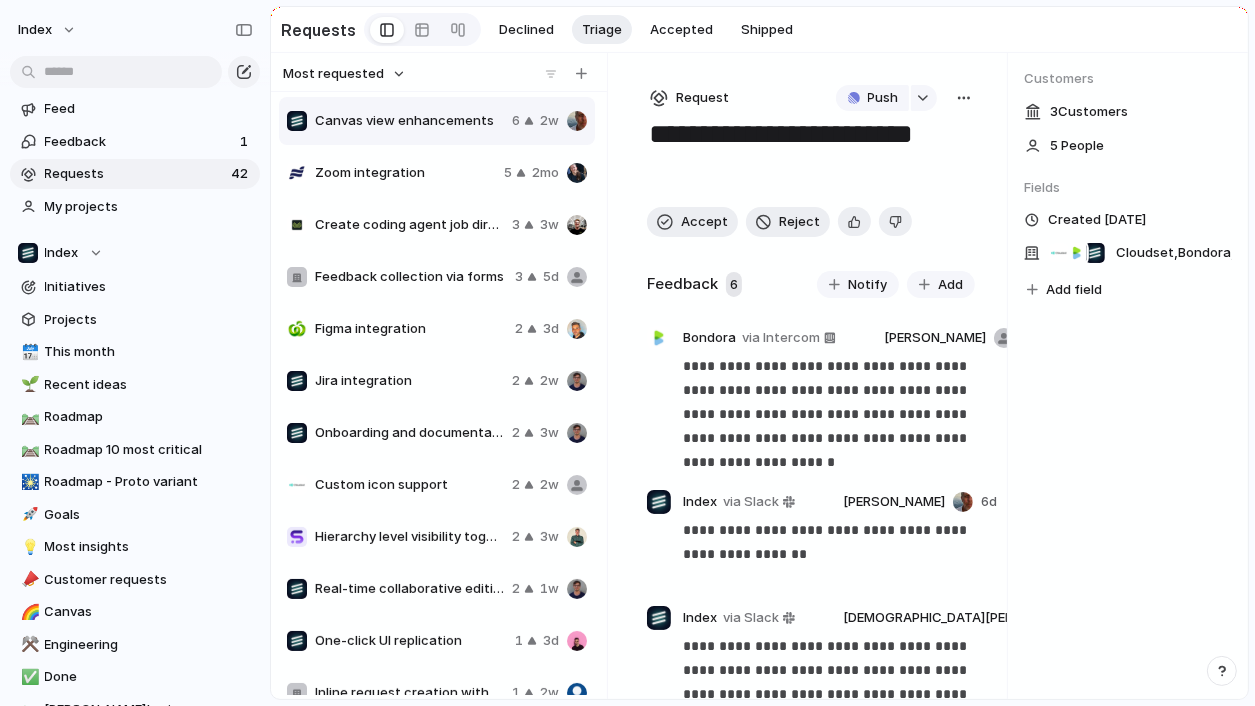 click at bounding box center (964, 98) 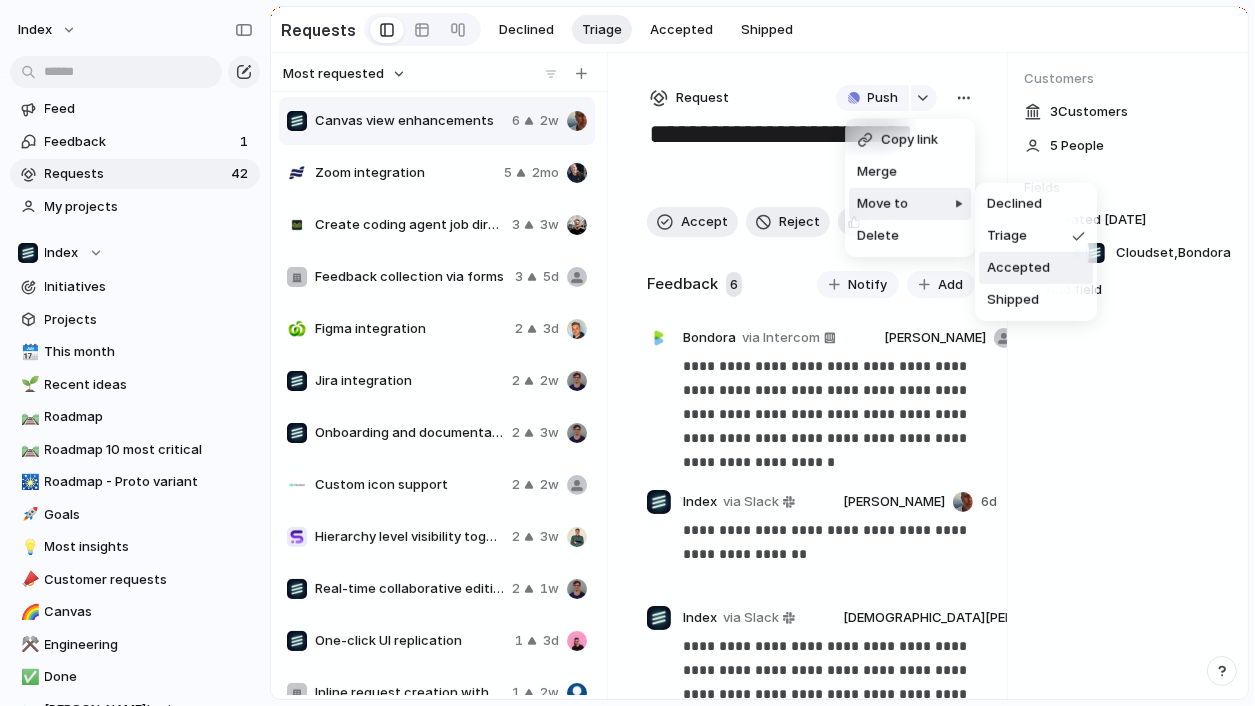 click on "Accepted" at bounding box center [1018, 268] 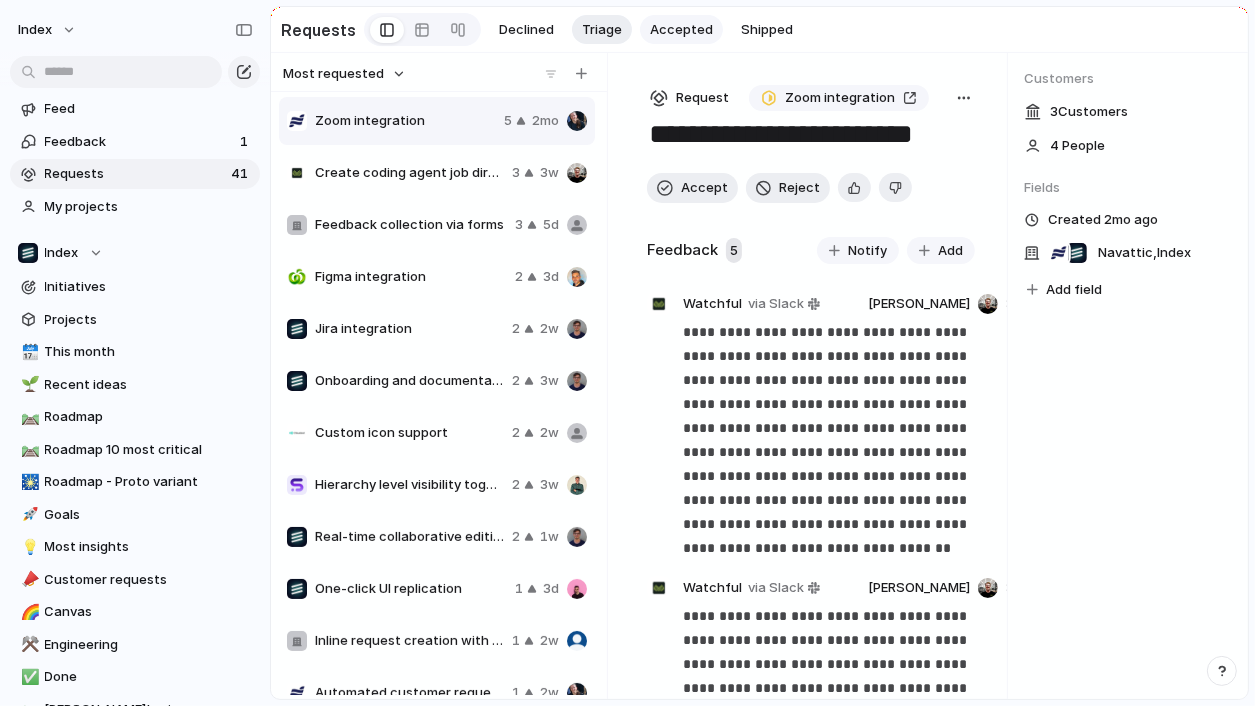 click on "Accepted" at bounding box center [681, 30] 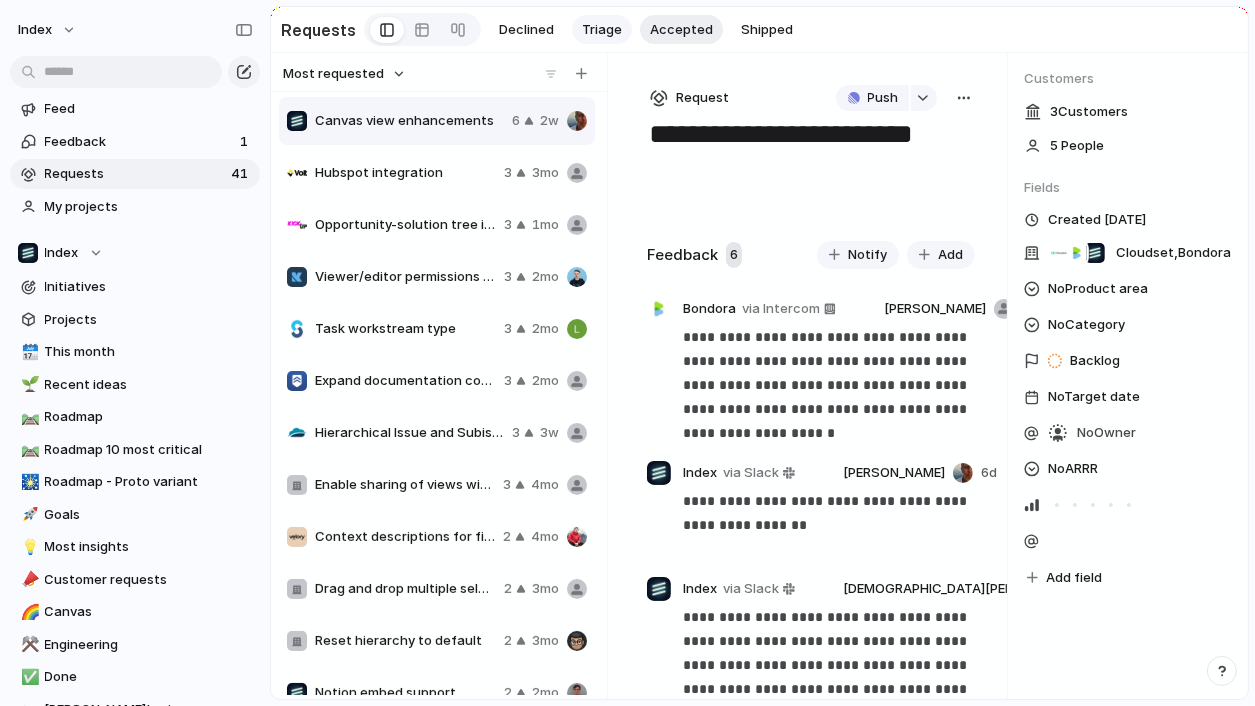 click on "Triage" at bounding box center (602, 30) 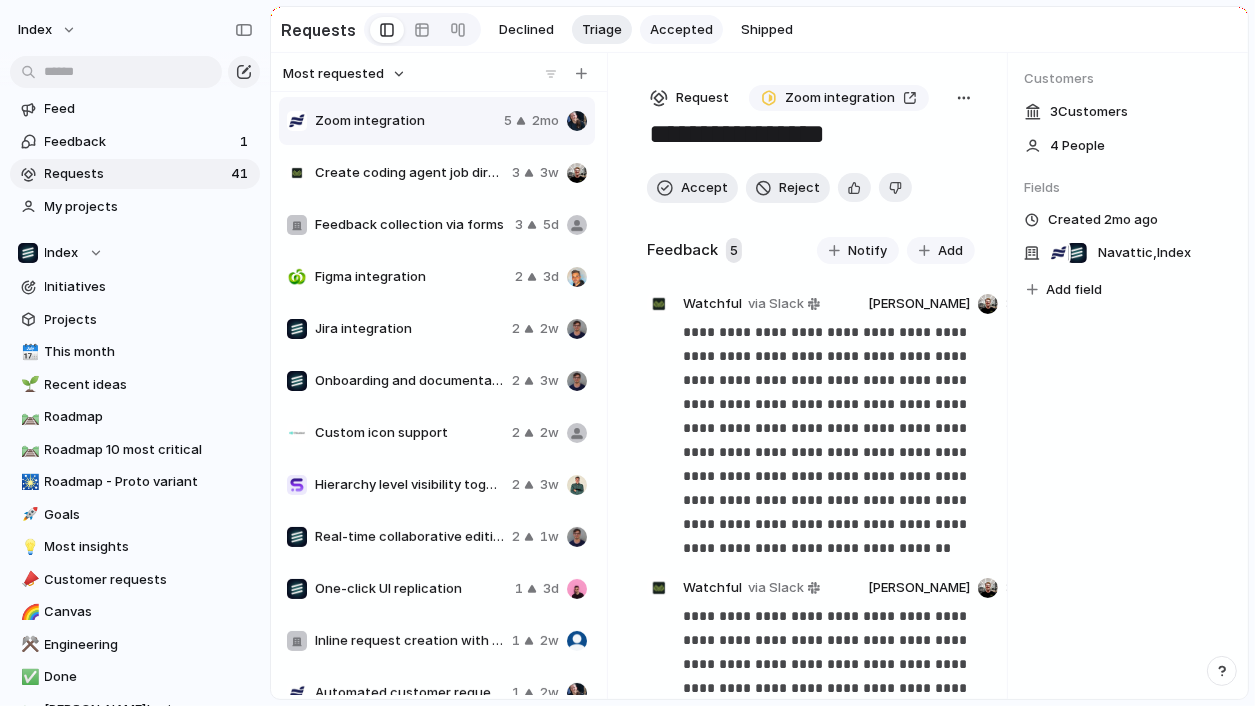 click on "Accepted" at bounding box center (681, 30) 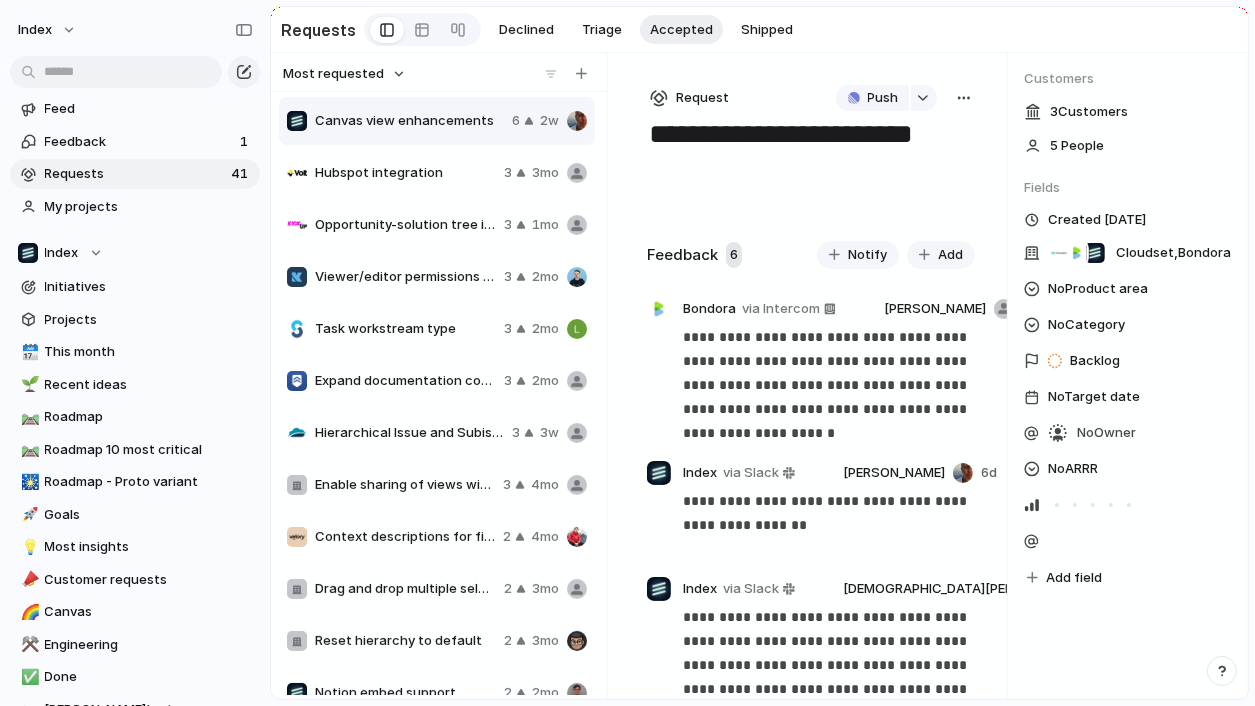 click at bounding box center [964, 98] 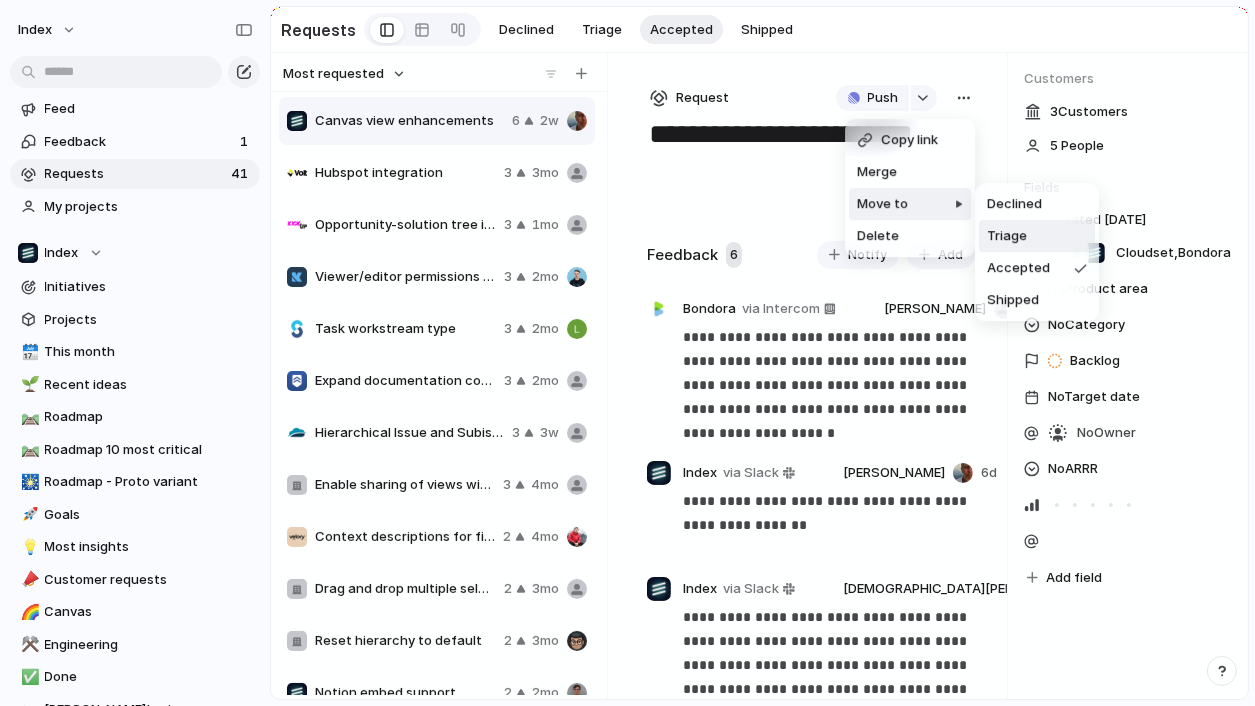 click on "Triage" at bounding box center [1007, 236] 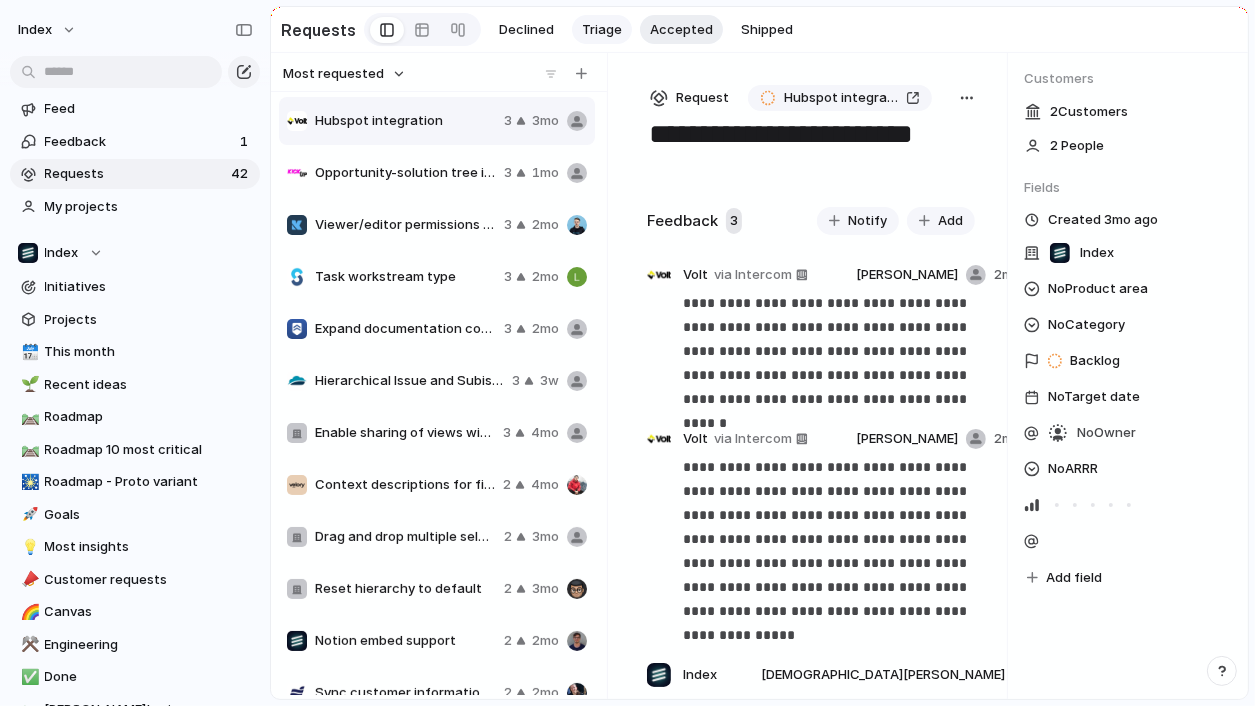 click on "Triage" at bounding box center [602, 30] 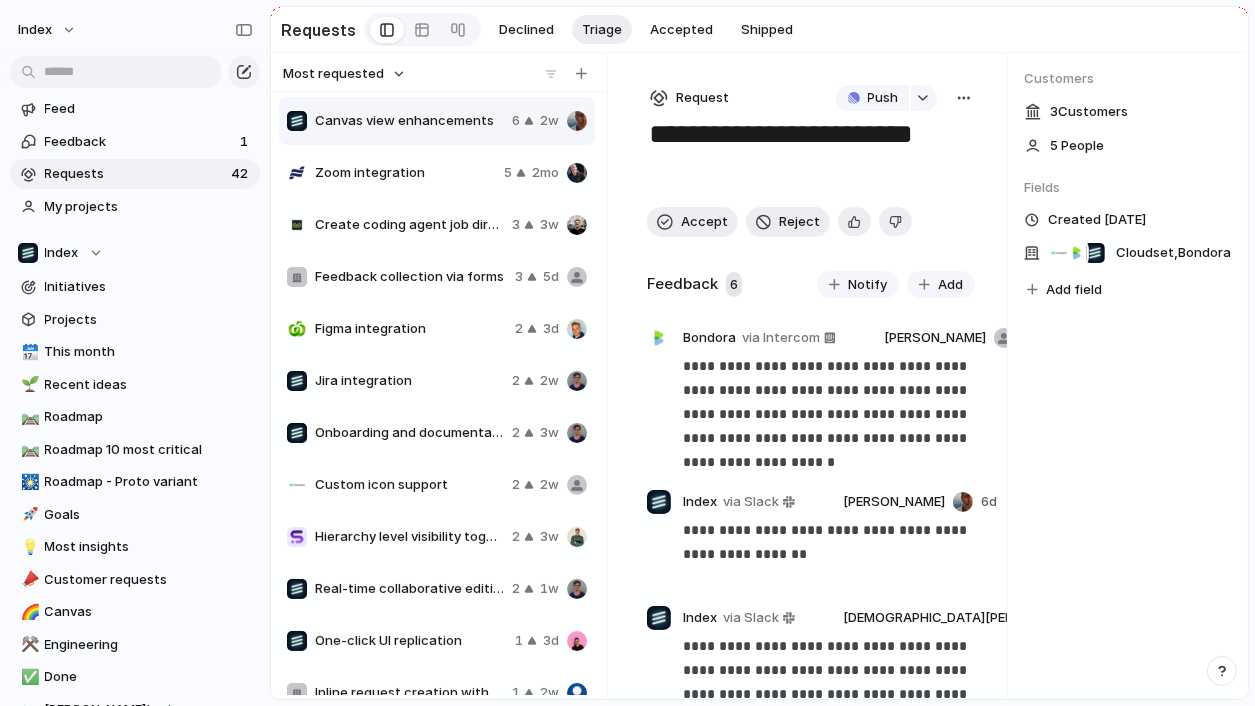 click on "Zoom integration" at bounding box center (405, 173) 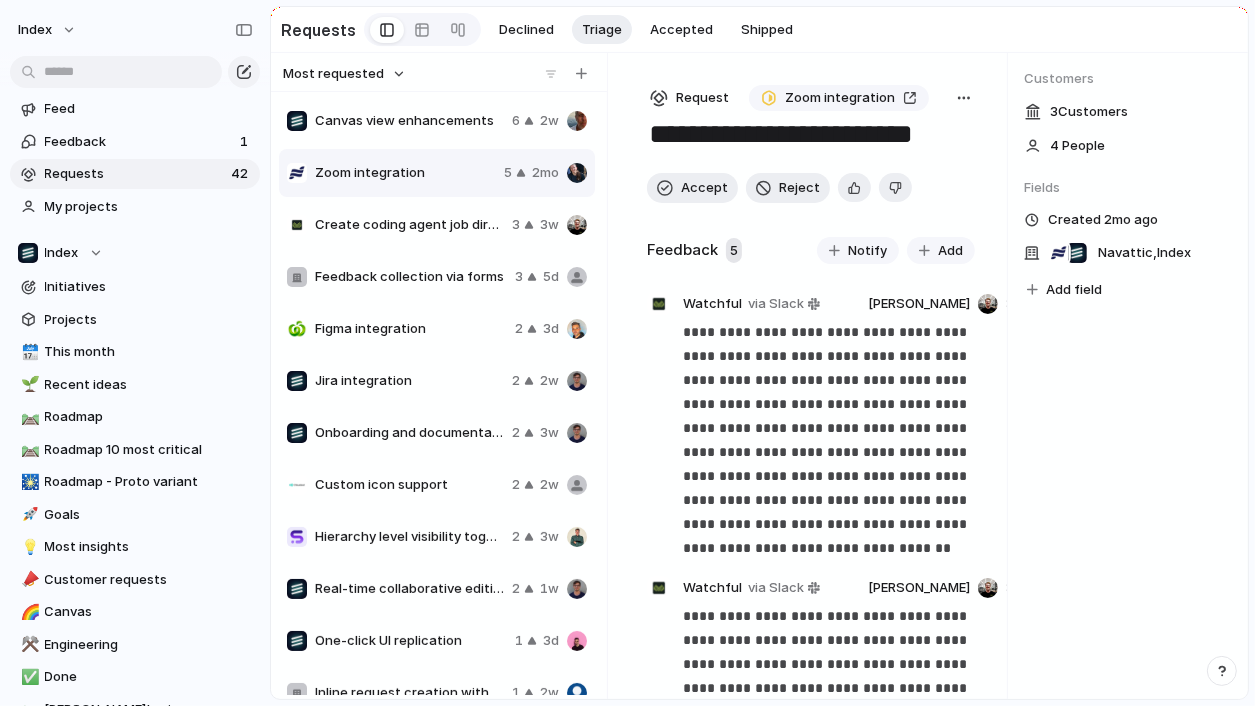 click at bounding box center (964, 98) 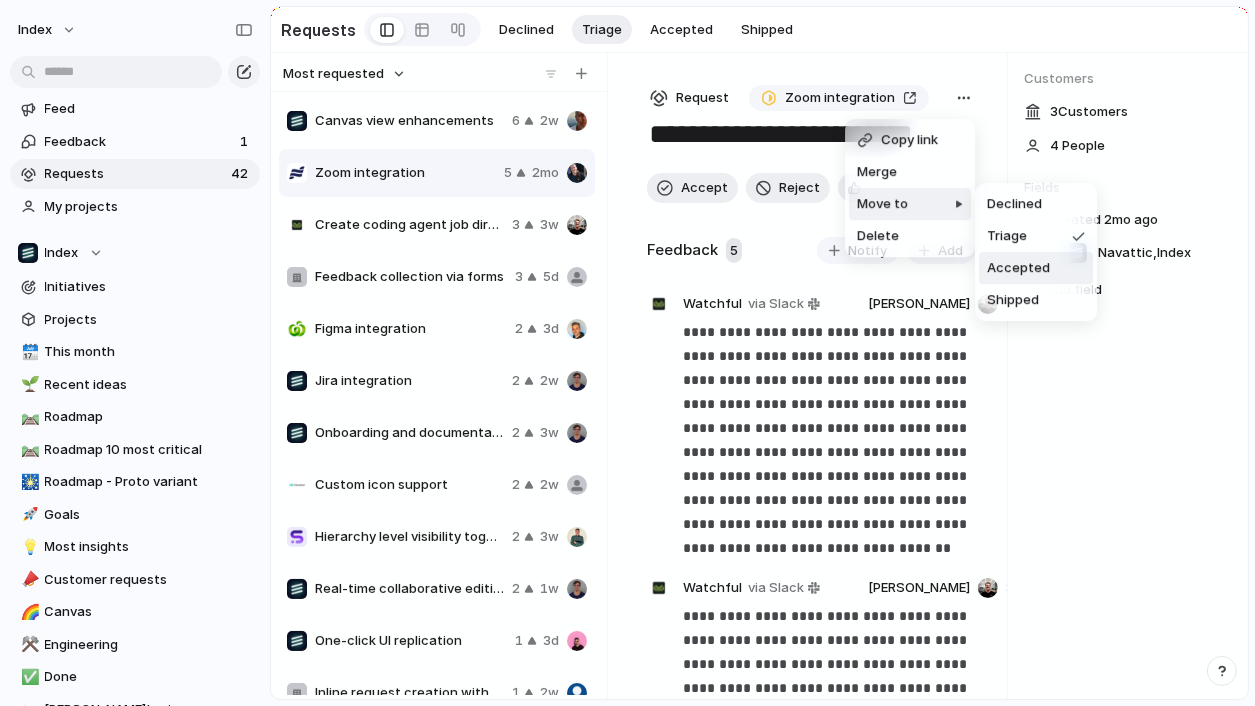 click on "Accepted" at bounding box center [1018, 268] 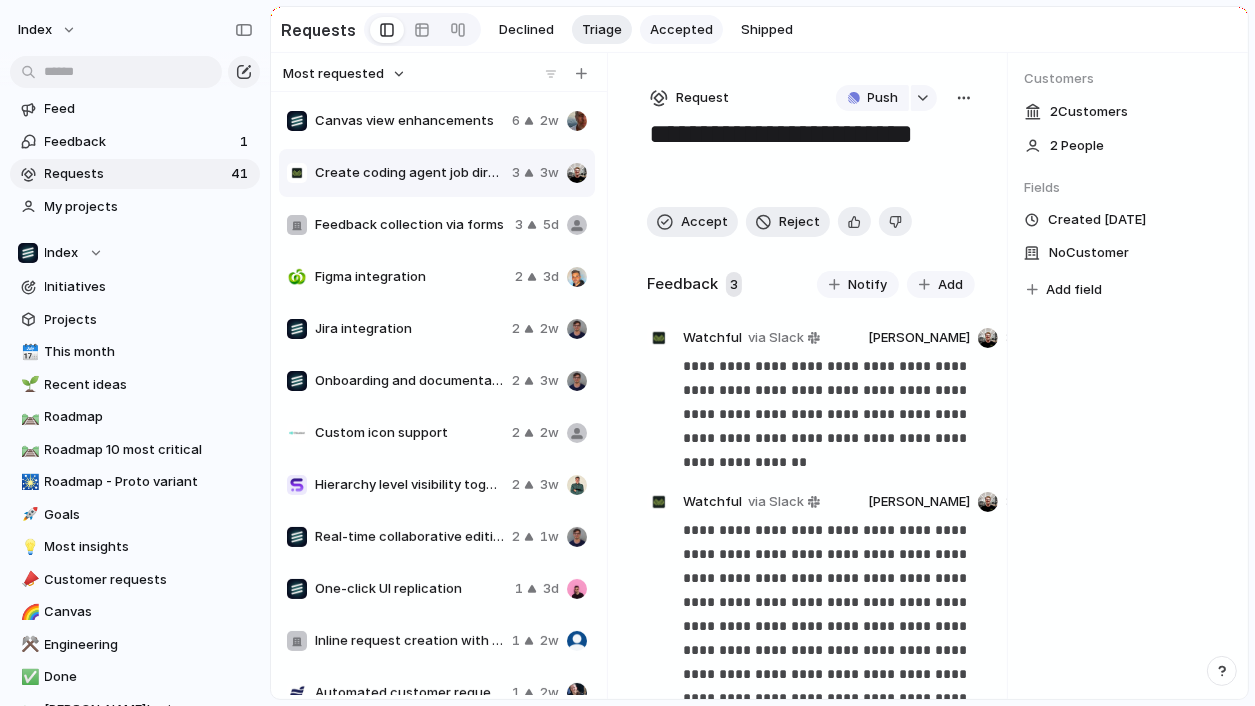 click on "Accepted" at bounding box center (681, 30) 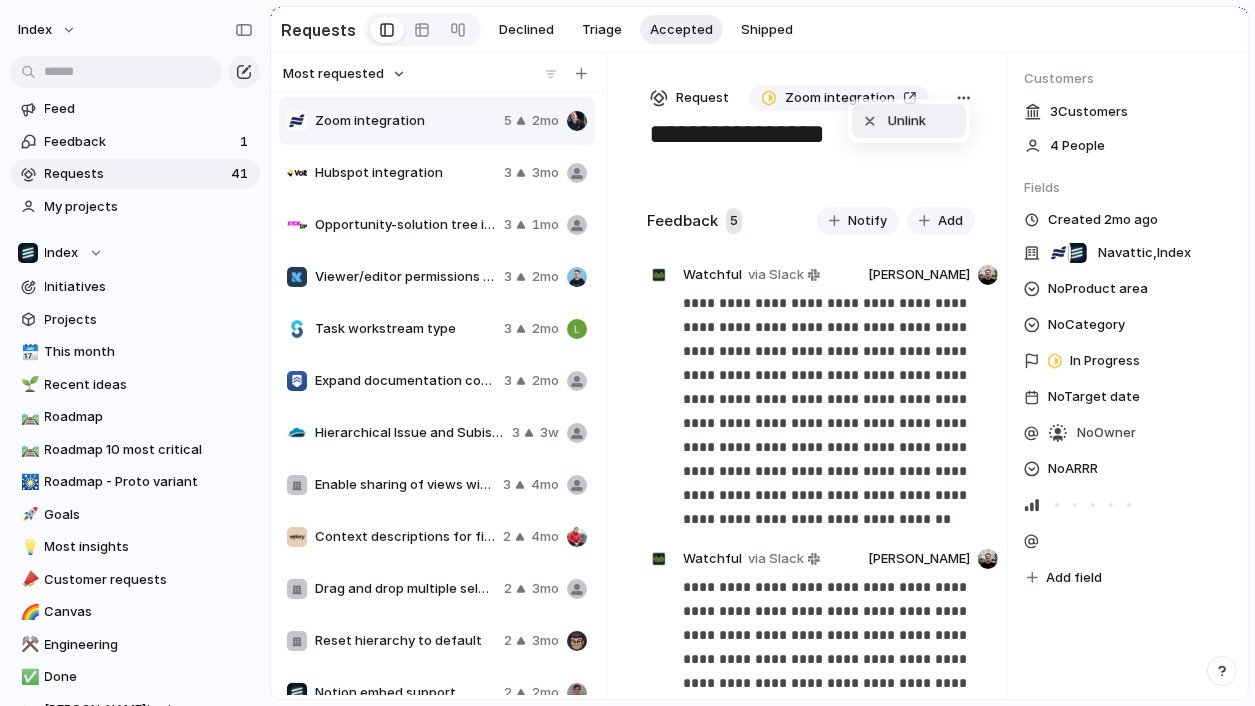 click on "Unlink" at bounding box center (907, 121) 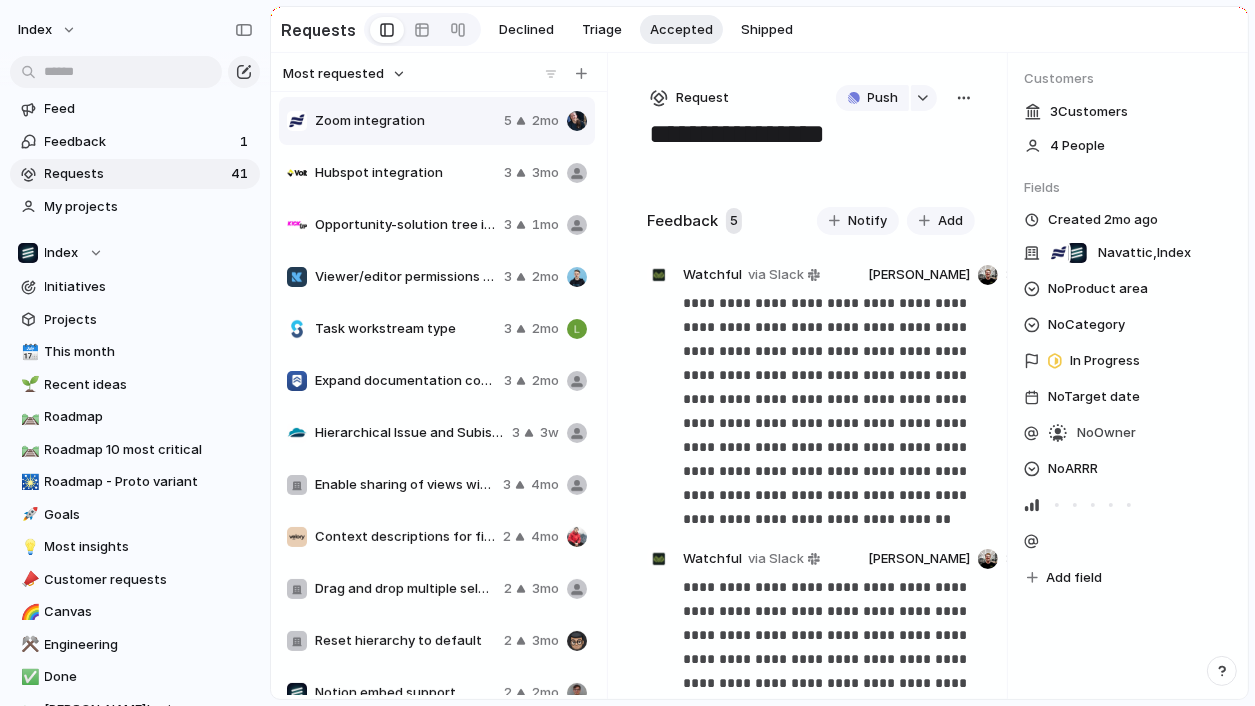 click on "Most requested" at bounding box center [344, 74] 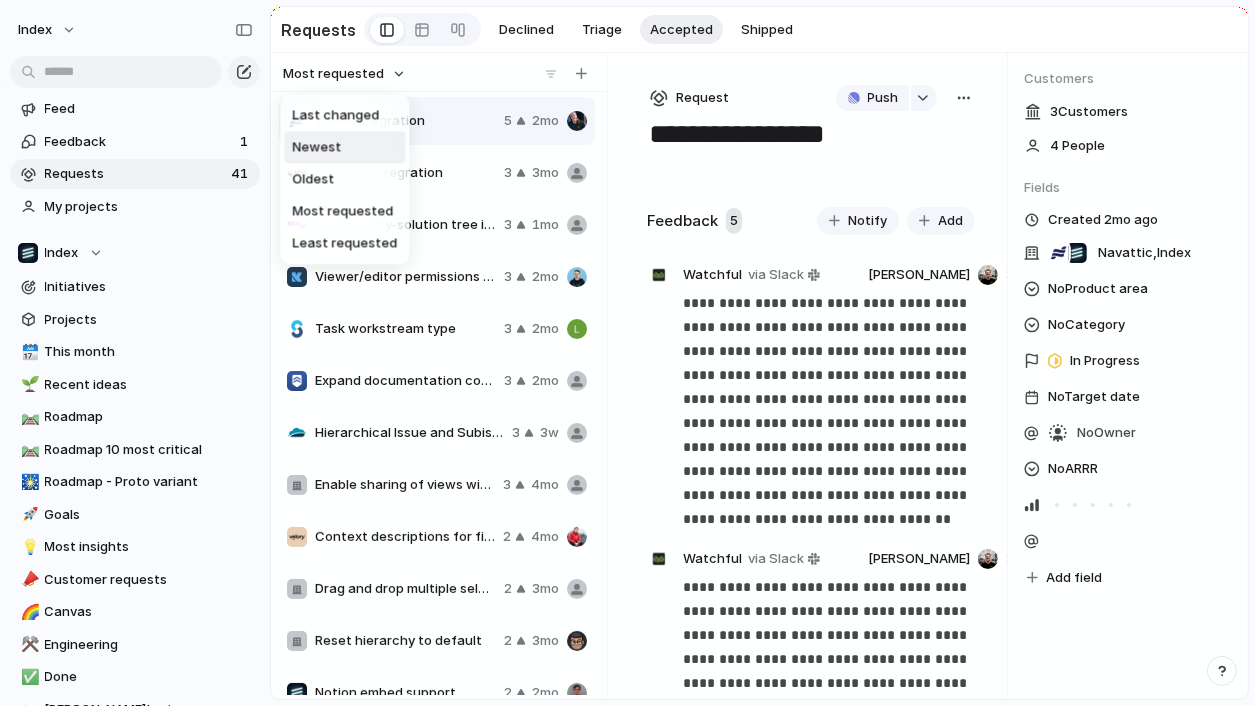 click on "Newest" at bounding box center [344, 147] 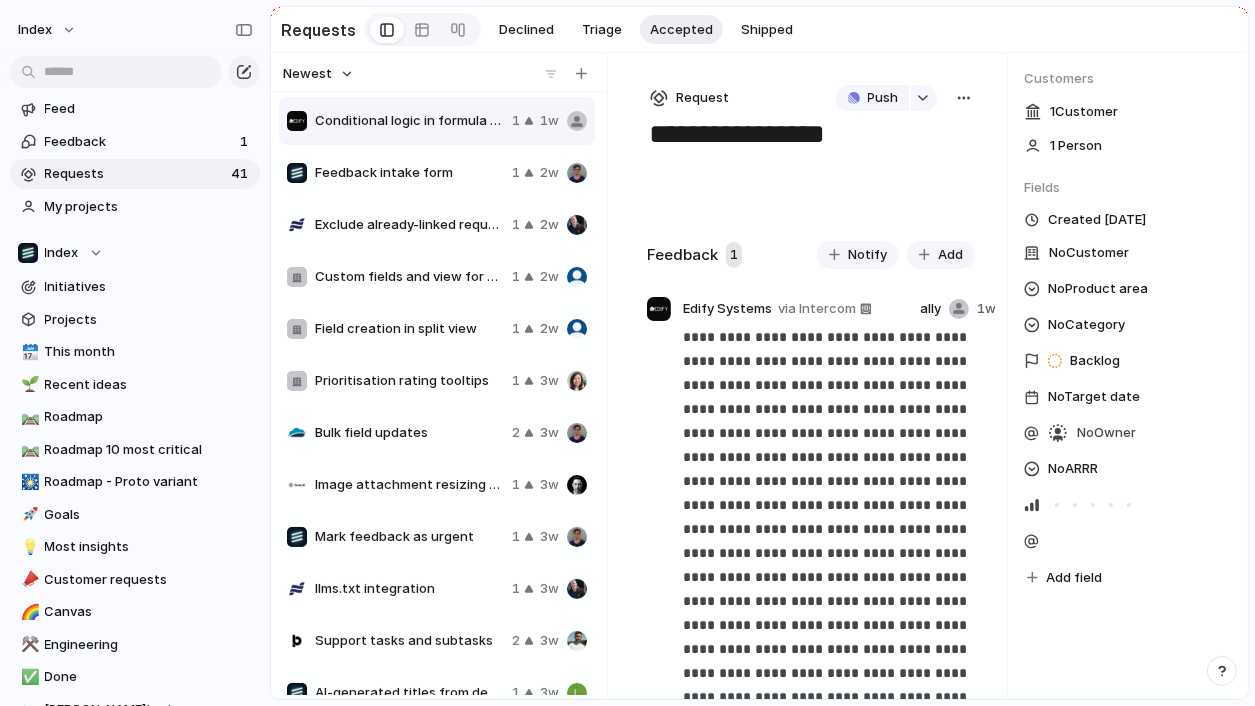 click on "Newest" at bounding box center (318, 74) 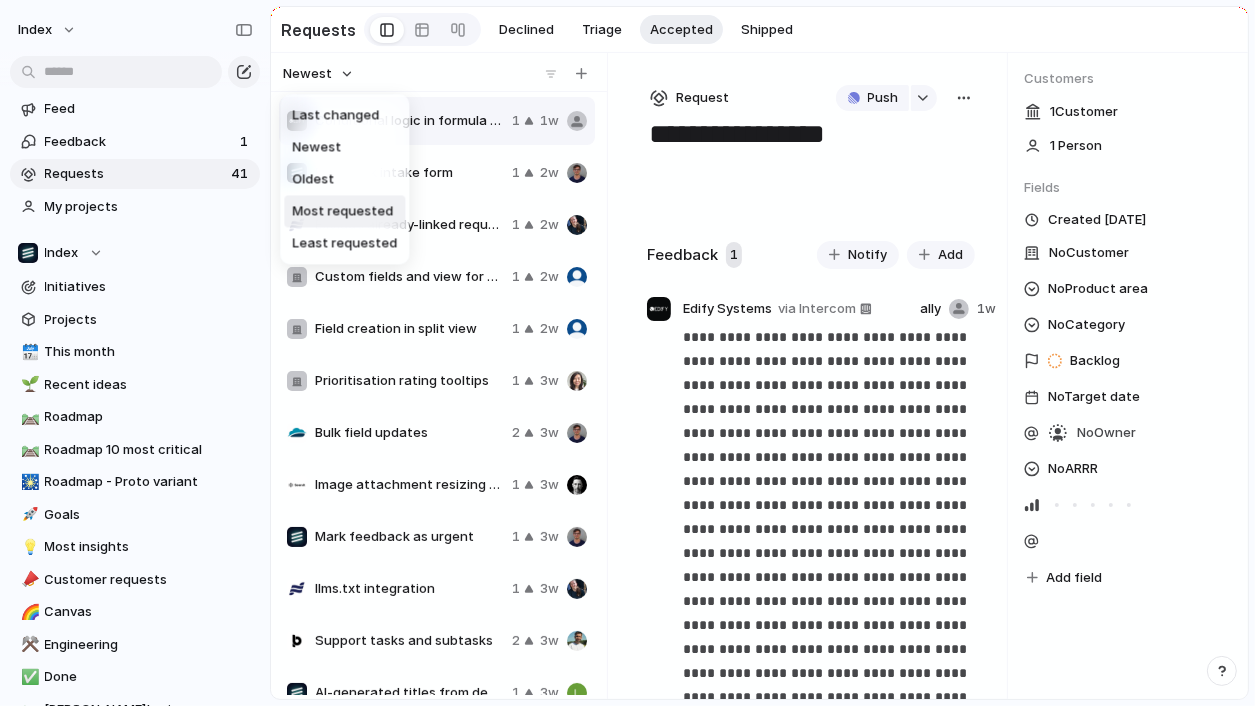 click on "Most requested" at bounding box center [342, 212] 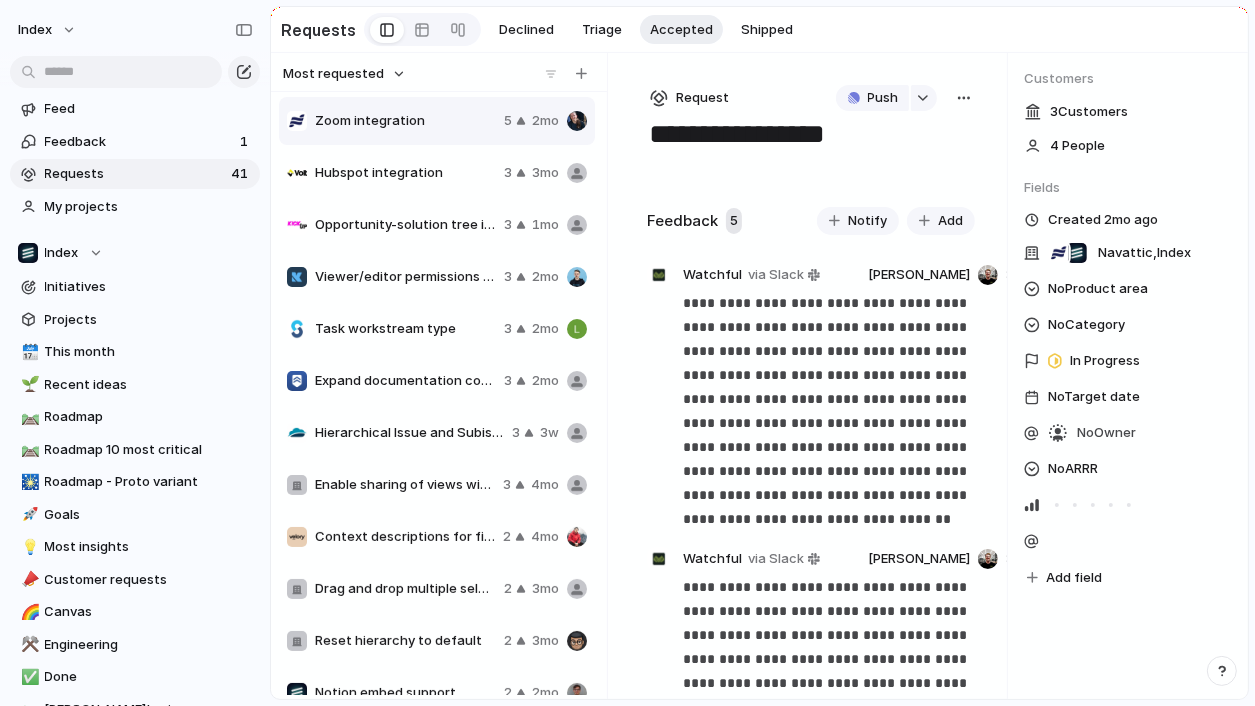 click on "Most requested" at bounding box center [344, 74] 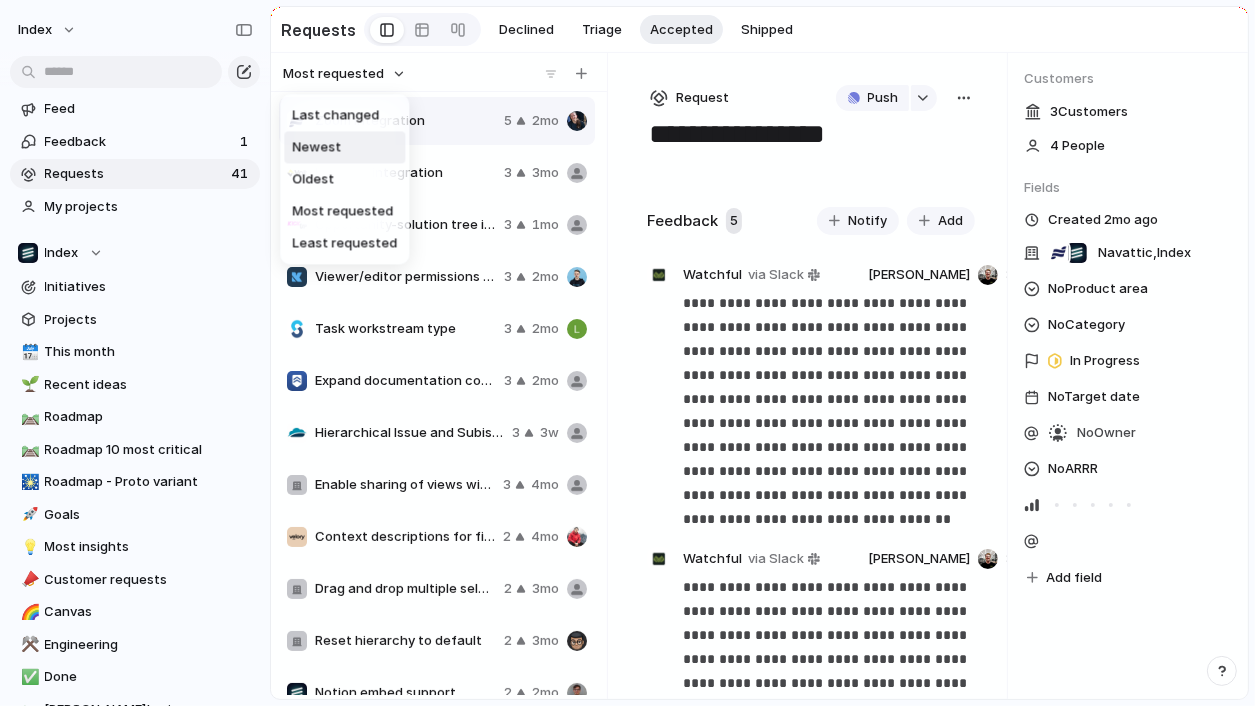 click on "Newest" at bounding box center [344, 147] 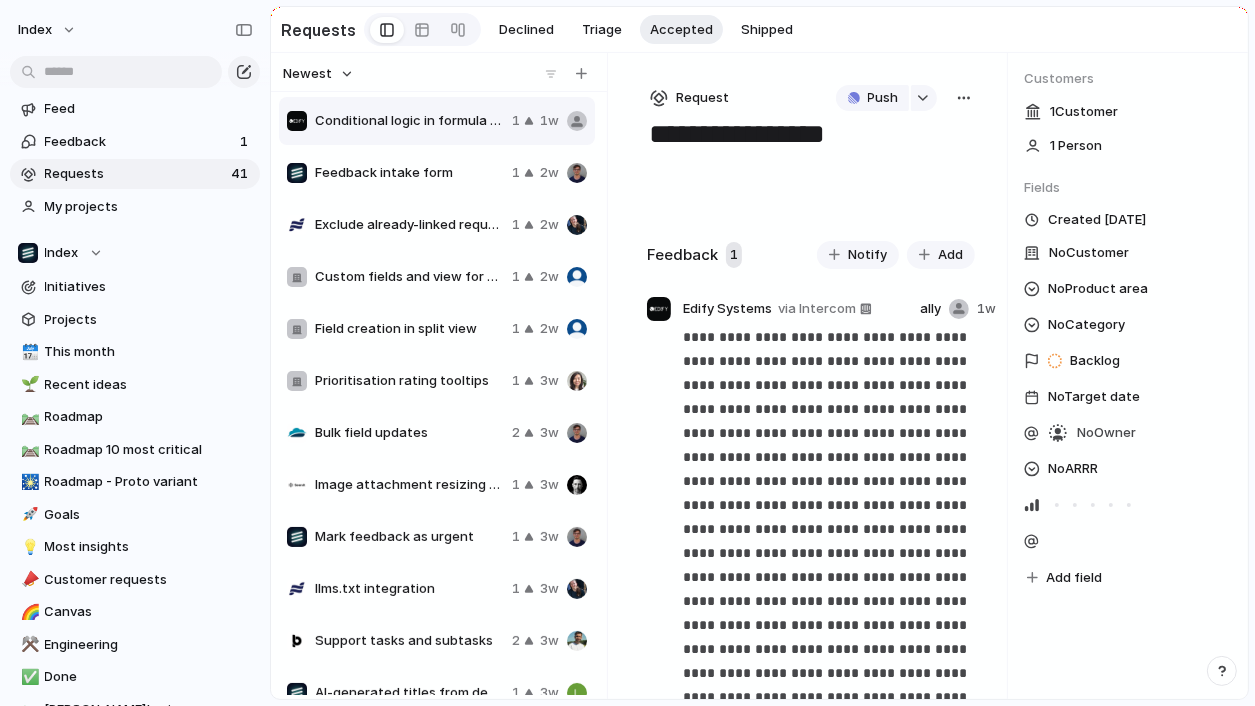 click on "Newest" at bounding box center (318, 74) 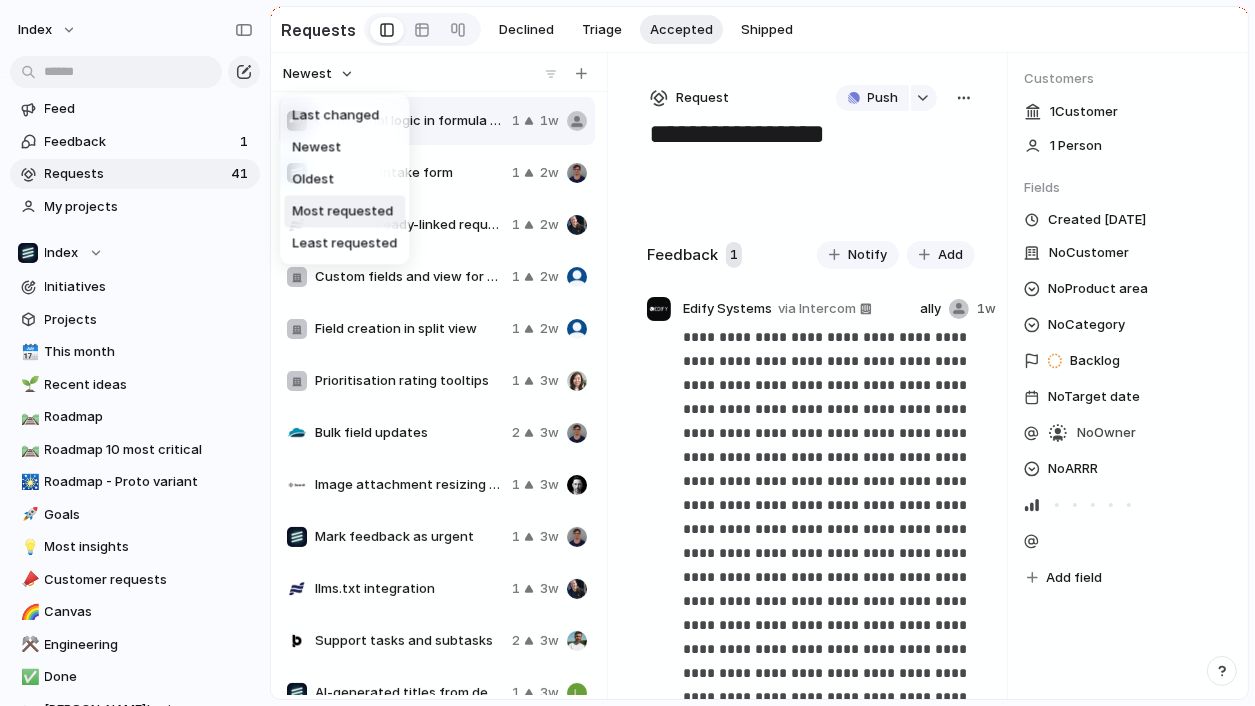 click on "Most requested" at bounding box center (342, 212) 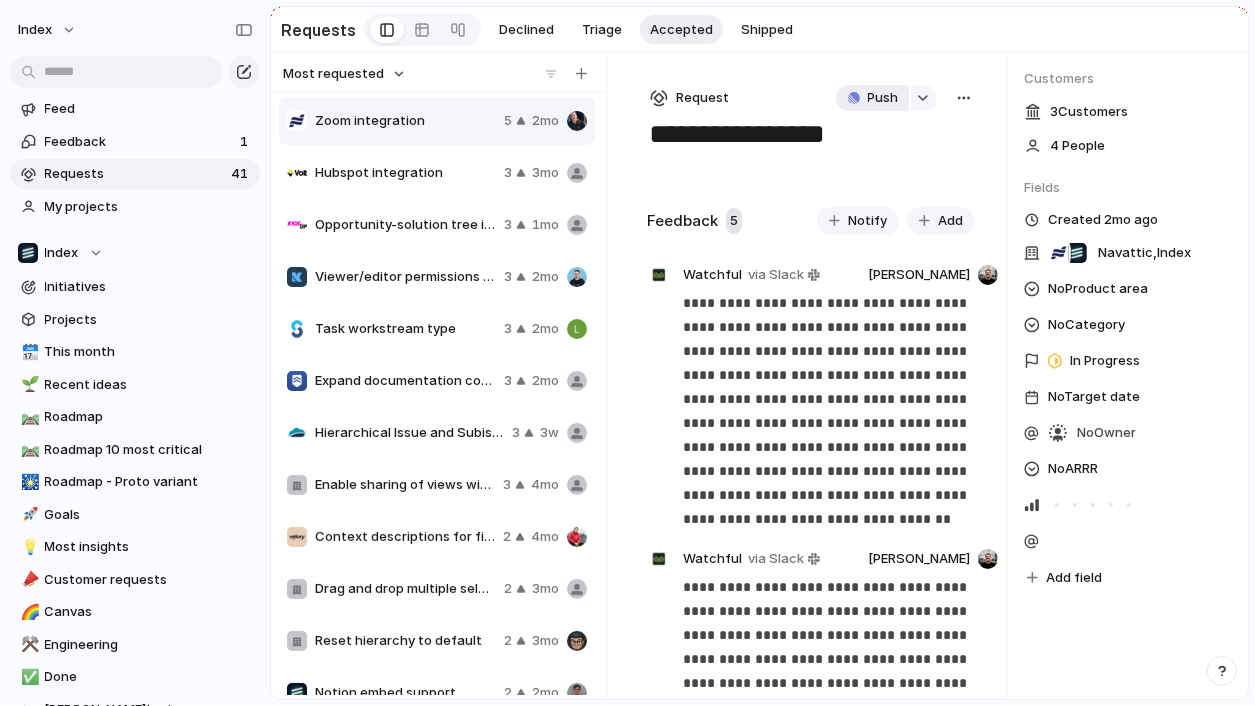 click on "Push" at bounding box center [887, 98] 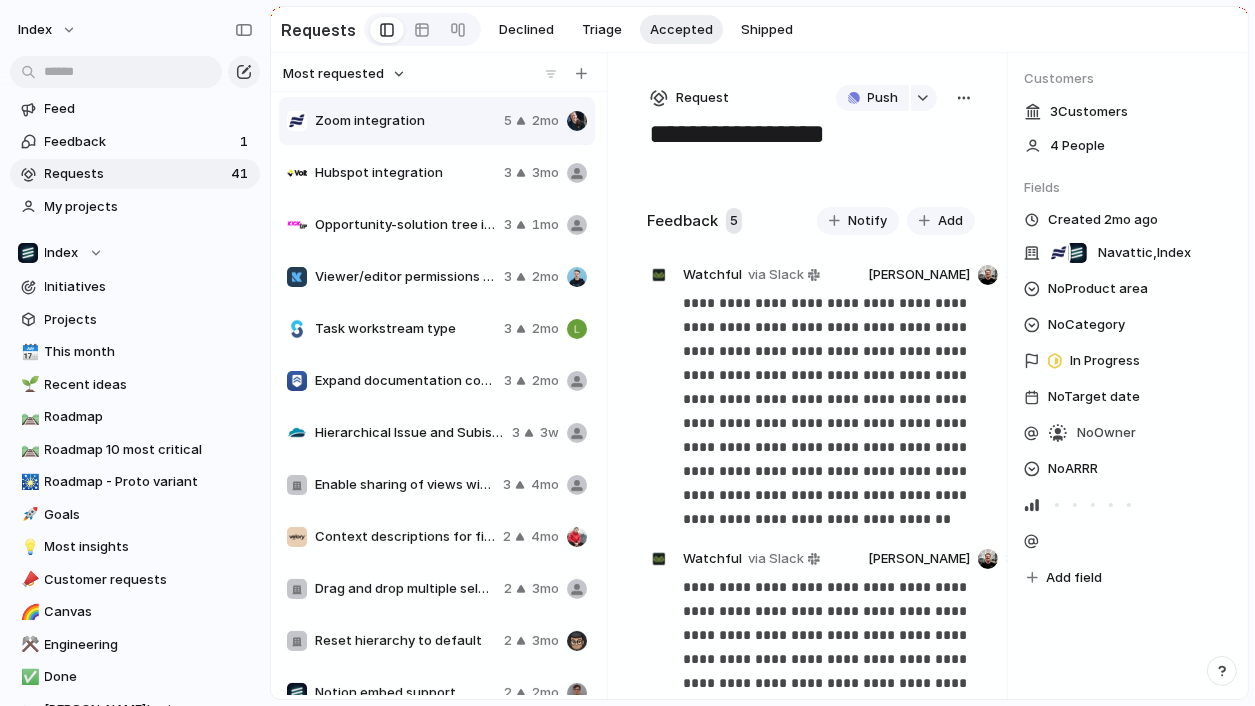 click on "Most requested" at bounding box center [344, 74] 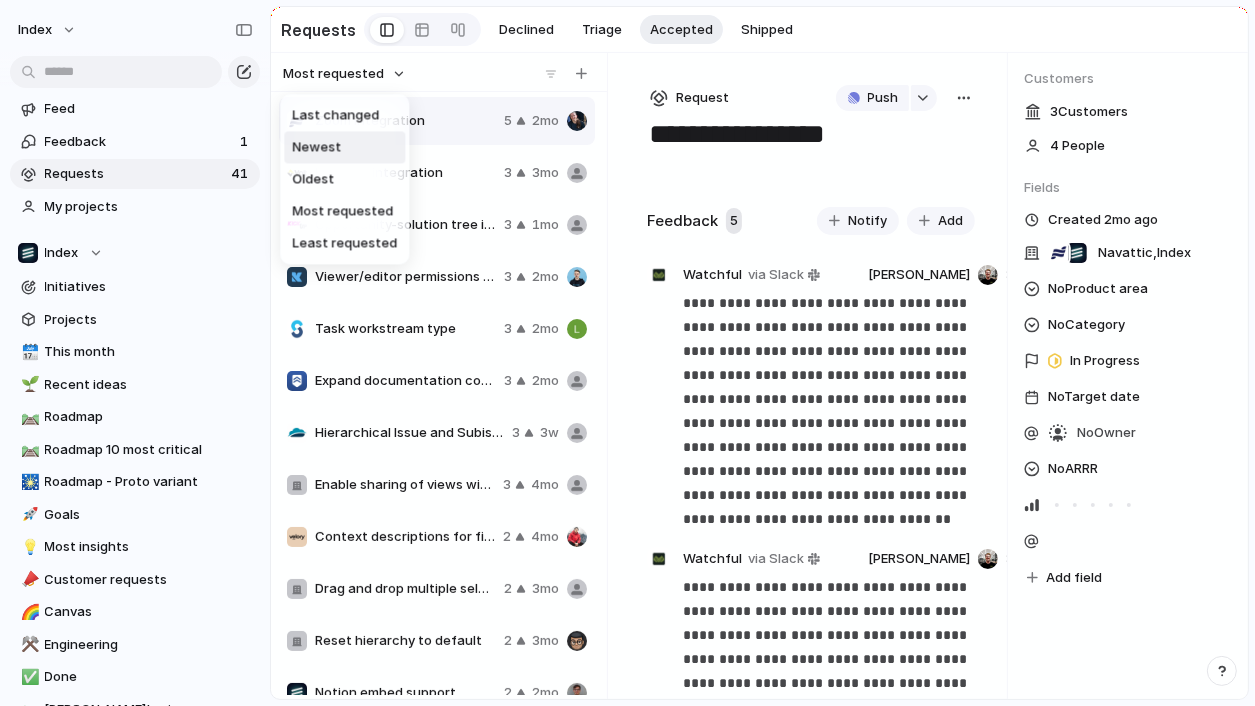click on "Newest" at bounding box center [344, 147] 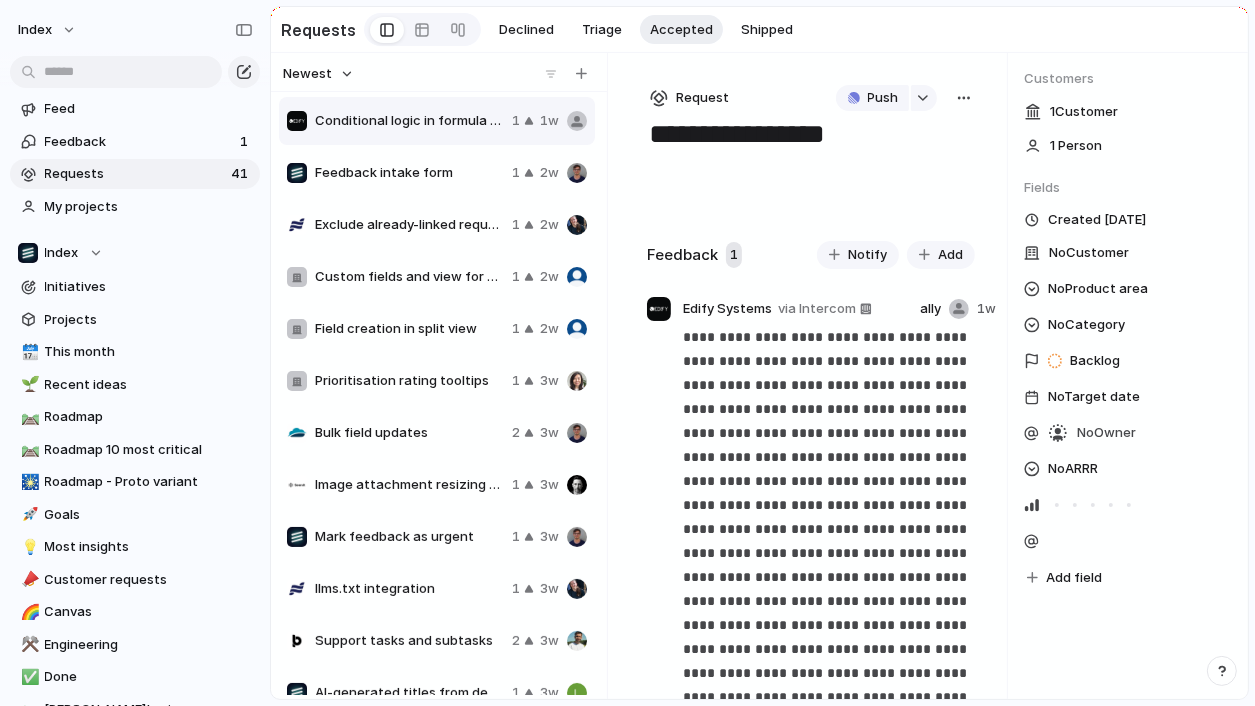 click on "Newest" at bounding box center (307, 74) 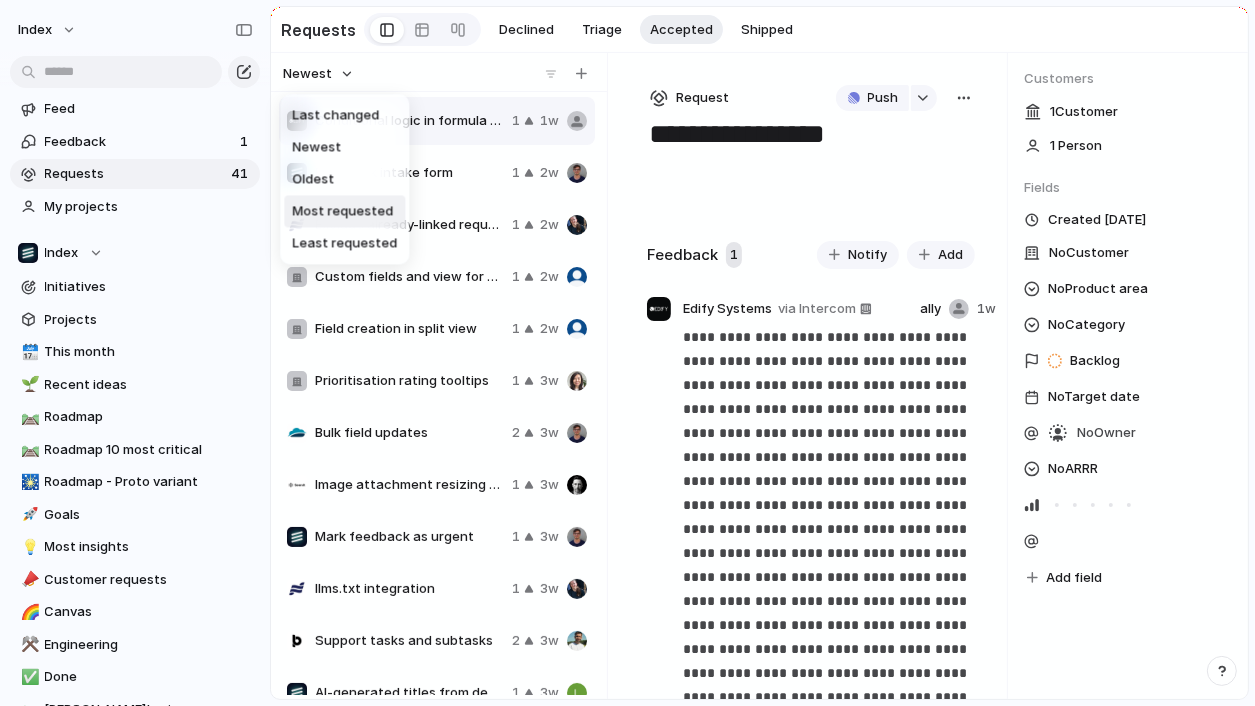 click on "Most requested" at bounding box center (342, 212) 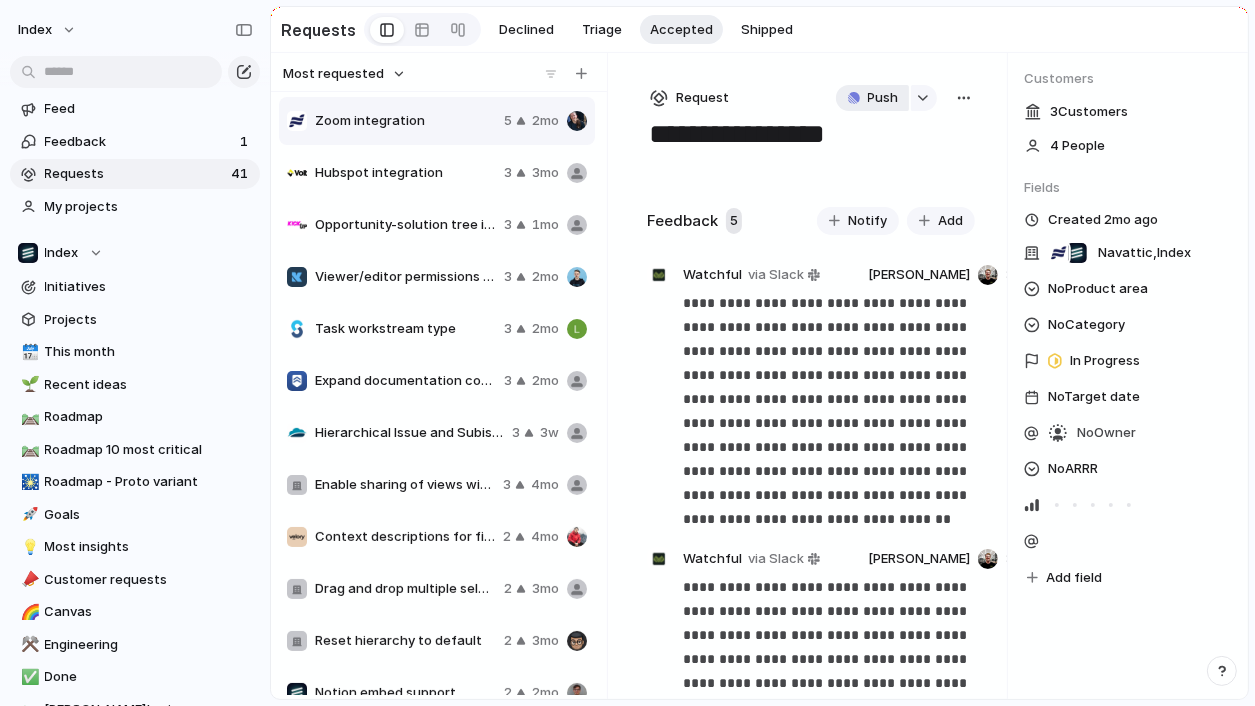 click on "Push" at bounding box center [883, 98] 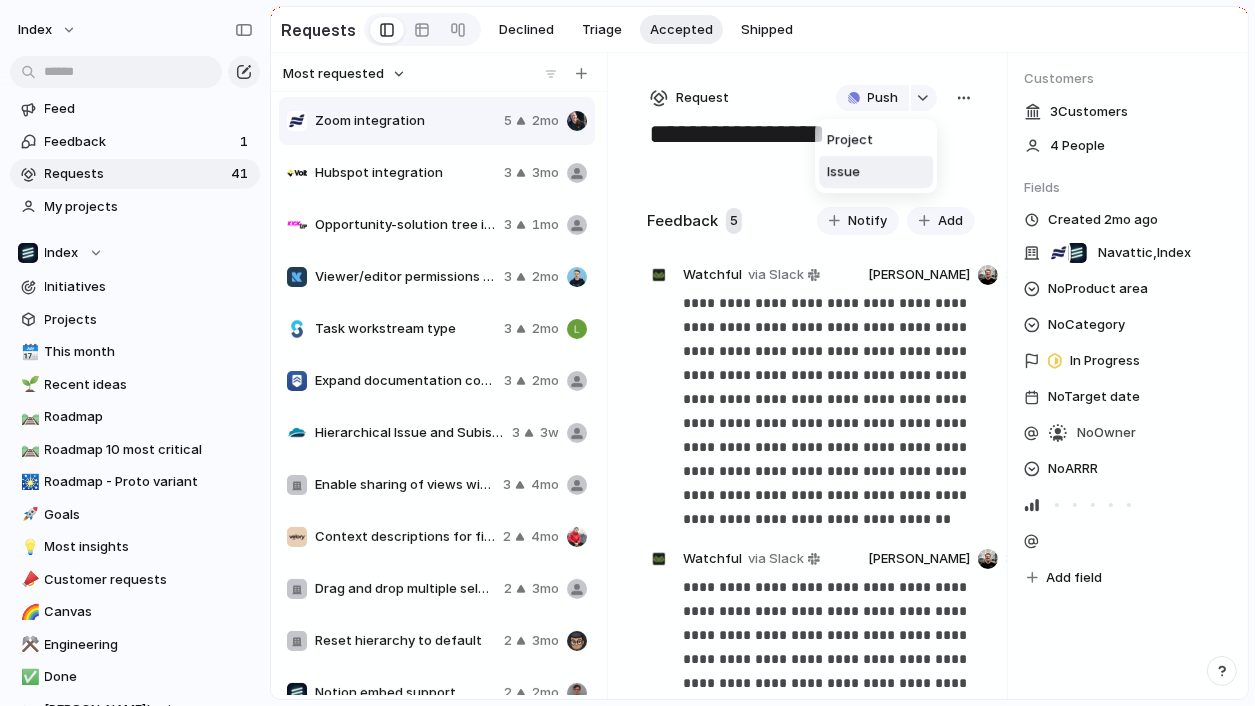click on "Issue" at bounding box center [876, 172] 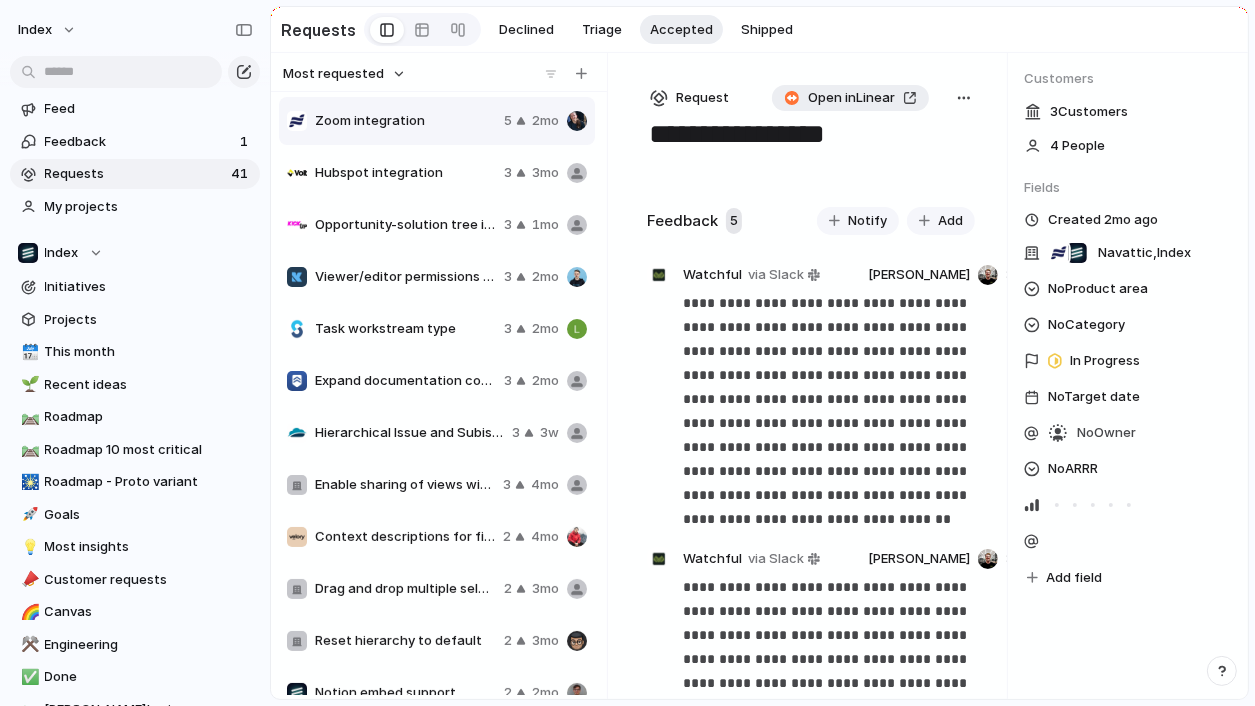 click on "Open in  Linear" at bounding box center (851, 98) 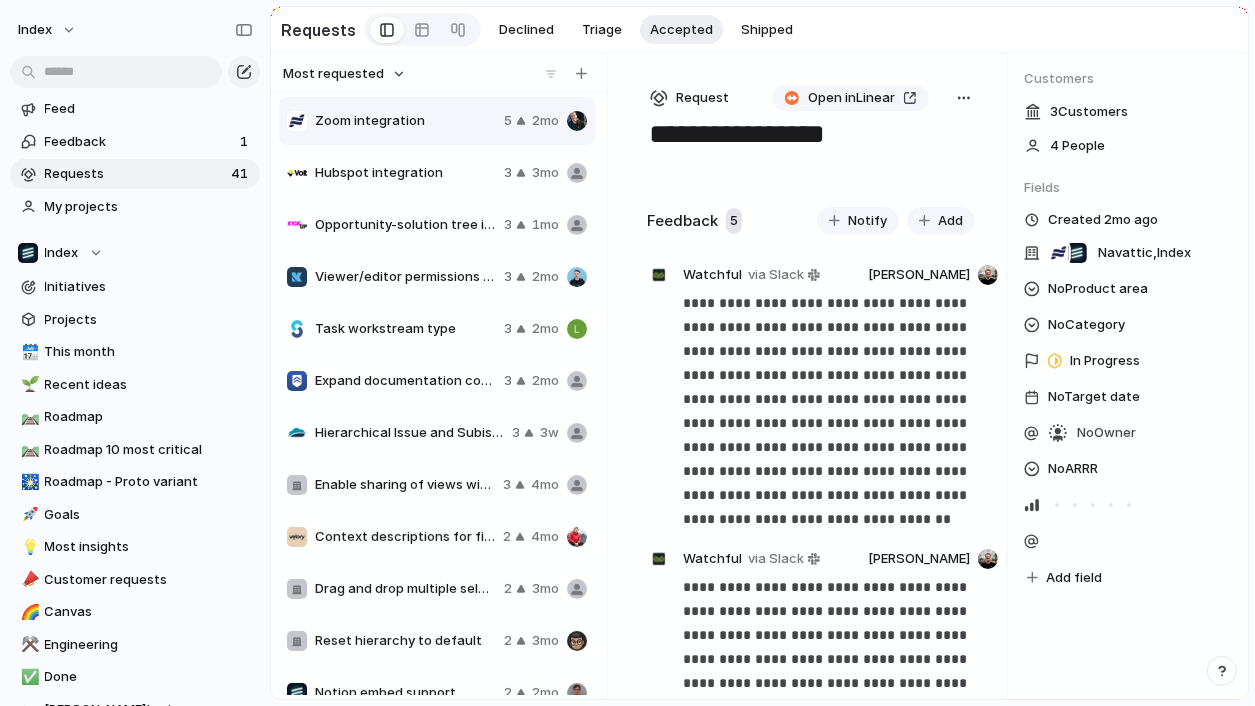 click at bounding box center [964, 98] 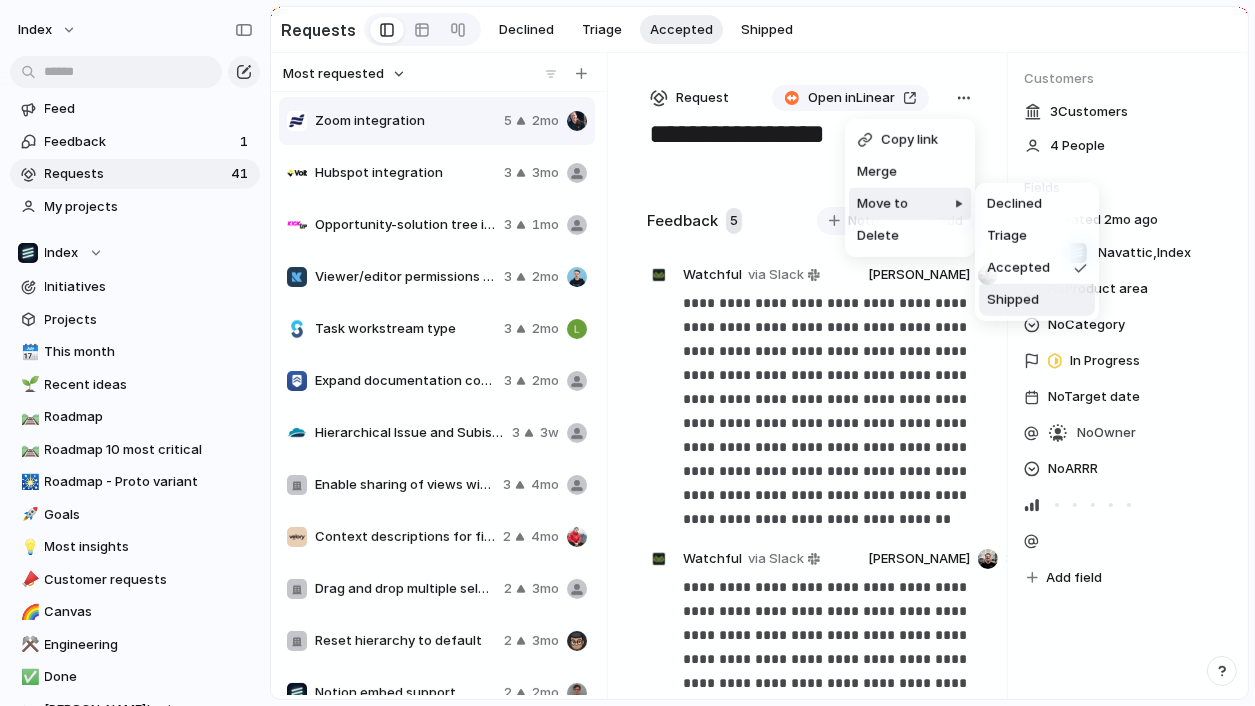 click on "Shipped" at bounding box center [1013, 300] 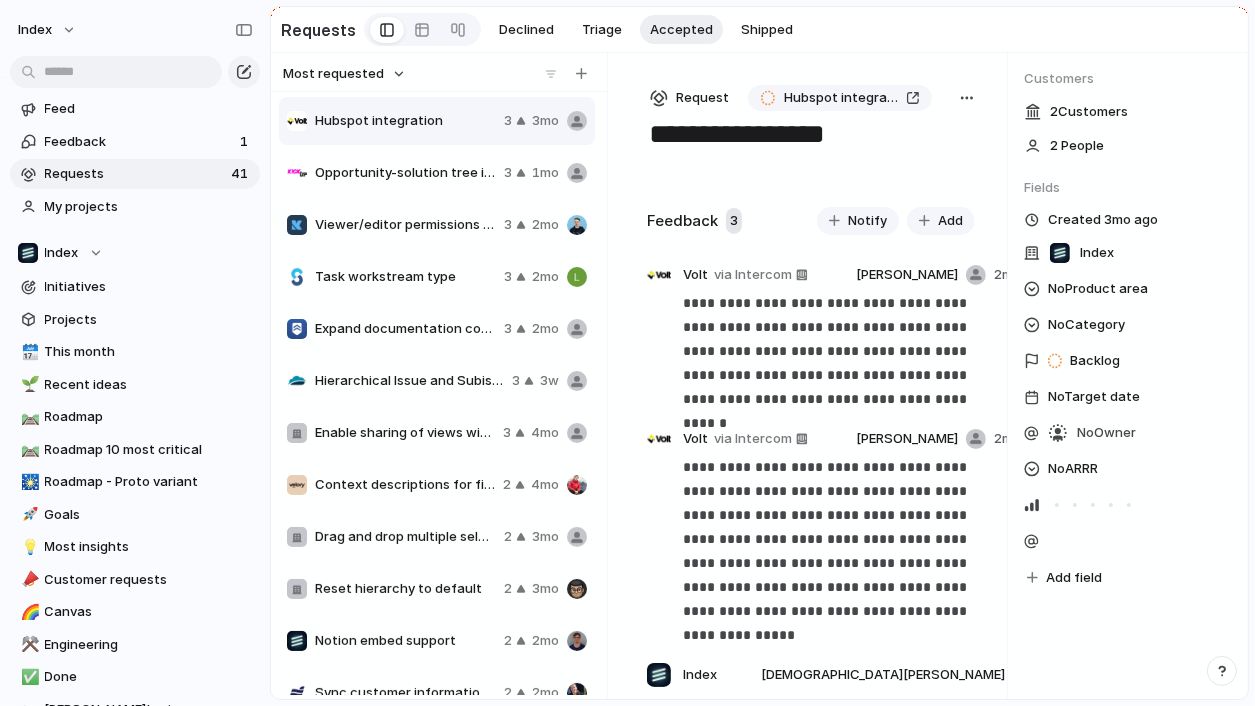 drag, startPoint x: 755, startPoint y: 24, endPoint x: 625, endPoint y: 138, distance: 172.9046 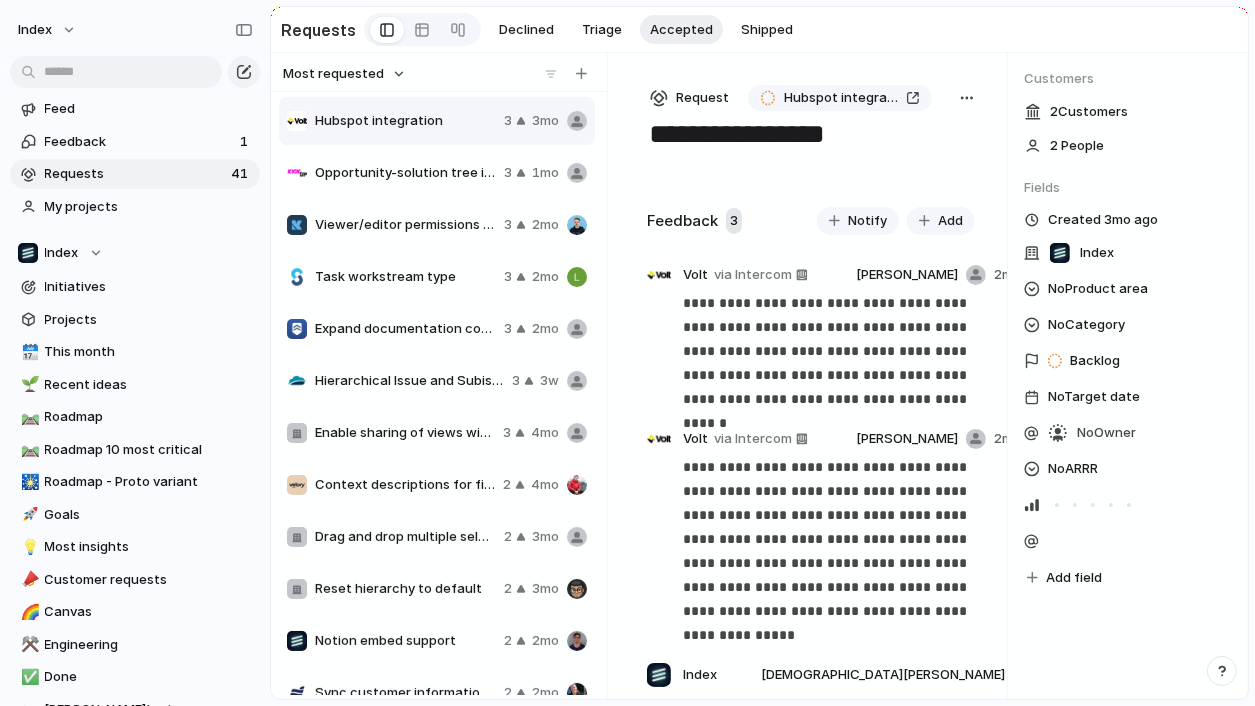 click on "**********" at bounding box center (759, 353) 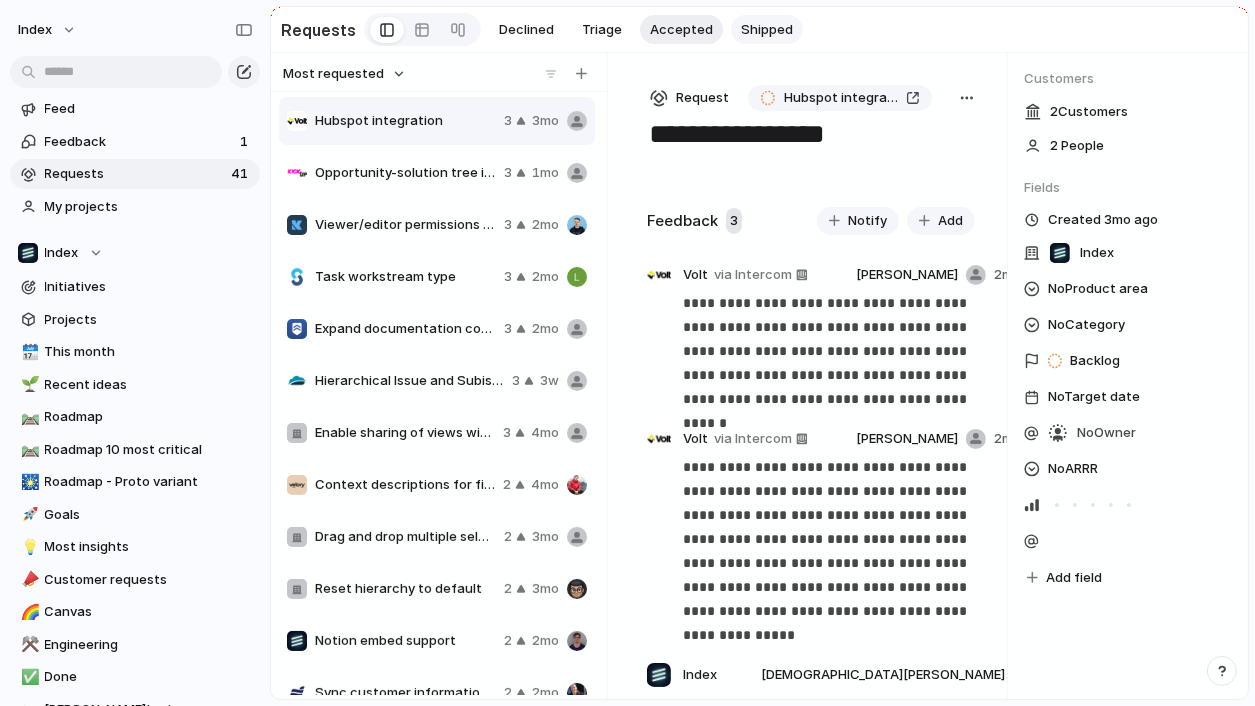 click on "Shipped" at bounding box center [767, 30] 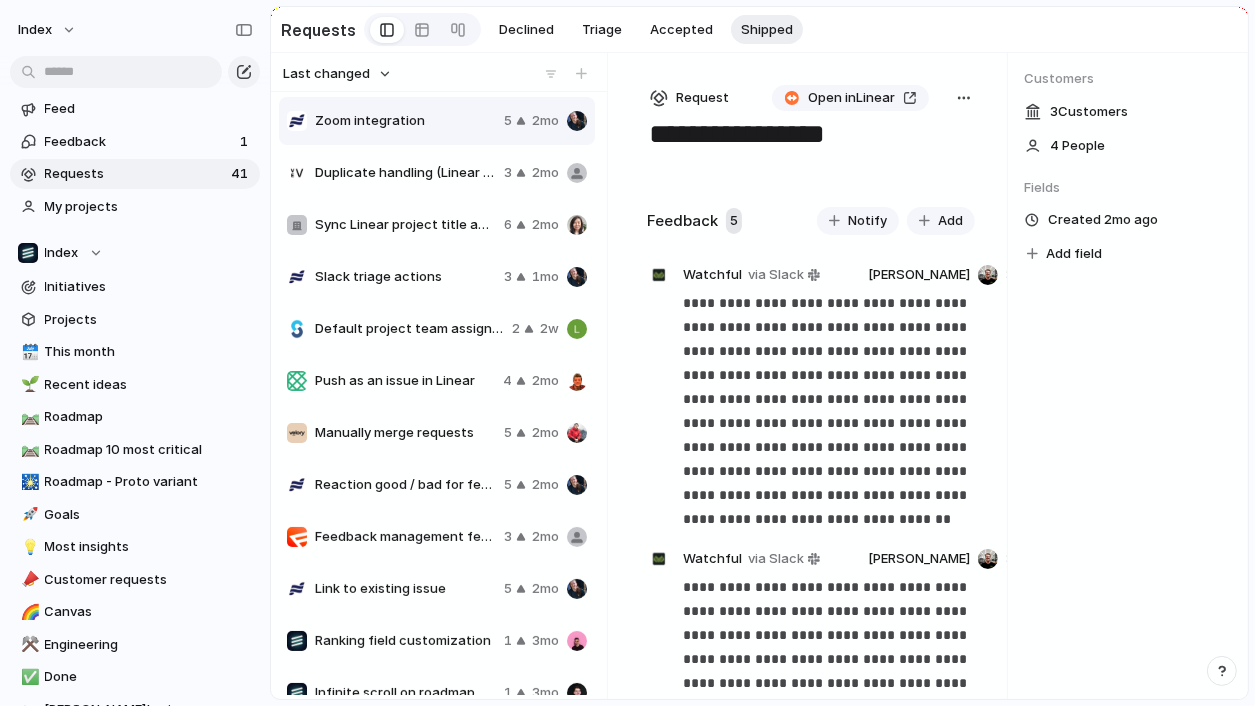 click on "Notify" at bounding box center (858, 221) 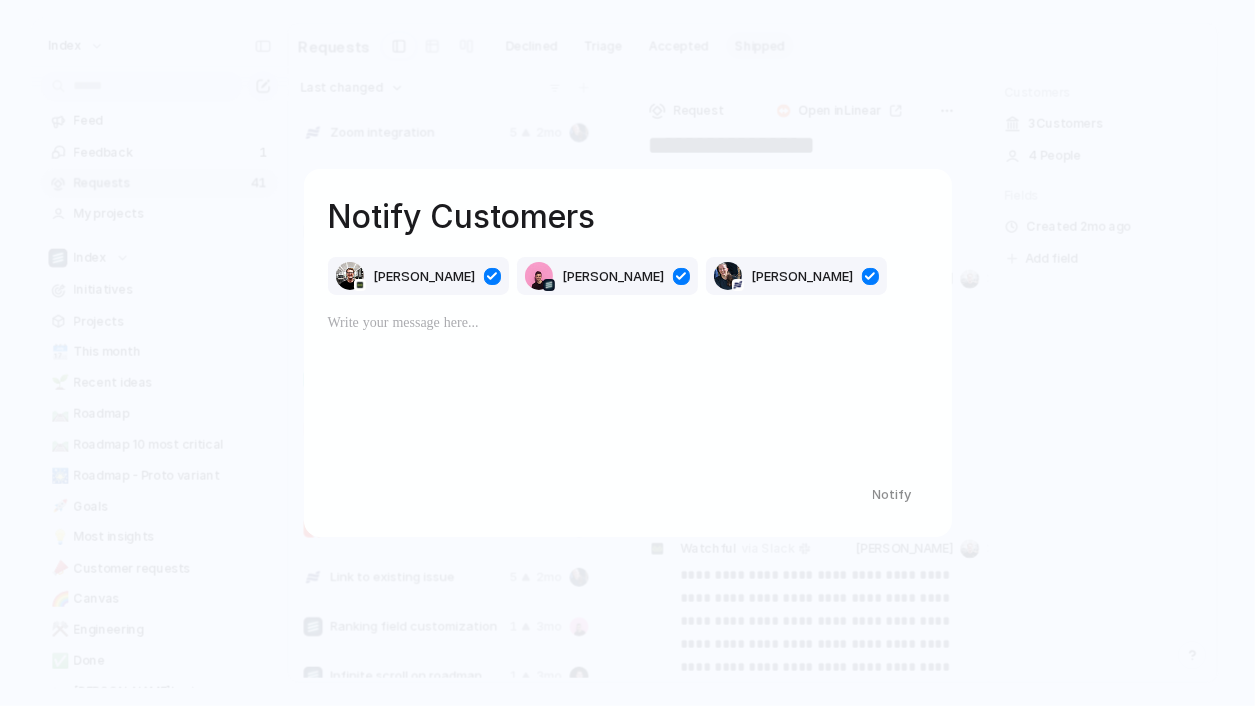 type 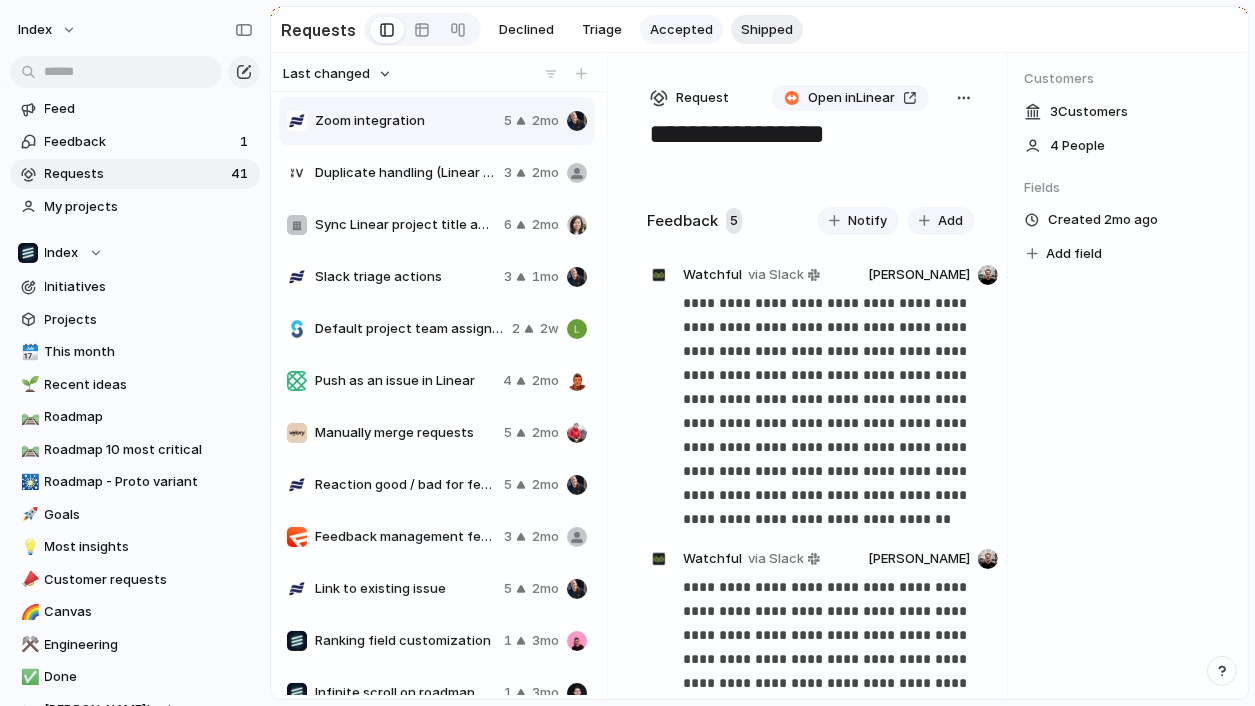 click on "Accepted" at bounding box center [681, 30] 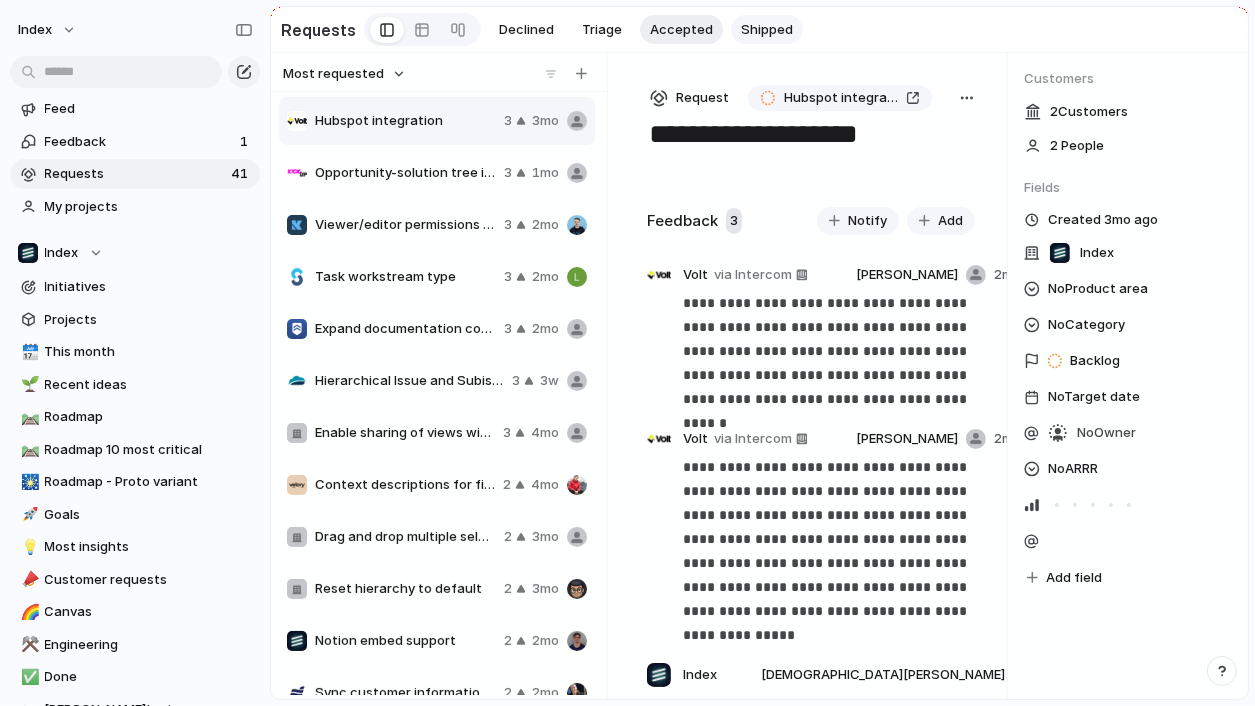 click on "Shipped" at bounding box center (767, 30) 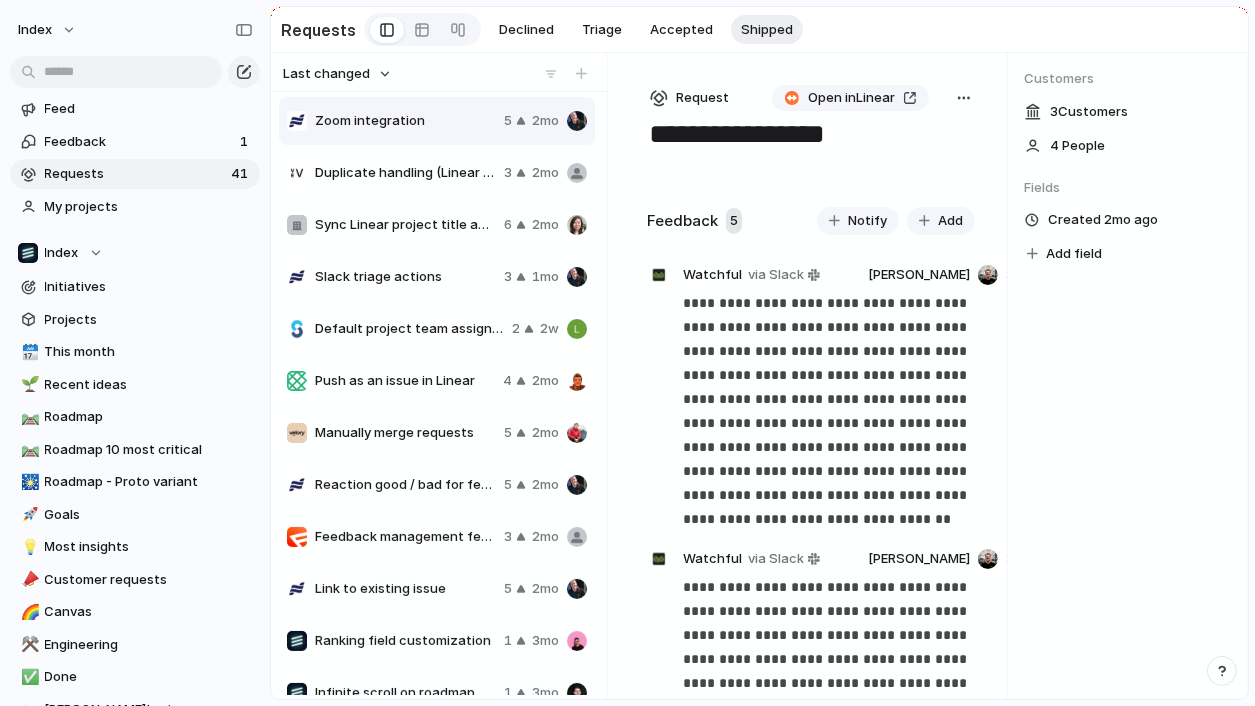 click on "Notify" at bounding box center (858, 221) 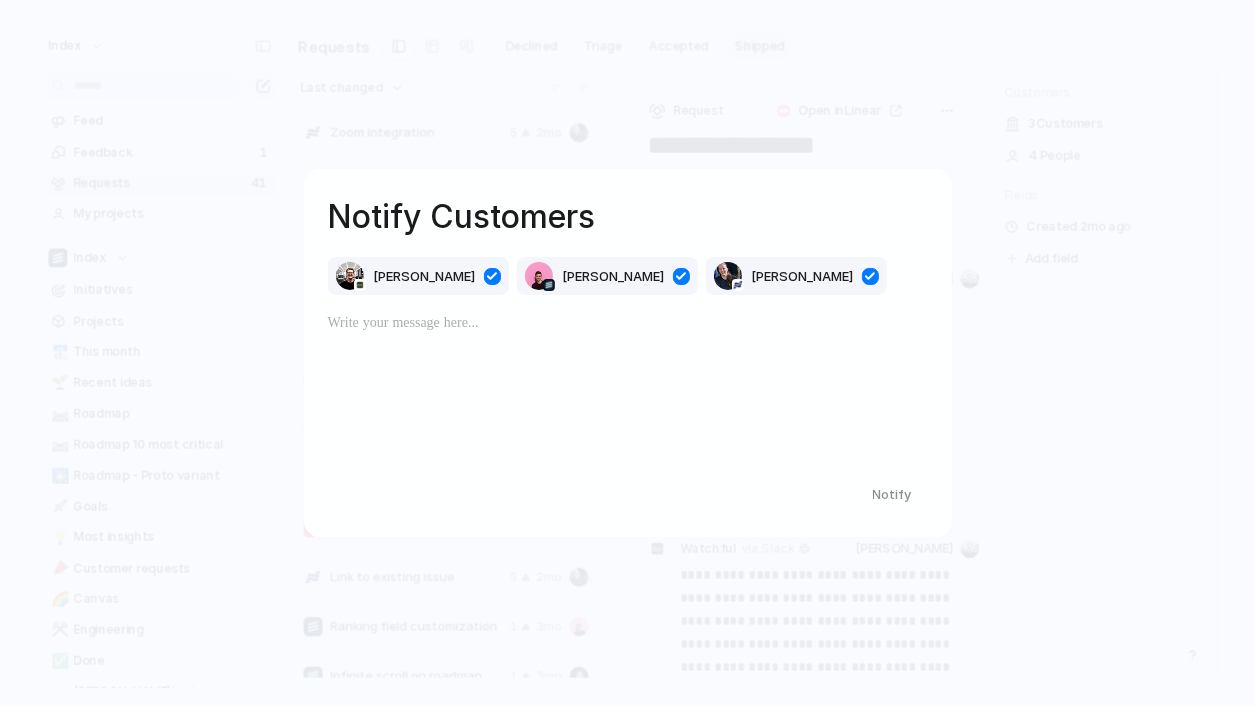type 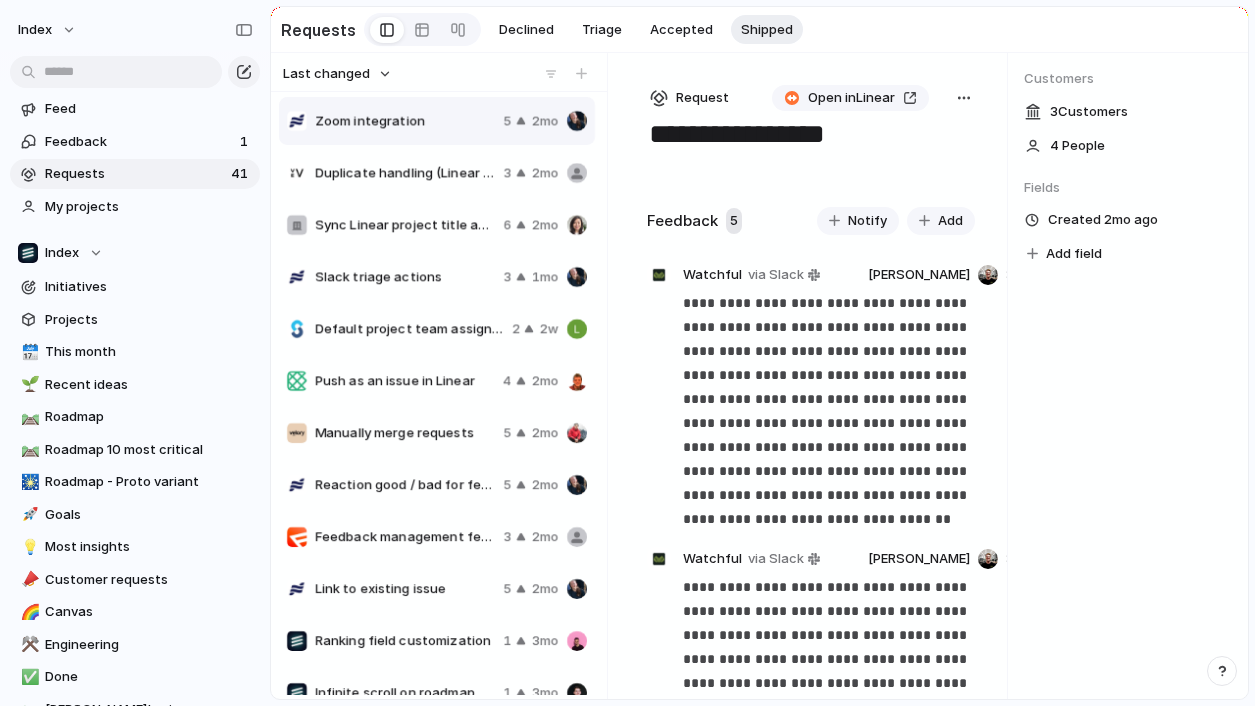 scroll, scrollTop: 0, scrollLeft: 0, axis: both 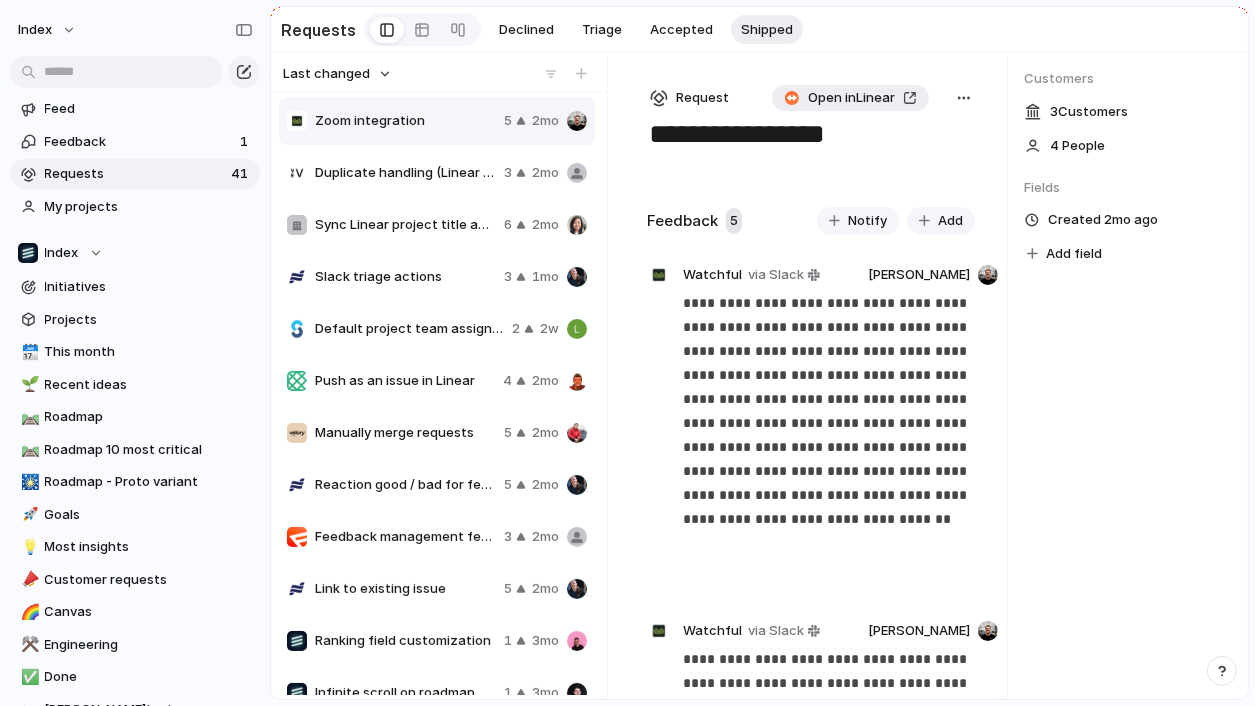 click on "Open in  Linear" at bounding box center [851, 98] 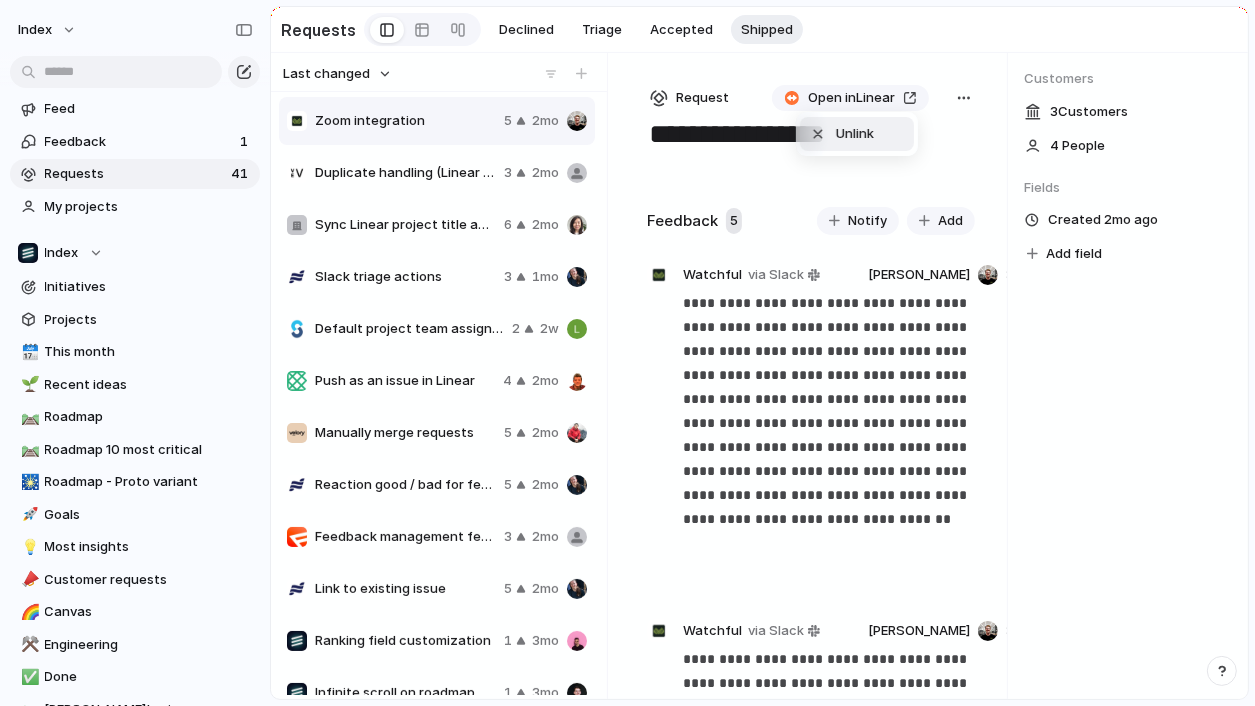 click on "Unlink" at bounding box center (855, 134) 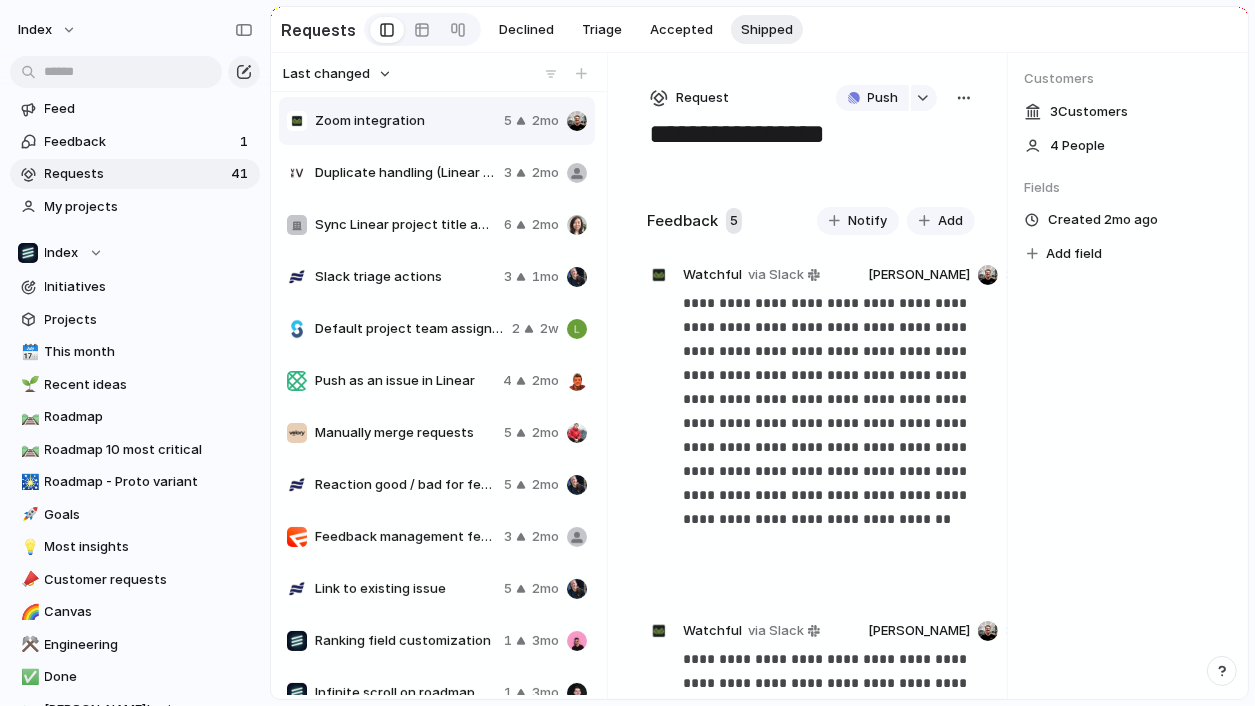 click at bounding box center [964, 98] 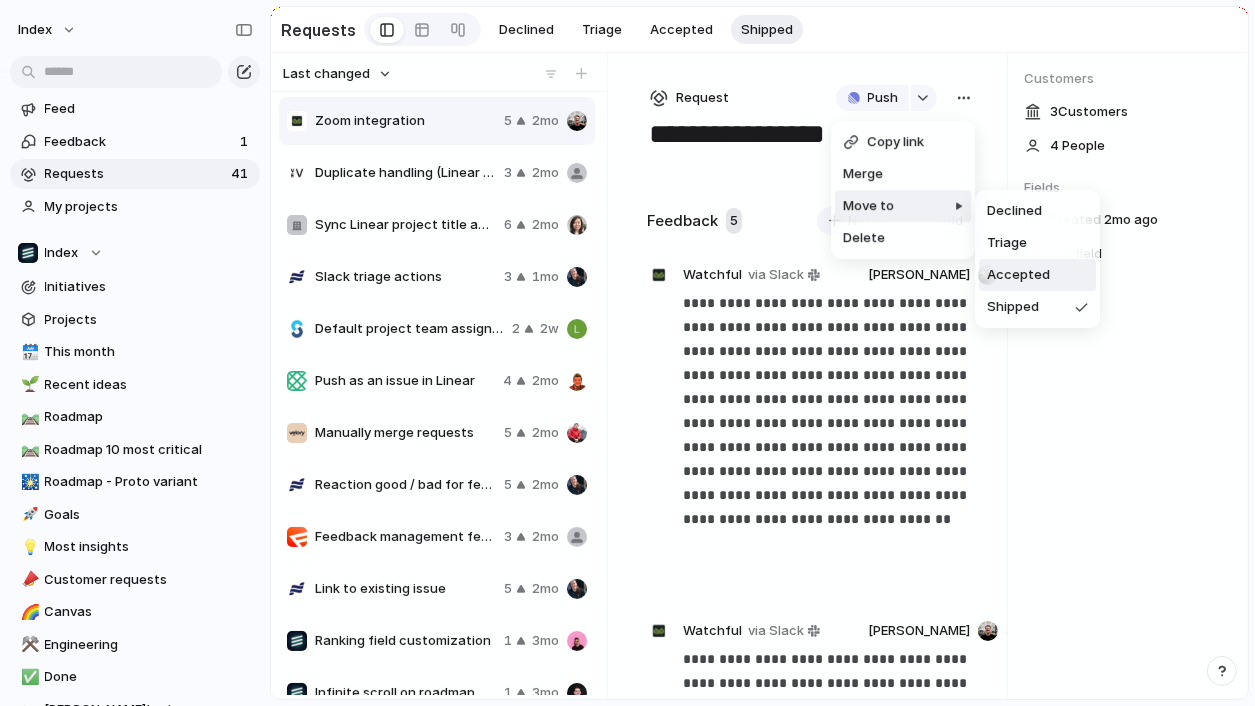 click on "Accepted" at bounding box center [1018, 275] 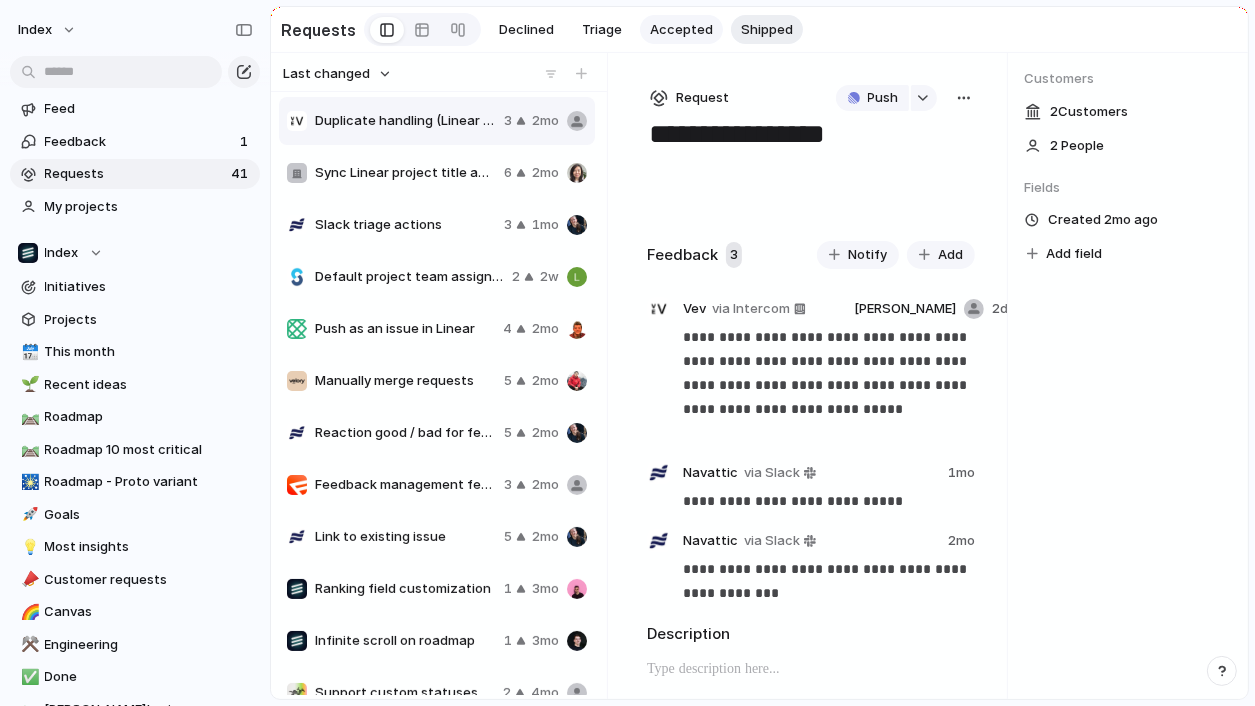 click on "Accepted" at bounding box center (681, 30) 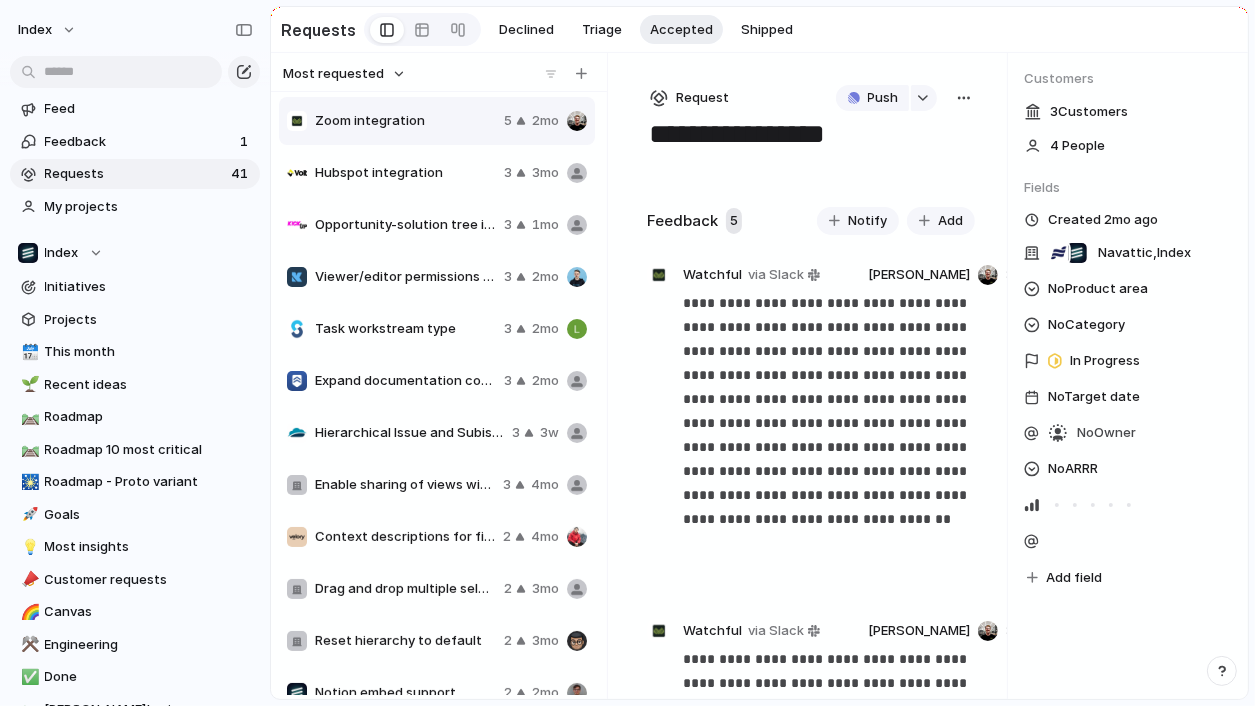 click on "Most requested" at bounding box center (344, 74) 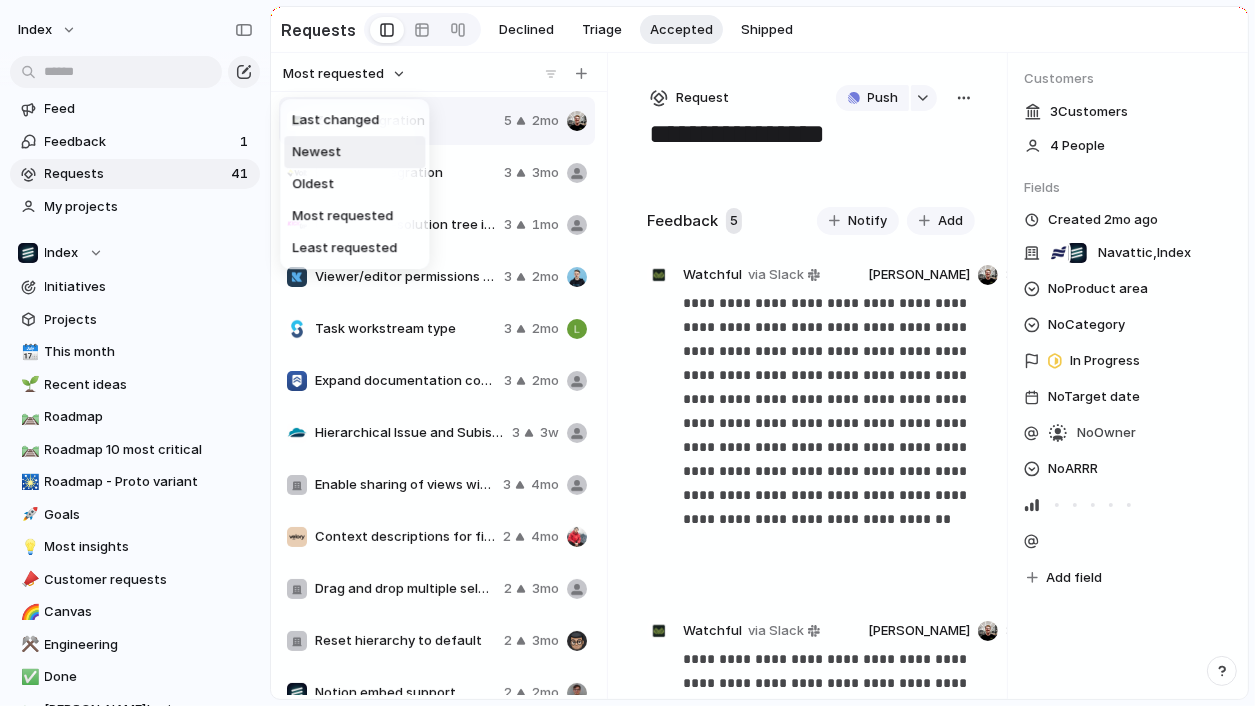 click on "Newest" at bounding box center [354, 152] 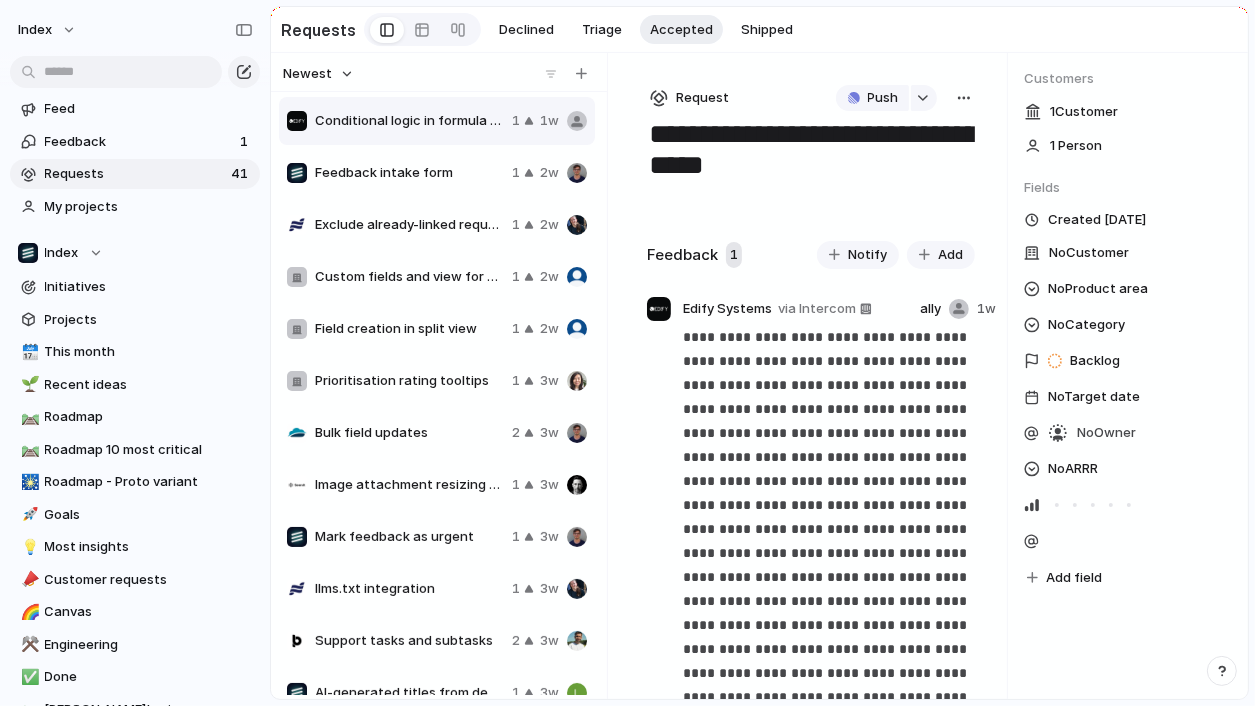 click on "Newest" at bounding box center [318, 74] 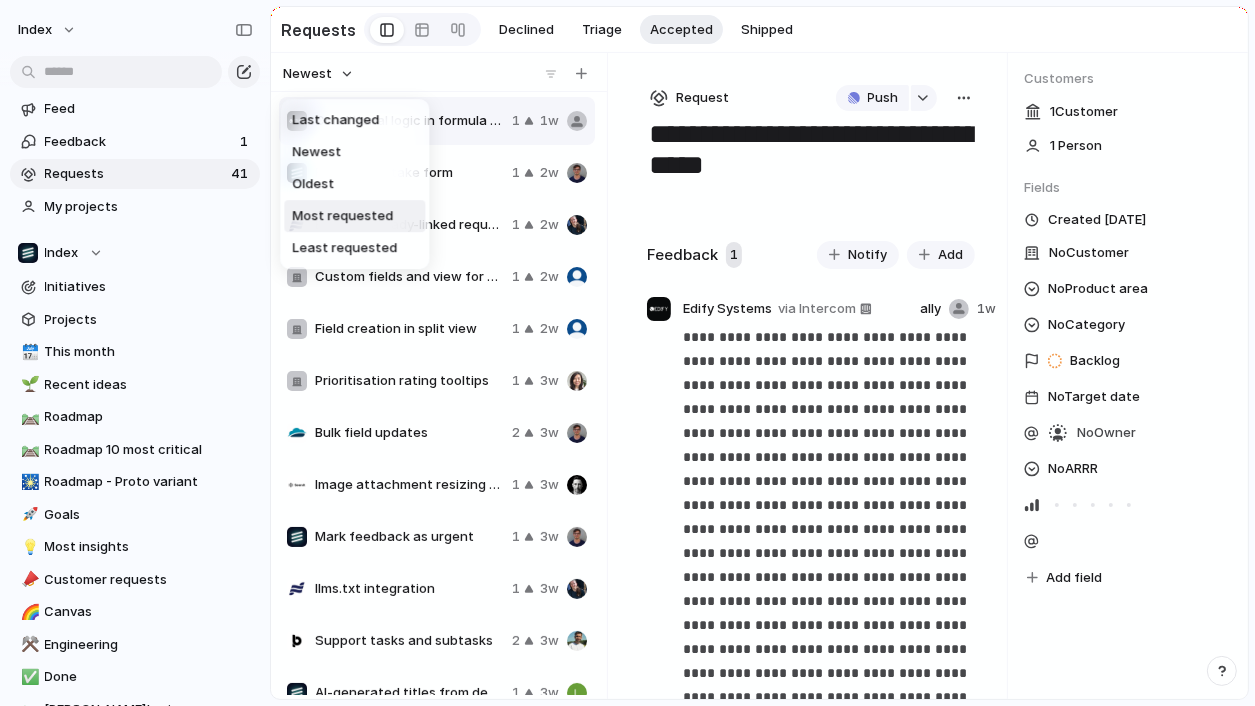 click on "Most requested" at bounding box center (342, 216) 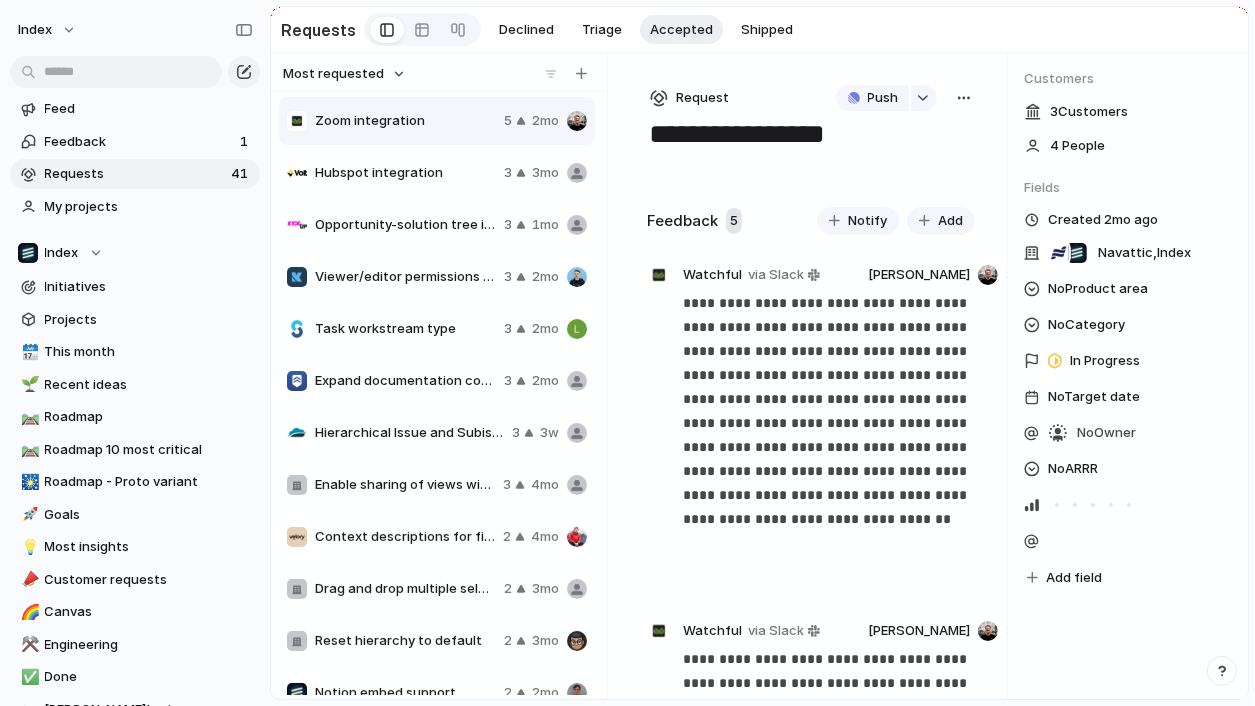 click on "Most requested" at bounding box center (344, 74) 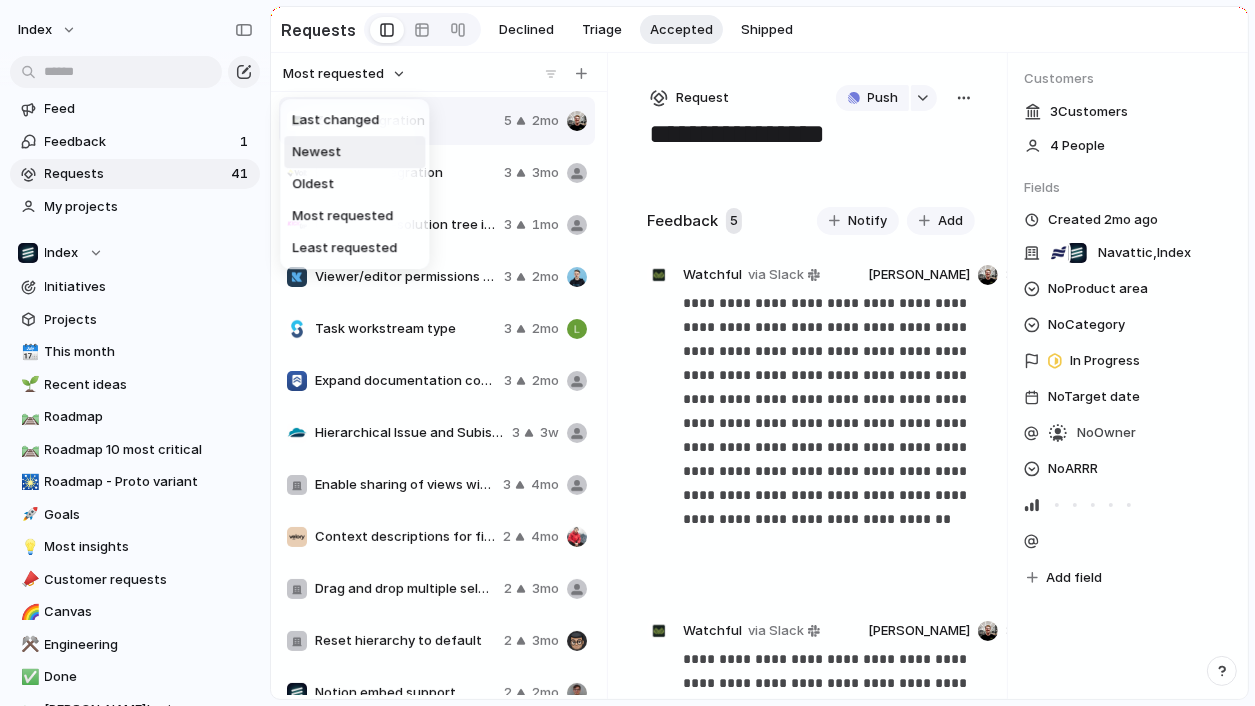 click on "Newest" at bounding box center (354, 152) 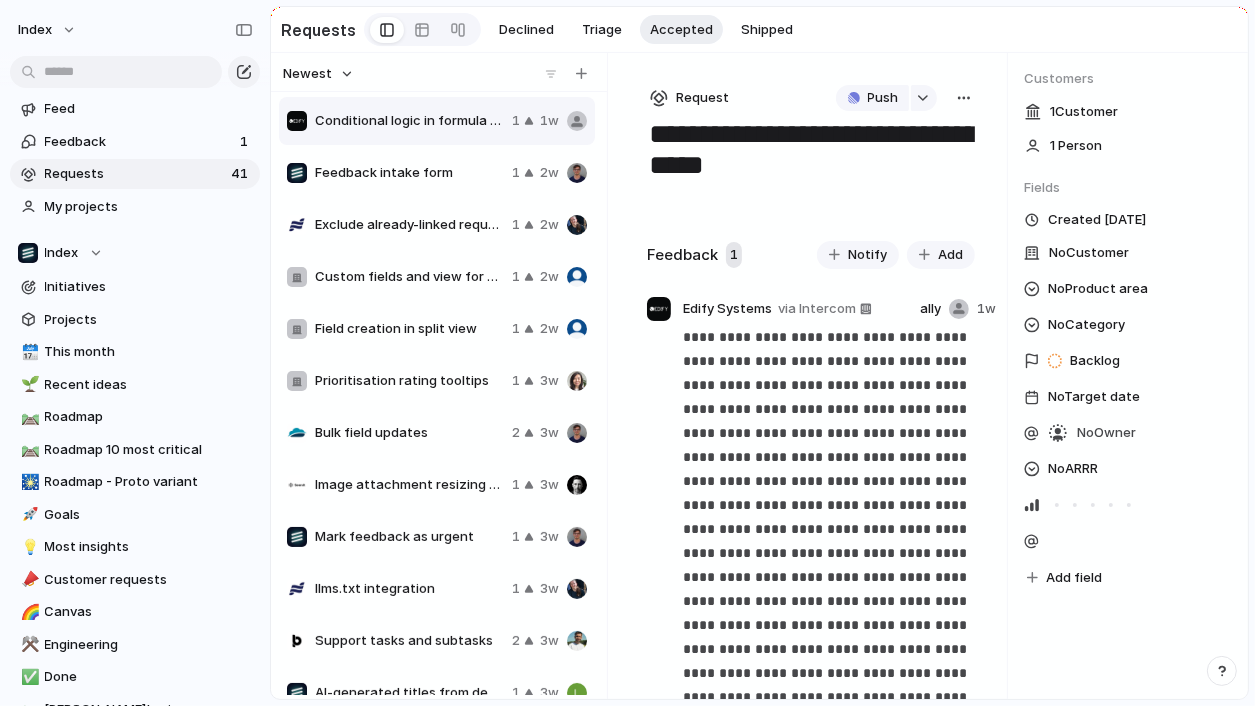 click on "Newest" at bounding box center (318, 74) 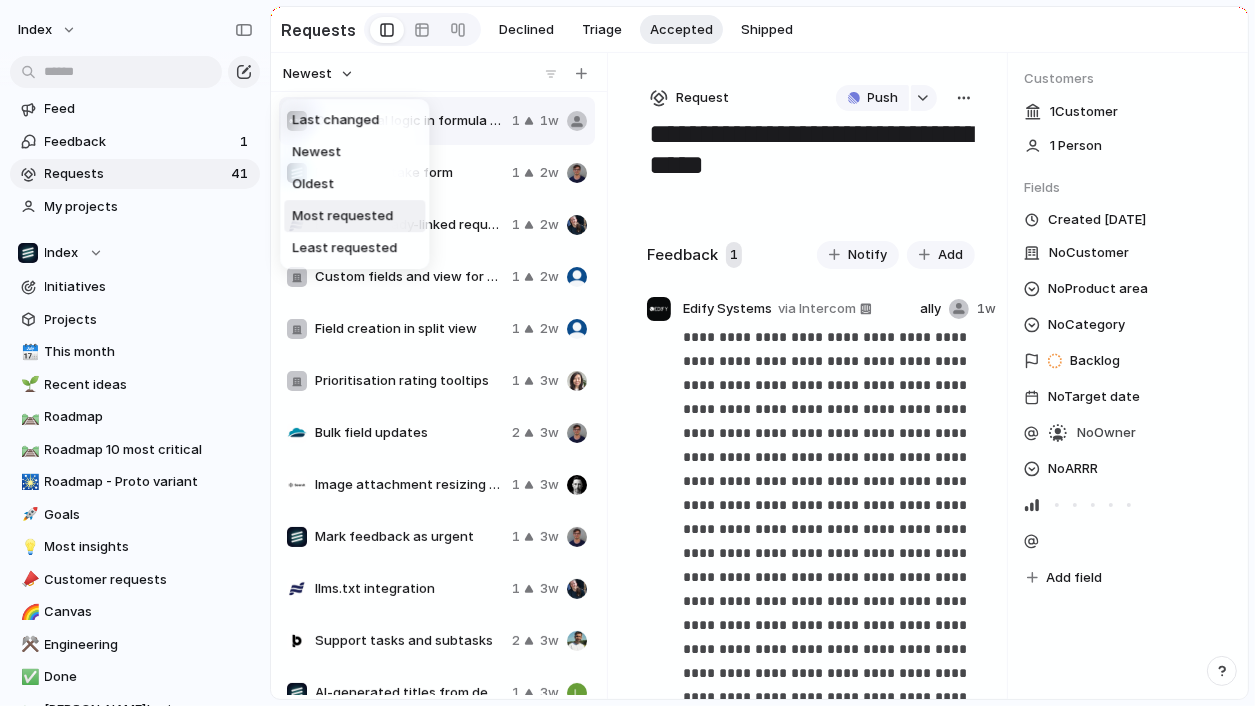 click on "Most requested" at bounding box center [342, 216] 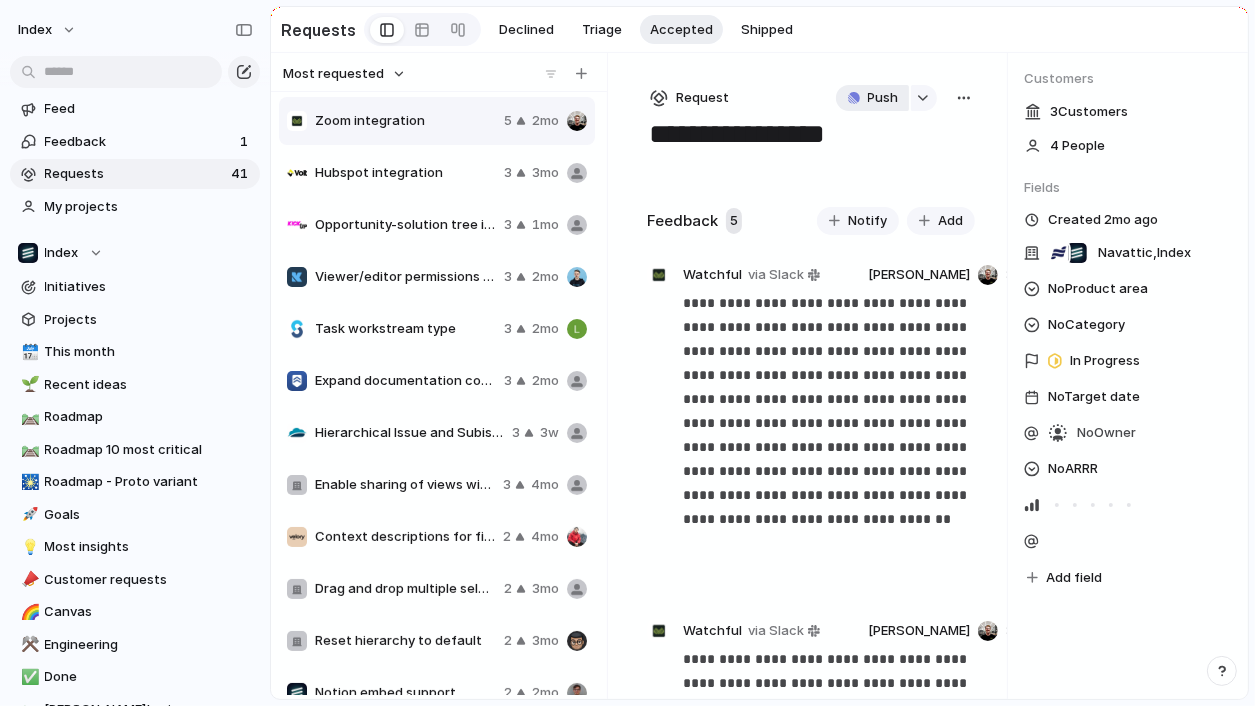 click on "Push" at bounding box center [883, 98] 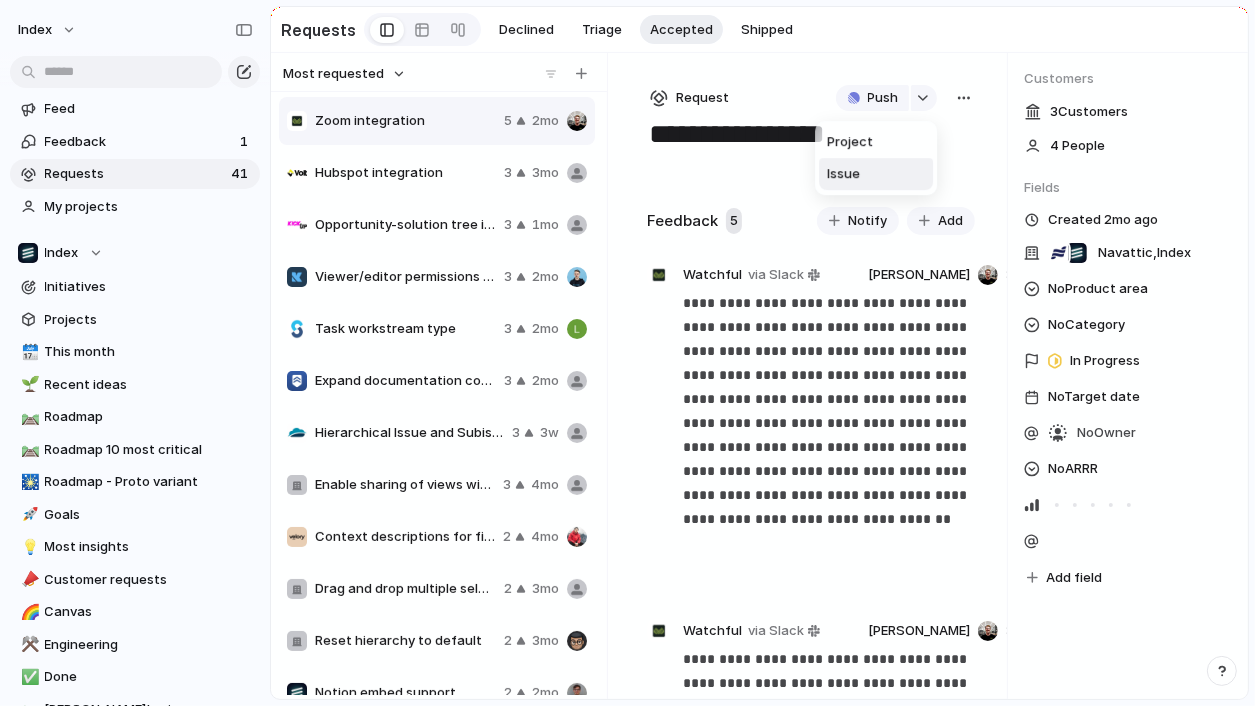 click on "Issue" at bounding box center (843, 174) 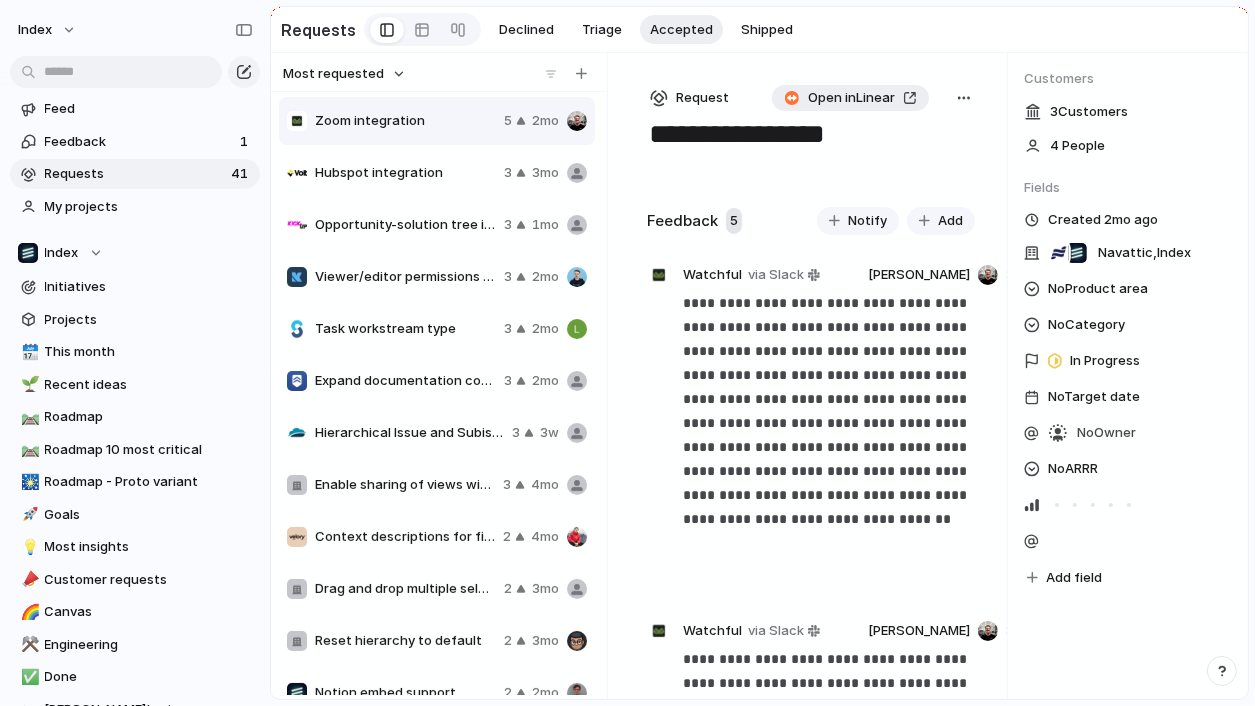 click on "Open in  Linear" at bounding box center [851, 98] 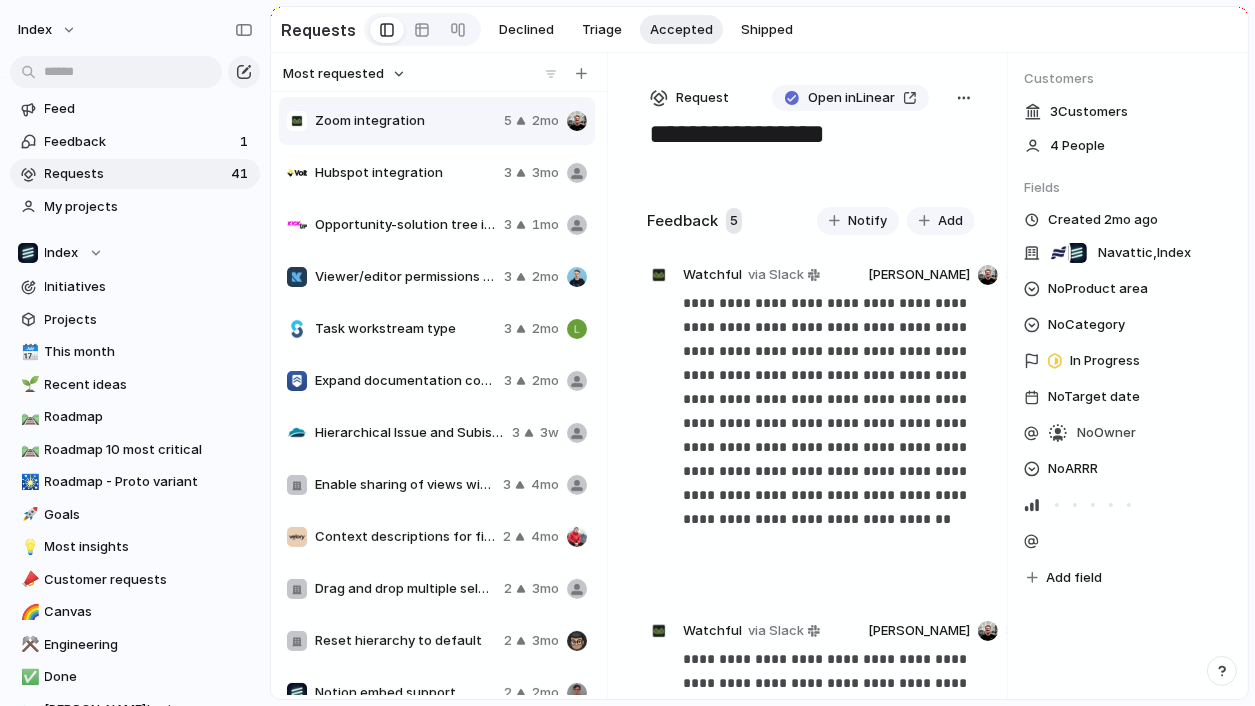 click at bounding box center [964, 98] 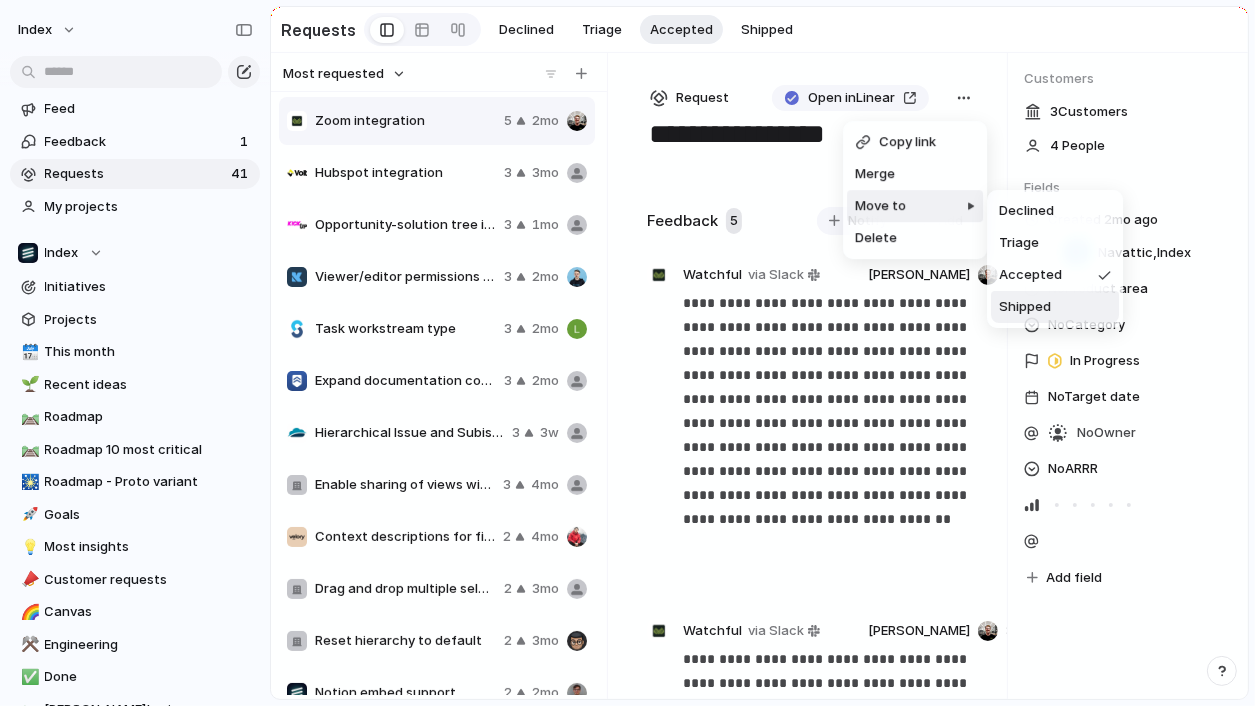 click on "Shipped" at bounding box center (1025, 307) 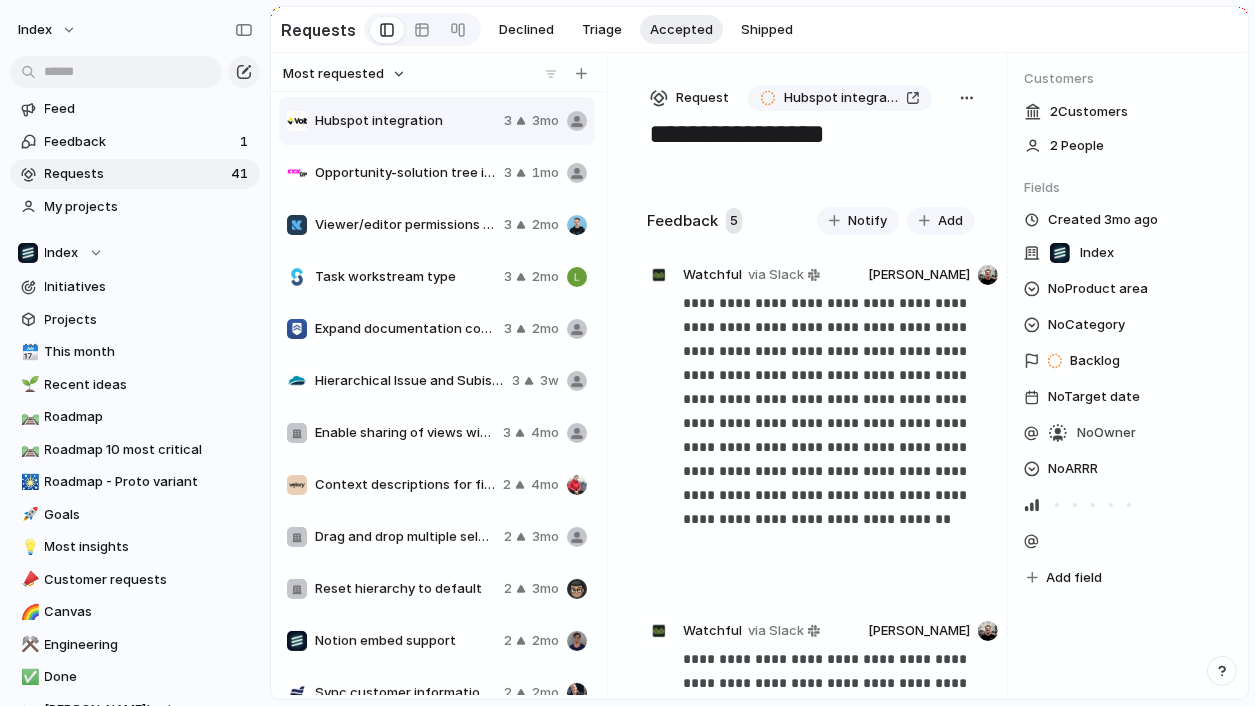 type on "**********" 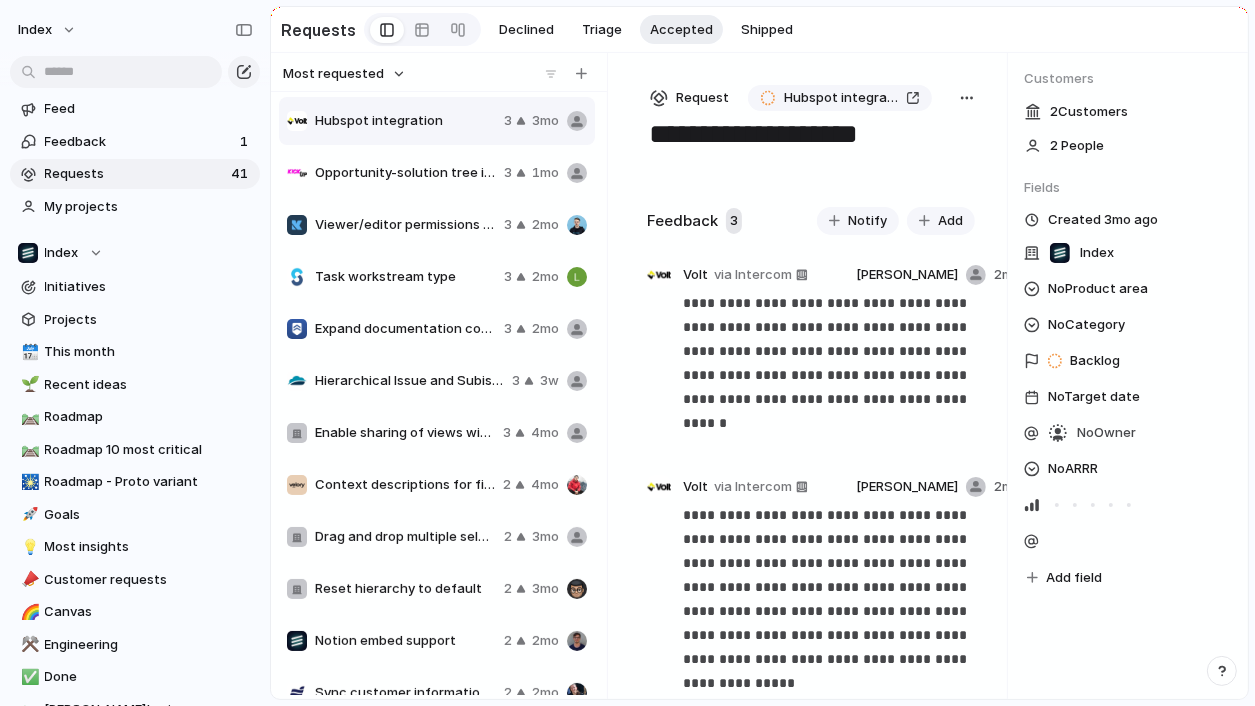 click on "Most requested" at bounding box center (333, 74) 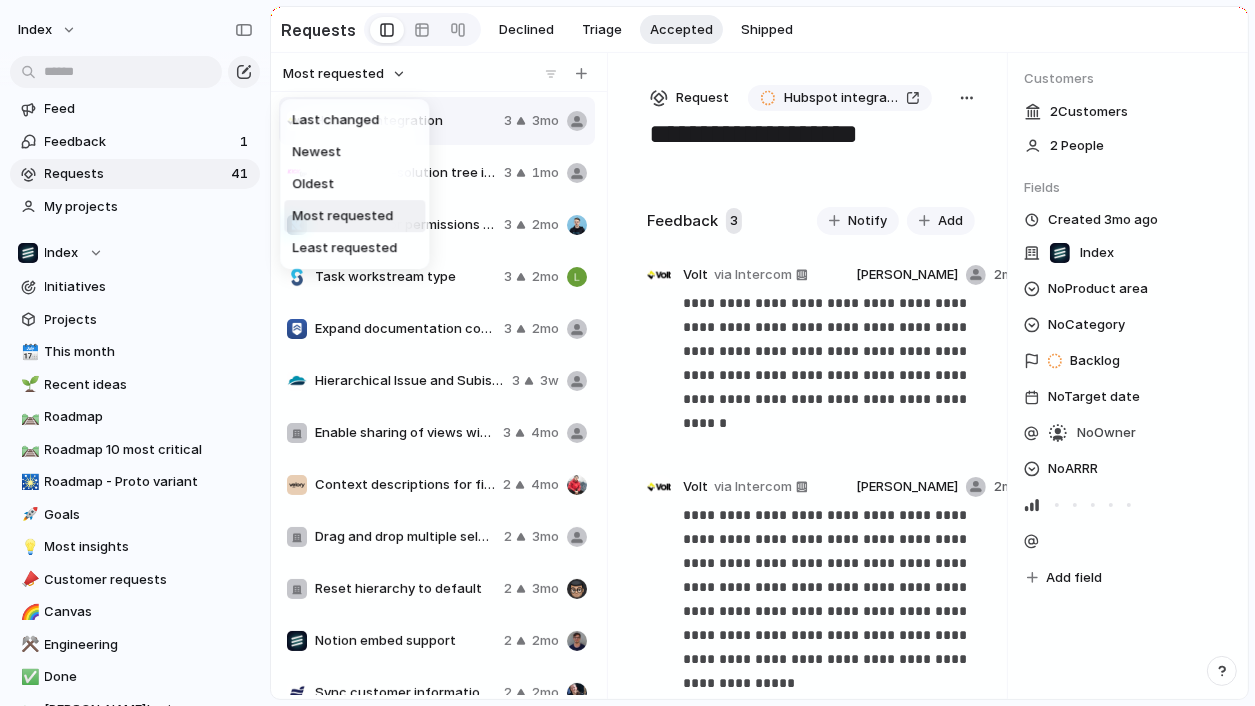 click on "Last changed   Newest   Oldest   Most requested   Least requested" at bounding box center (627, 353) 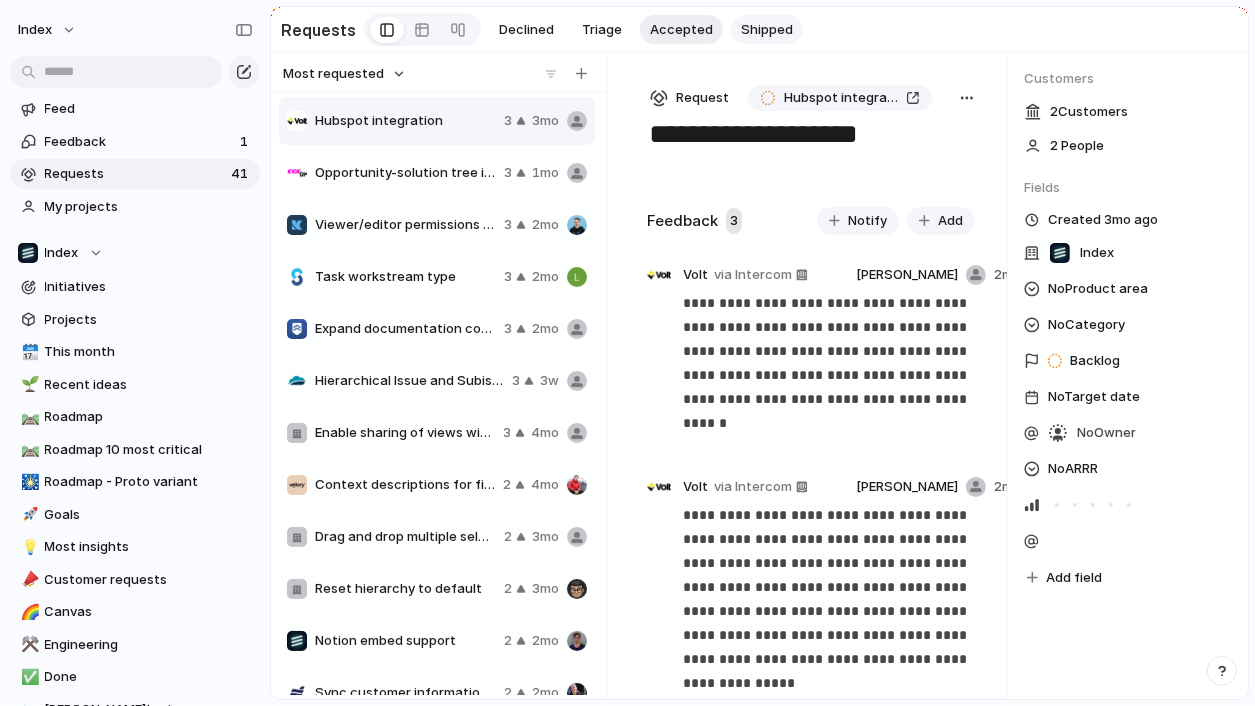 click on "Shipped" at bounding box center (767, 30) 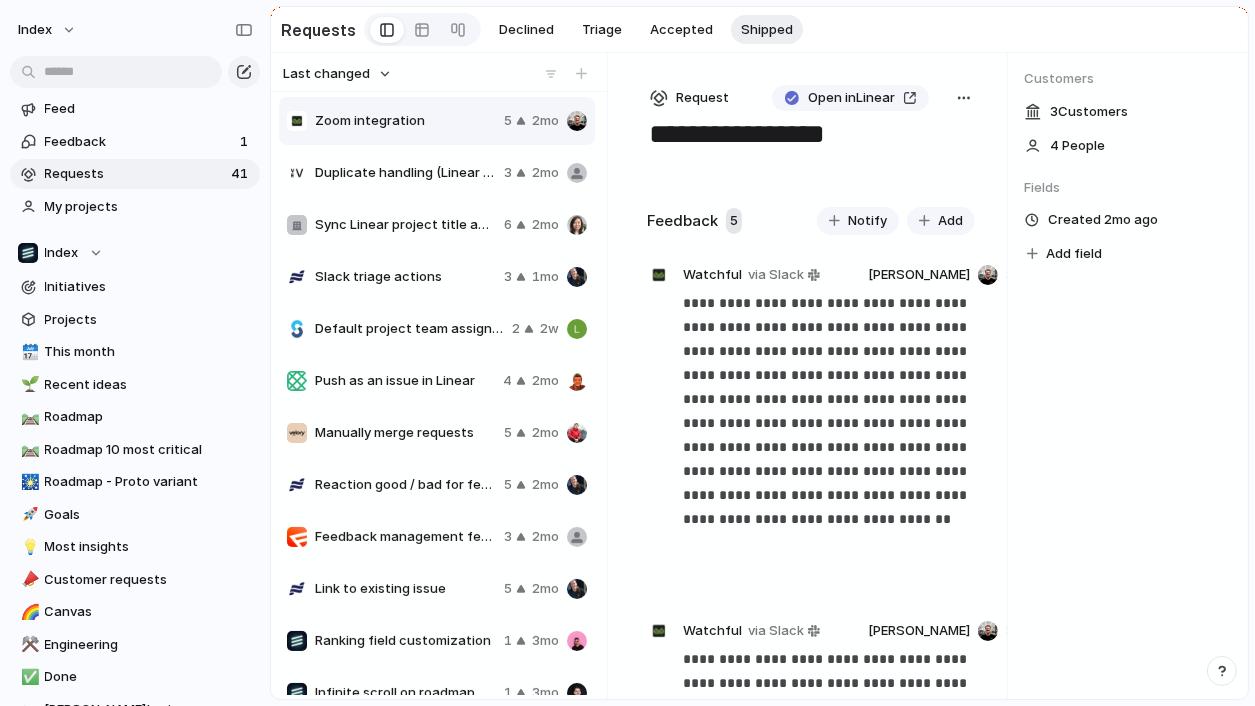 click on "Notify" at bounding box center (867, 221) 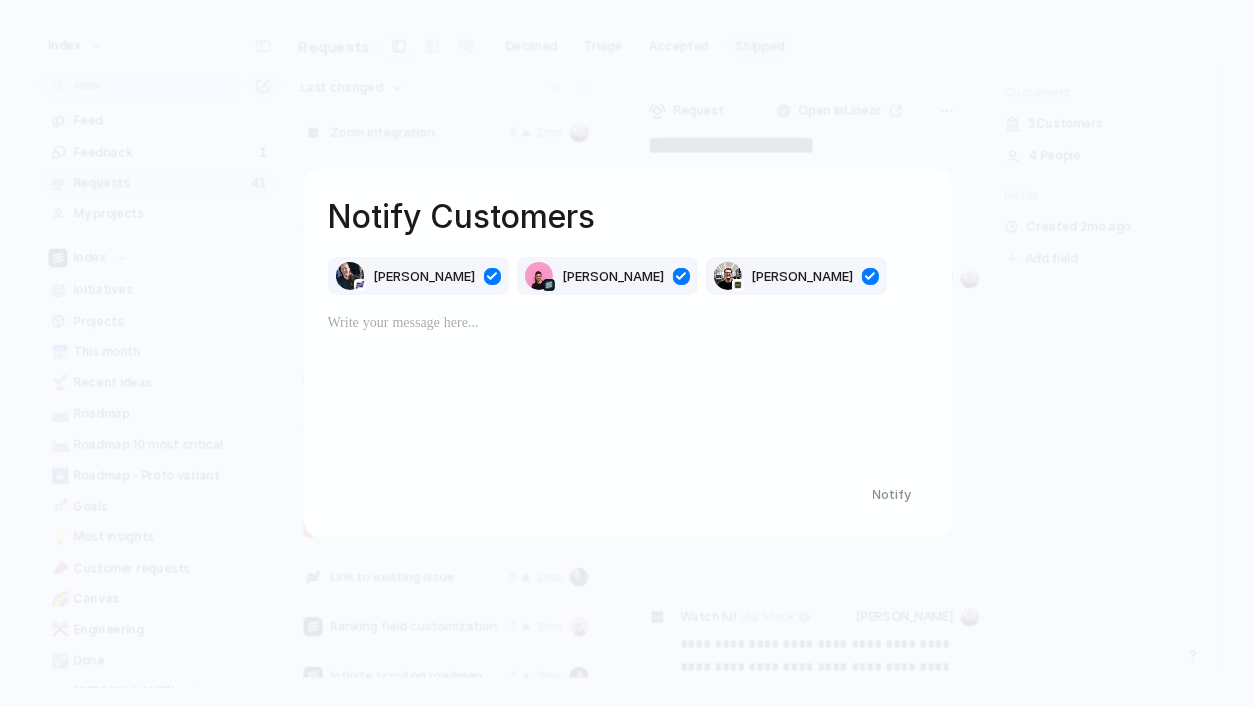 type 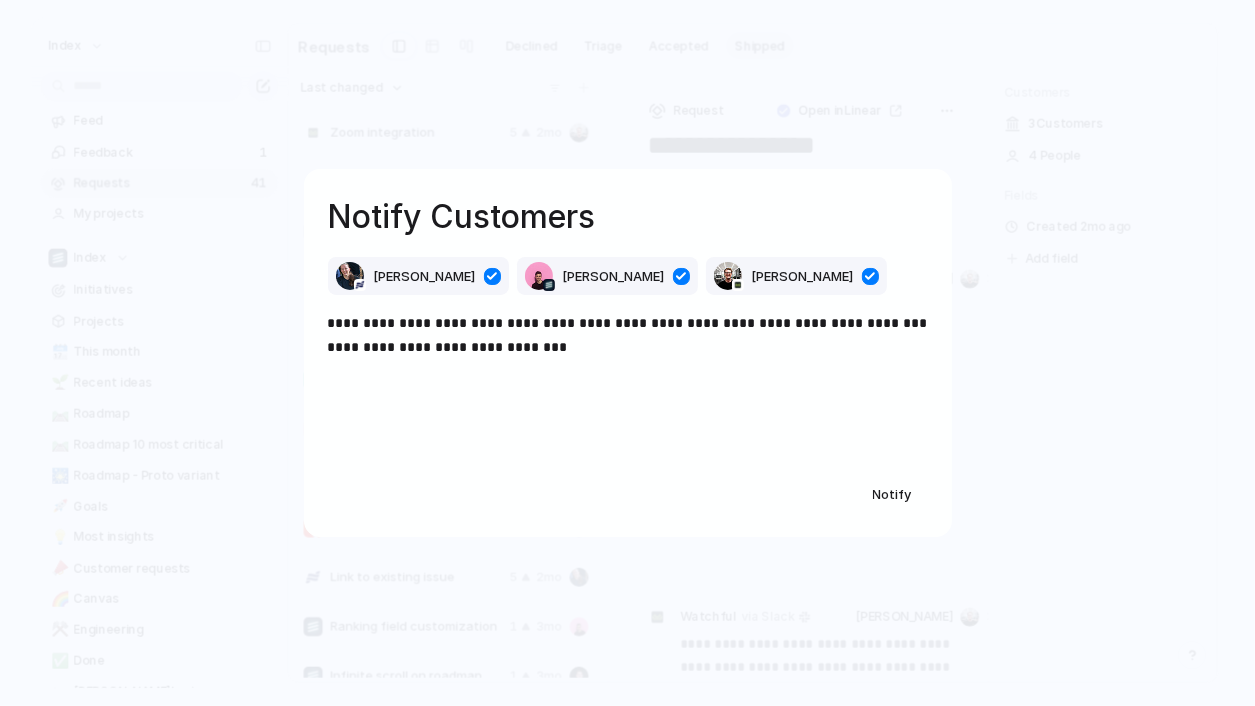 drag, startPoint x: 967, startPoint y: 494, endPoint x: 941, endPoint y: 496, distance: 26.076809 